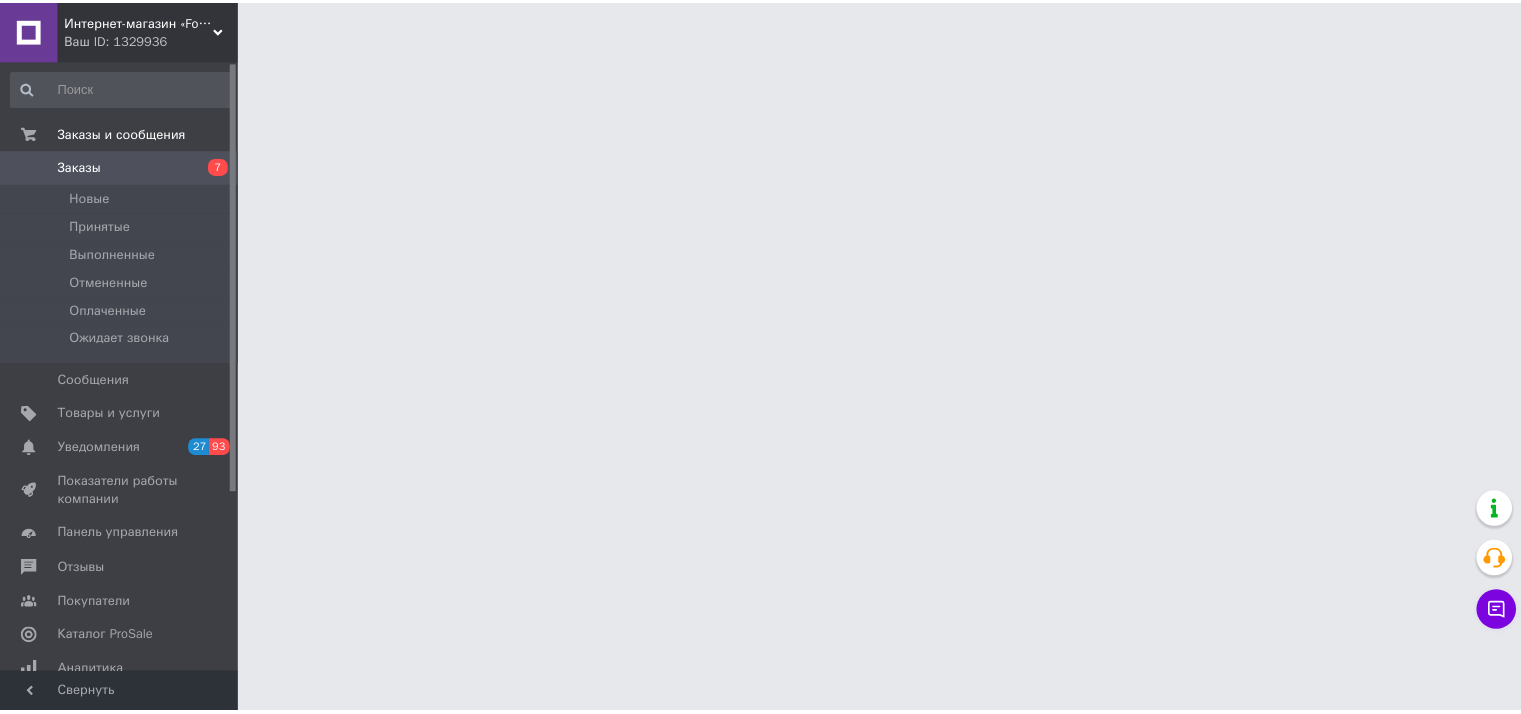 scroll, scrollTop: 0, scrollLeft: 0, axis: both 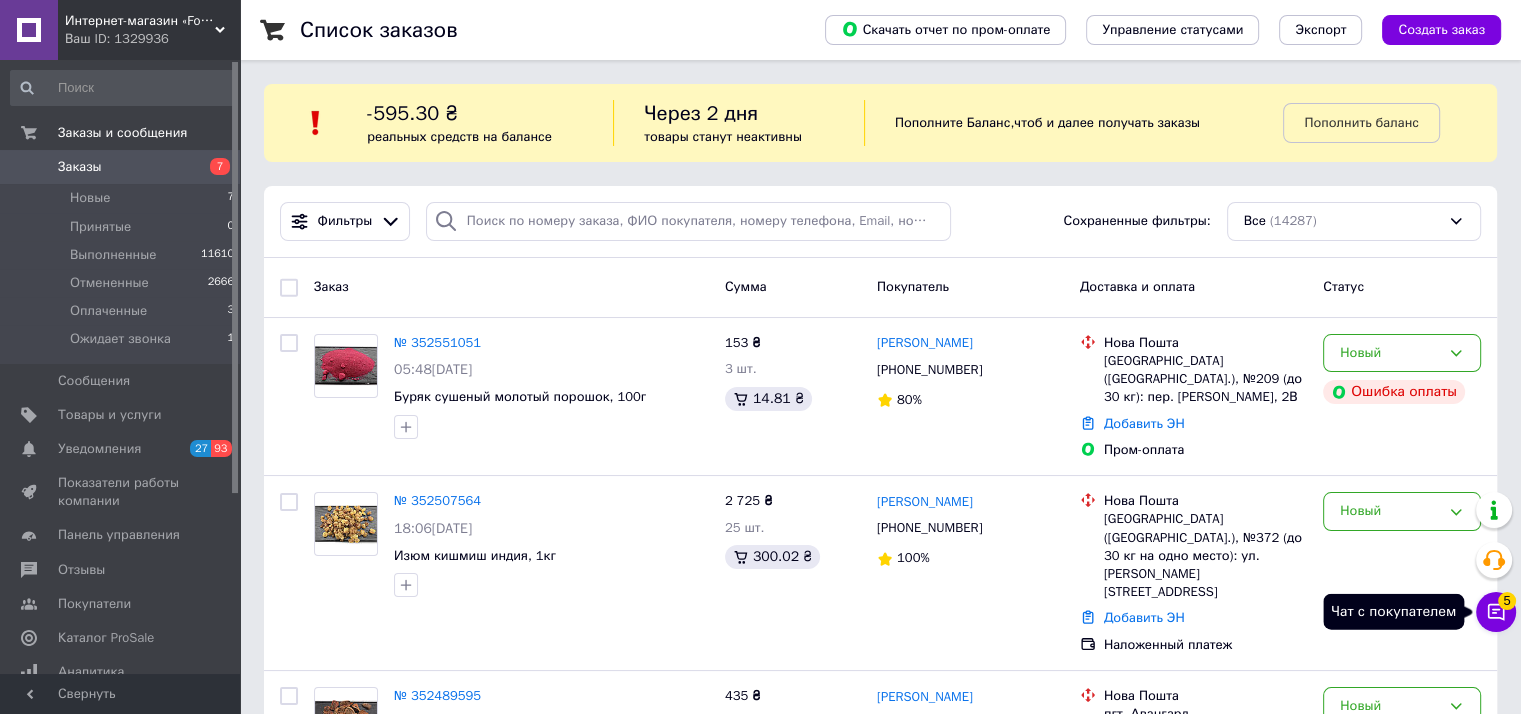 click 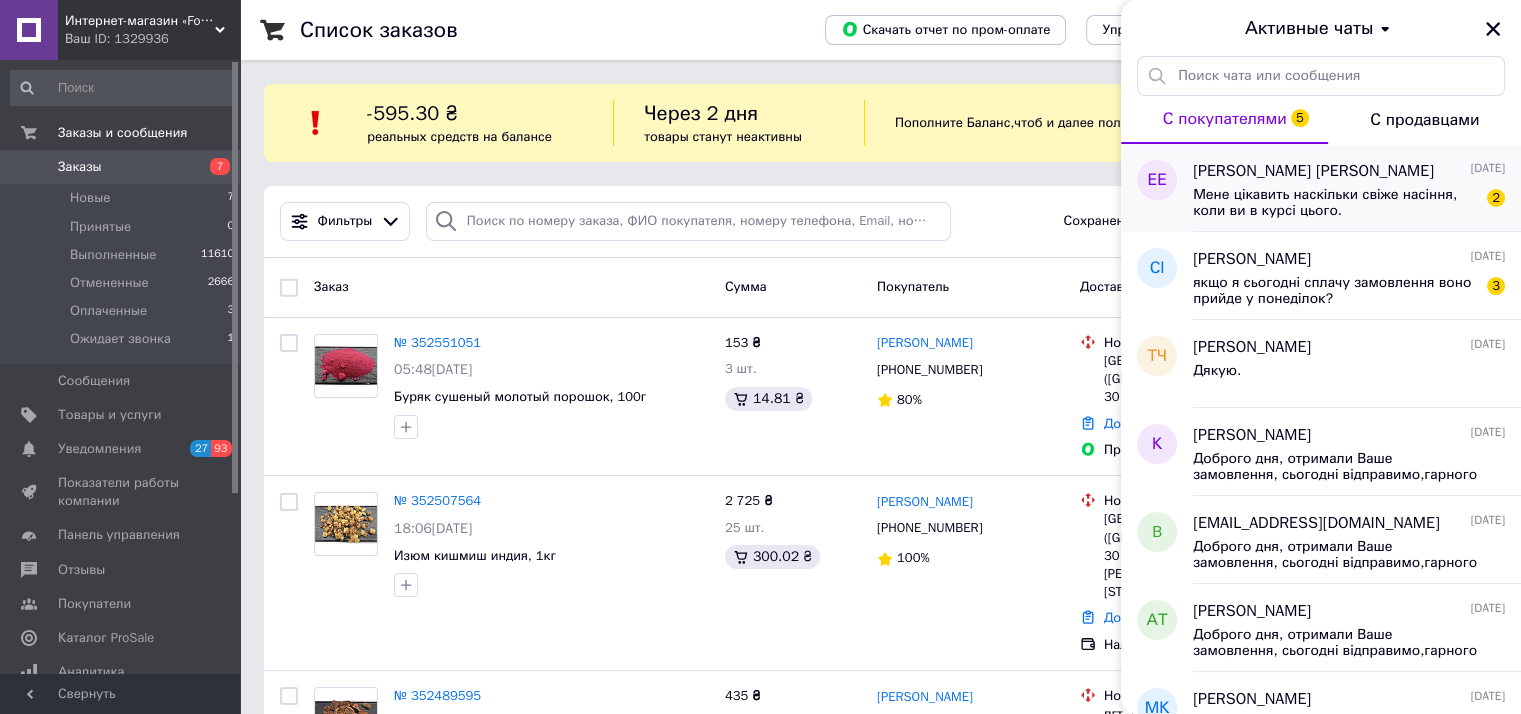 click on "Едуард Едуард 12.07.2025 Мене цікавить наскільки свіже насіння, коли ви в курсі цього. 2" at bounding box center (1357, 188) 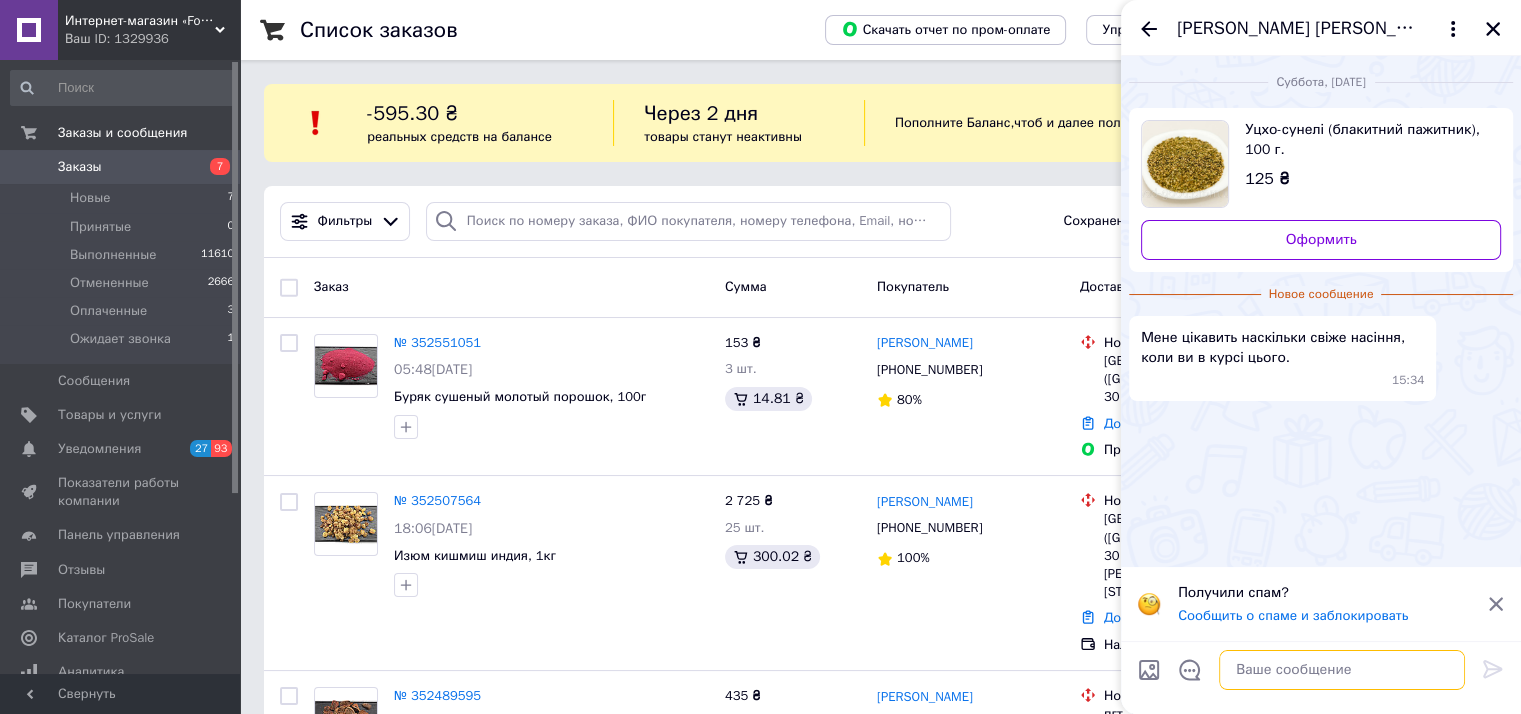 click at bounding box center [1342, 670] 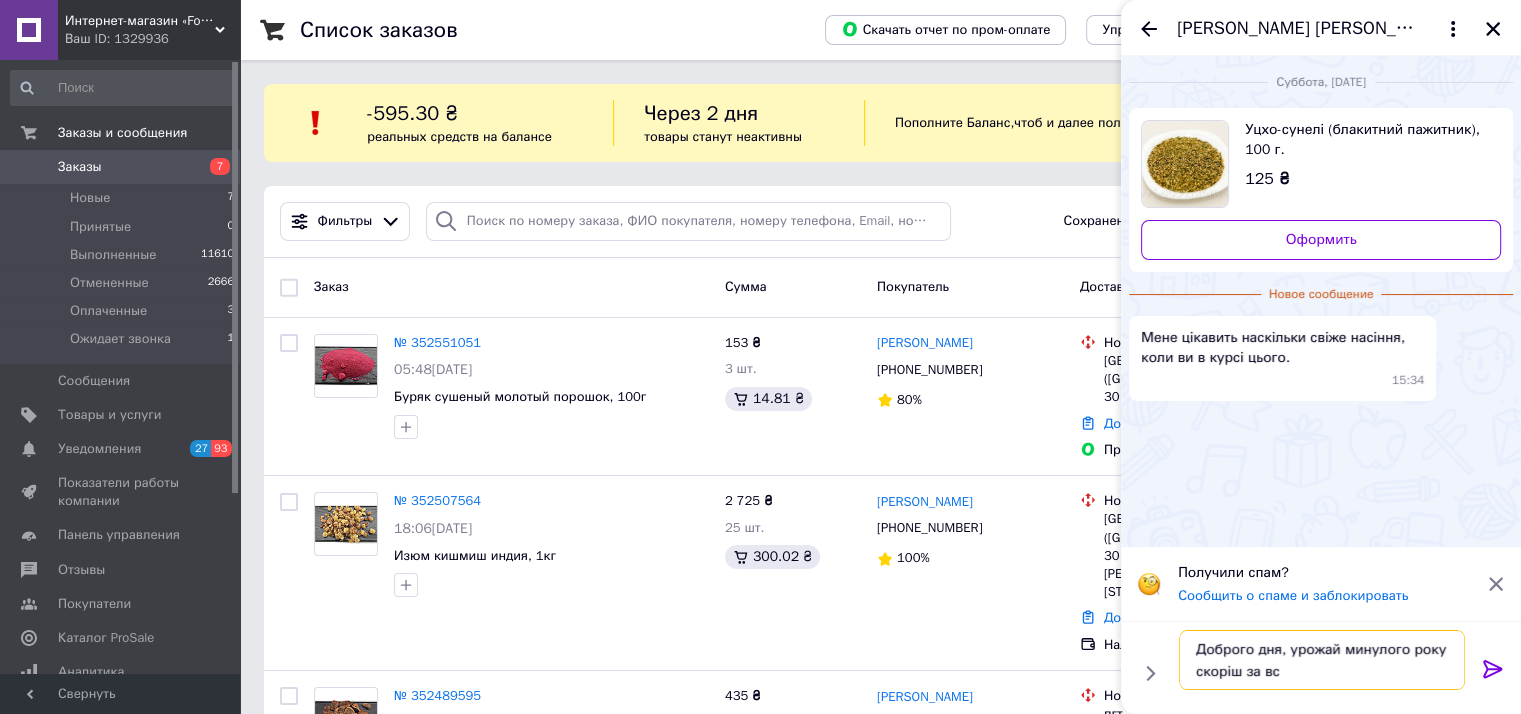 type on "Доброго дня, урожай минулого року скоріш за все" 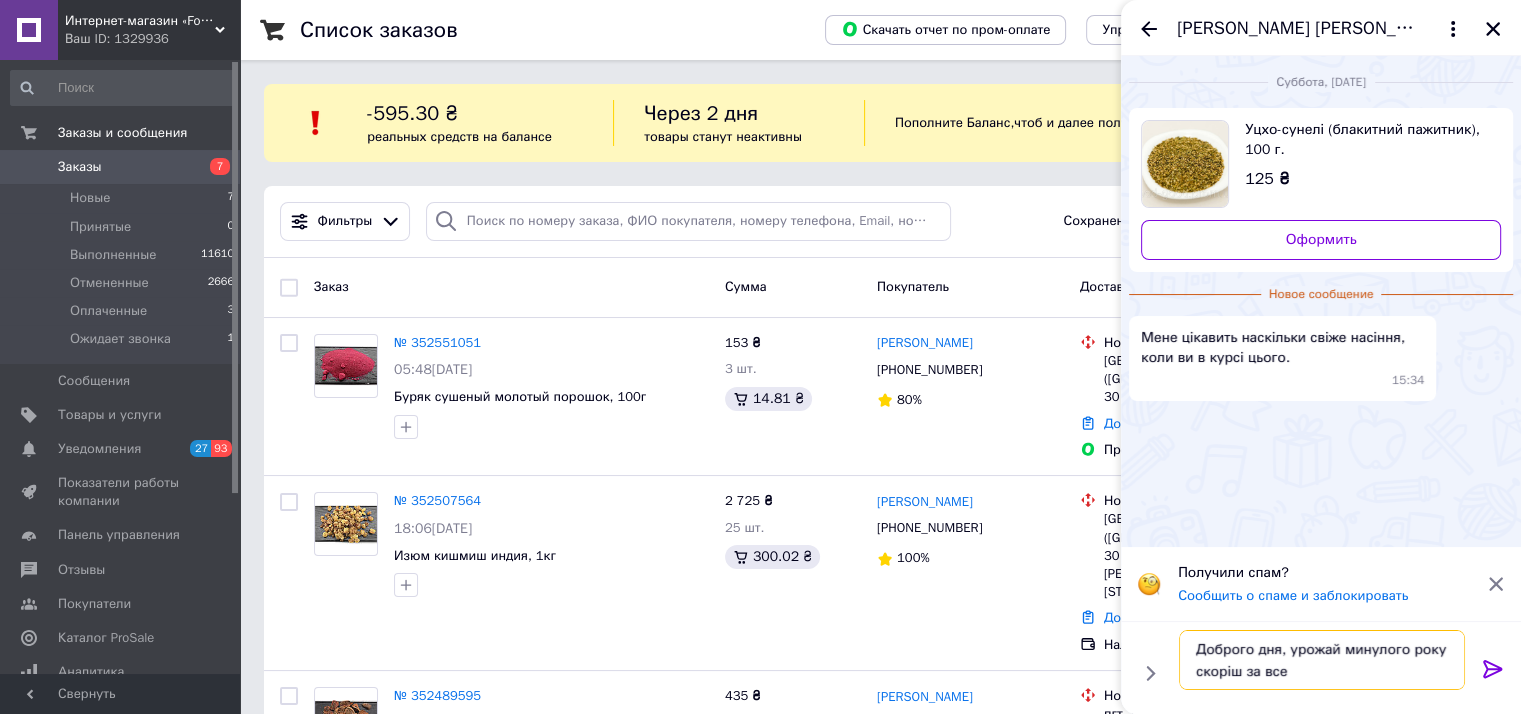type 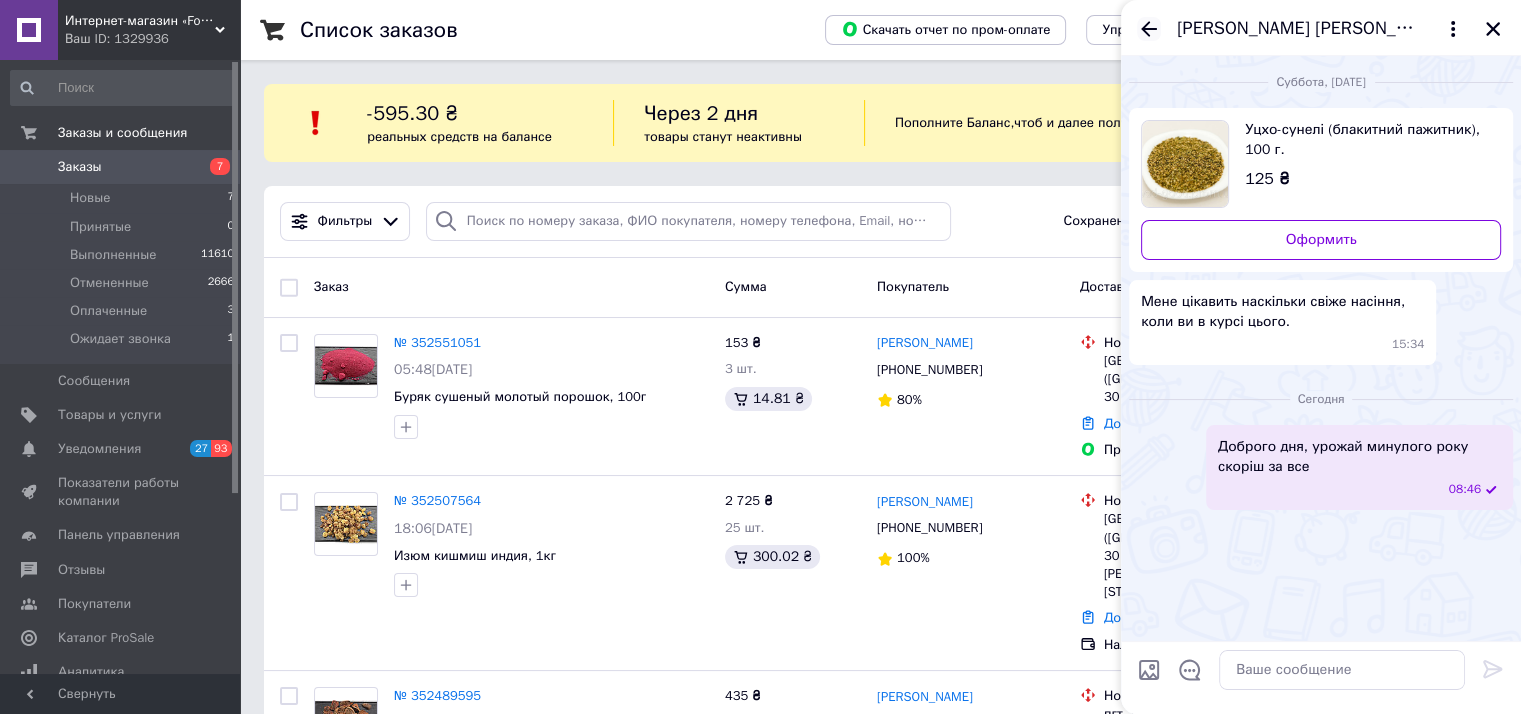 click 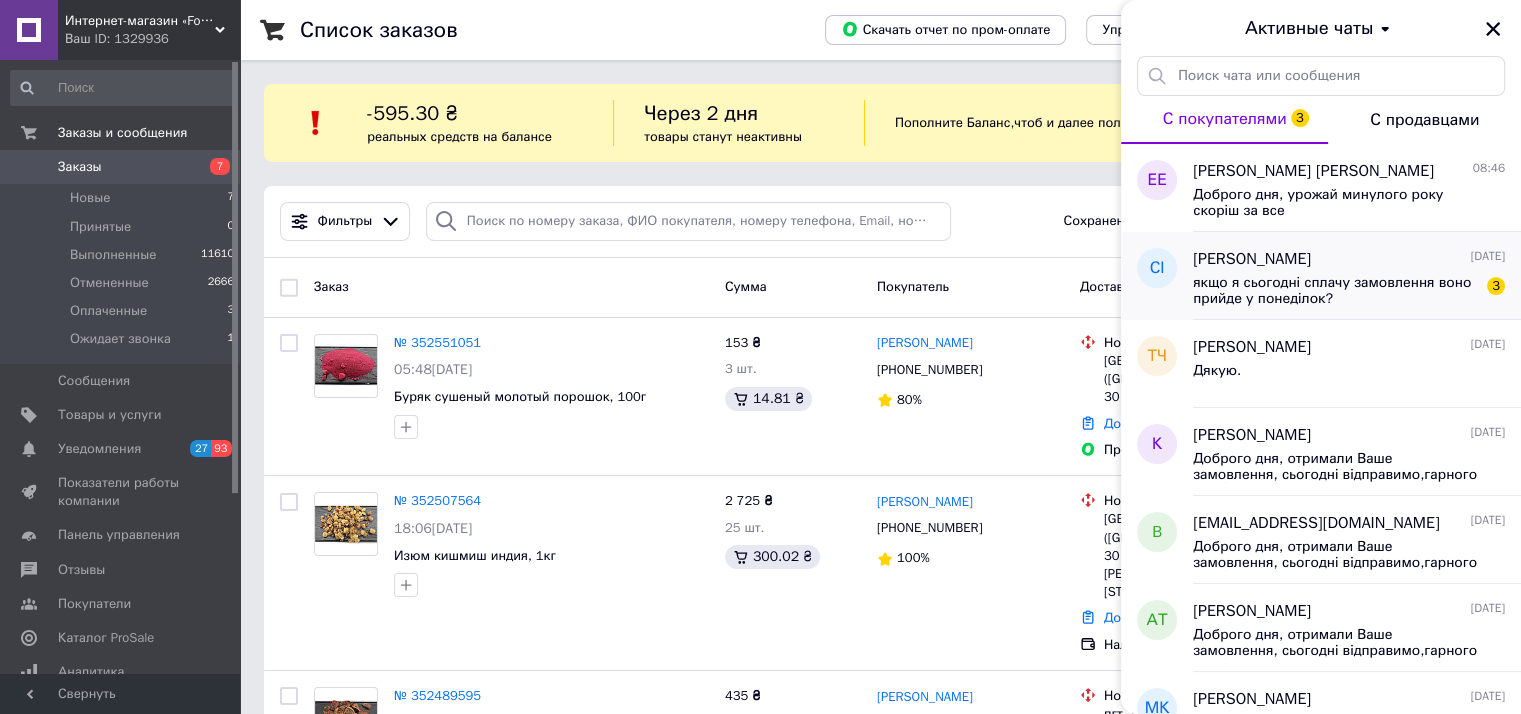 click on "якщо я сьогодні сплачу замовлення воно прийде у понеділок?" at bounding box center (1335, 291) 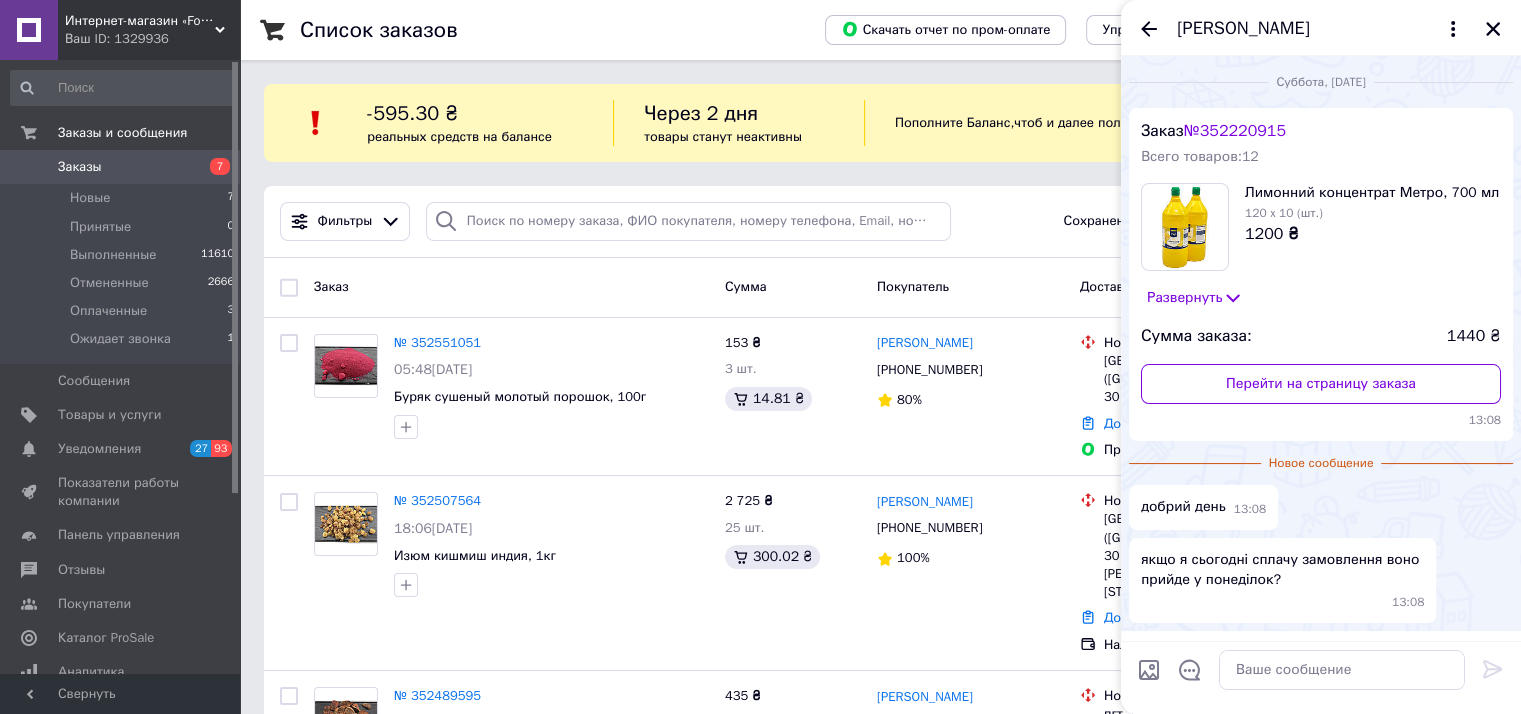 scroll, scrollTop: 64, scrollLeft: 0, axis: vertical 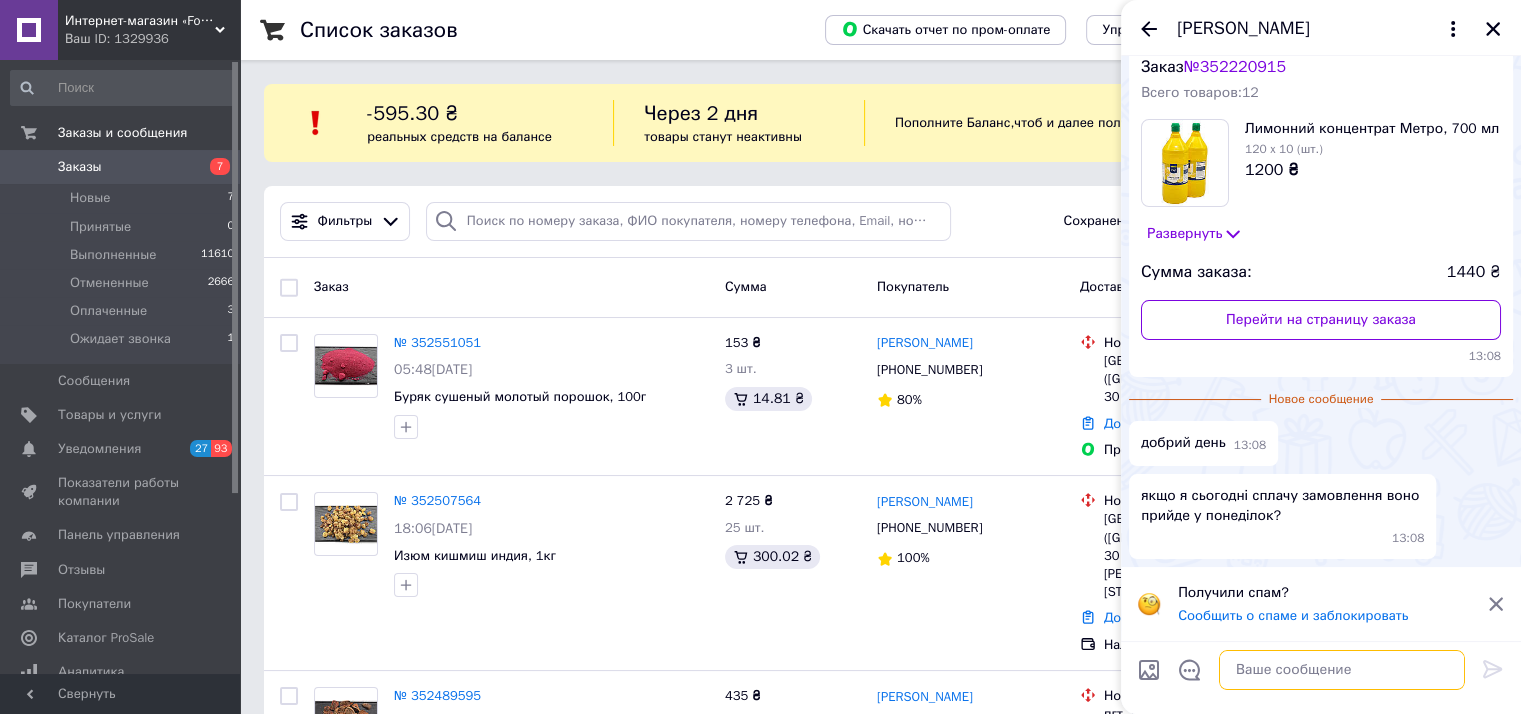 click at bounding box center [1342, 670] 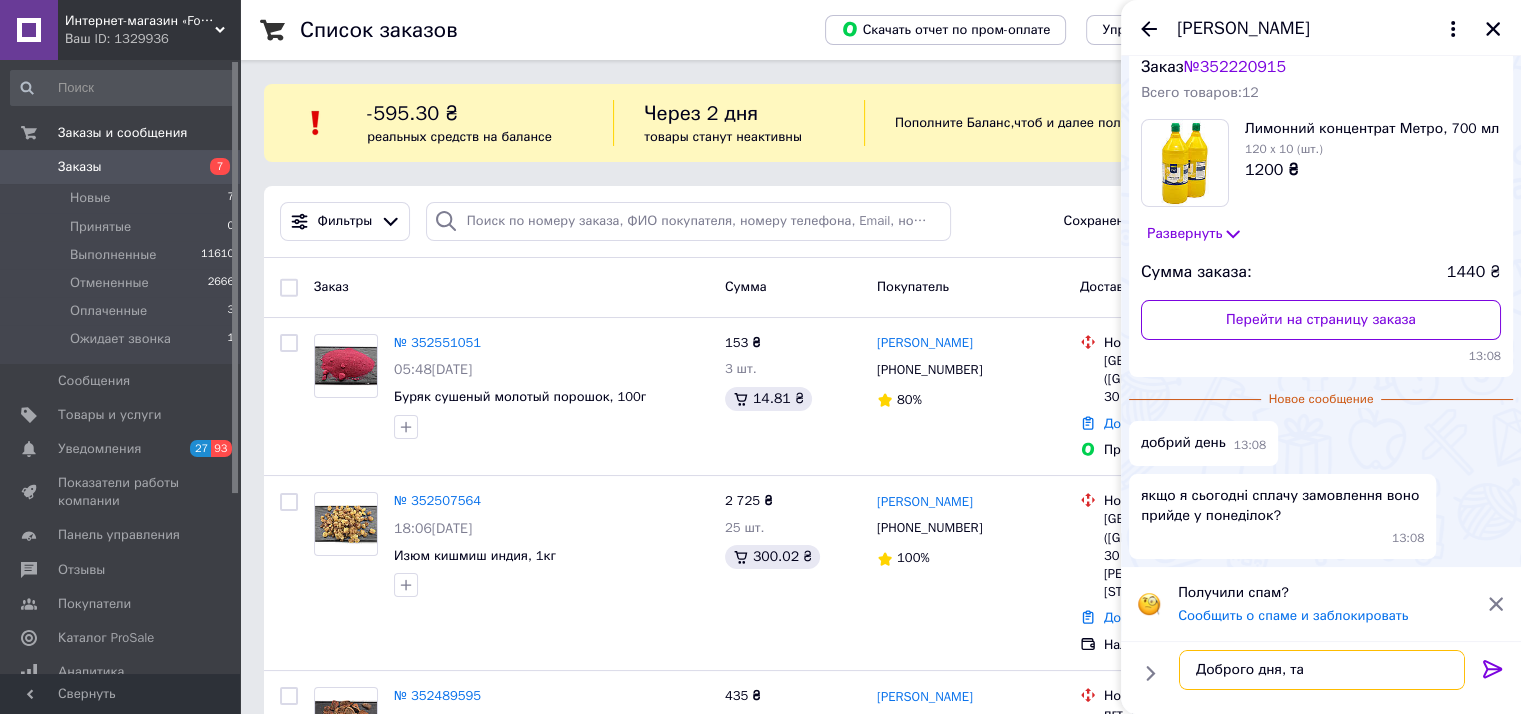 type on "Доброго дня, так" 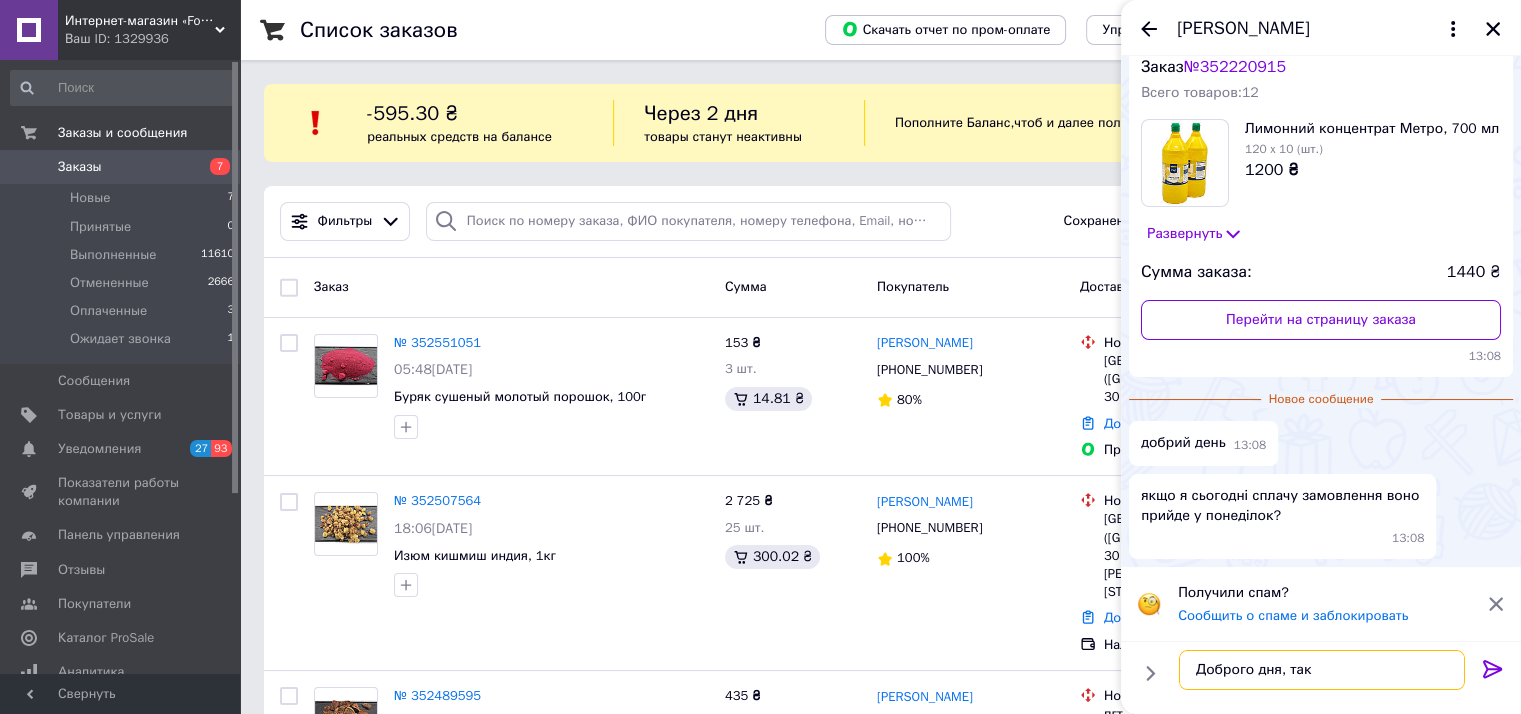 type 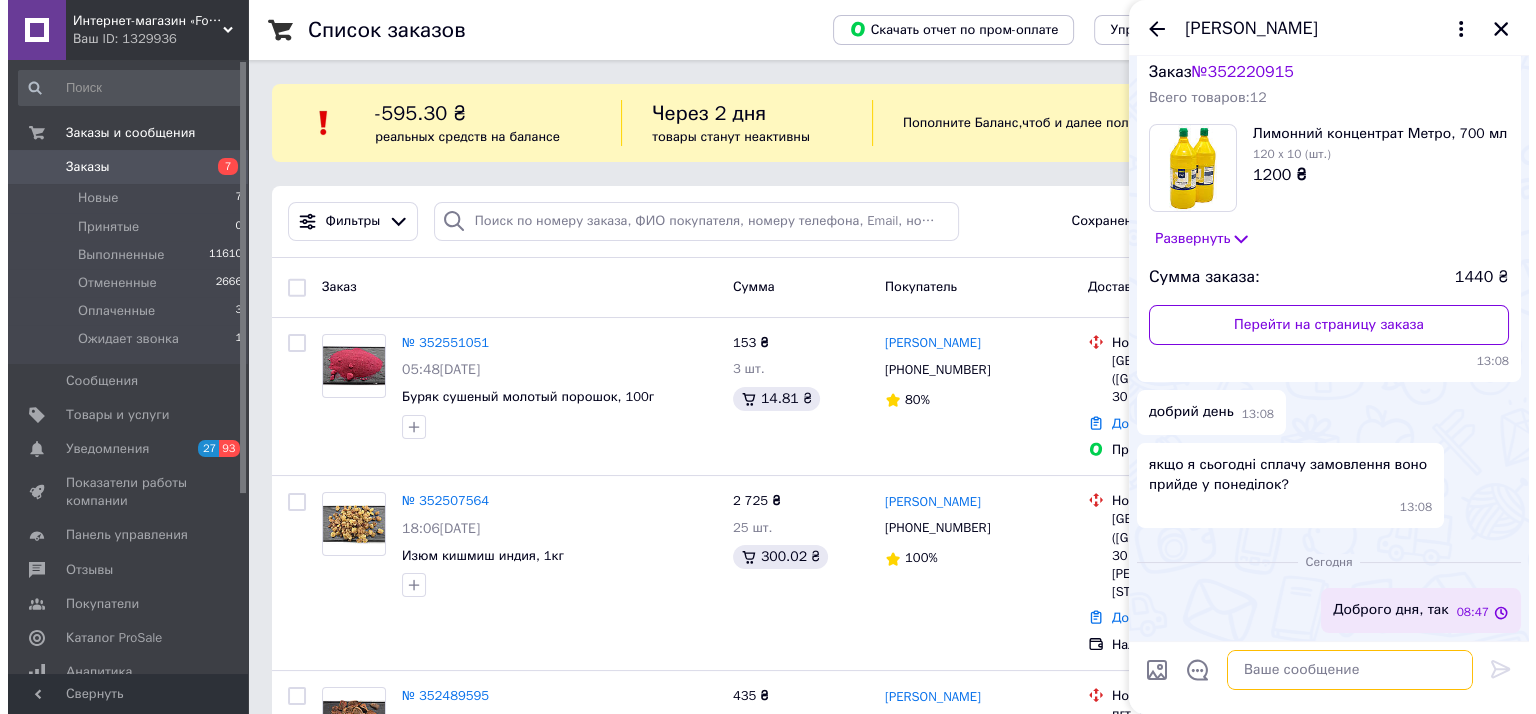 scroll, scrollTop: 60, scrollLeft: 0, axis: vertical 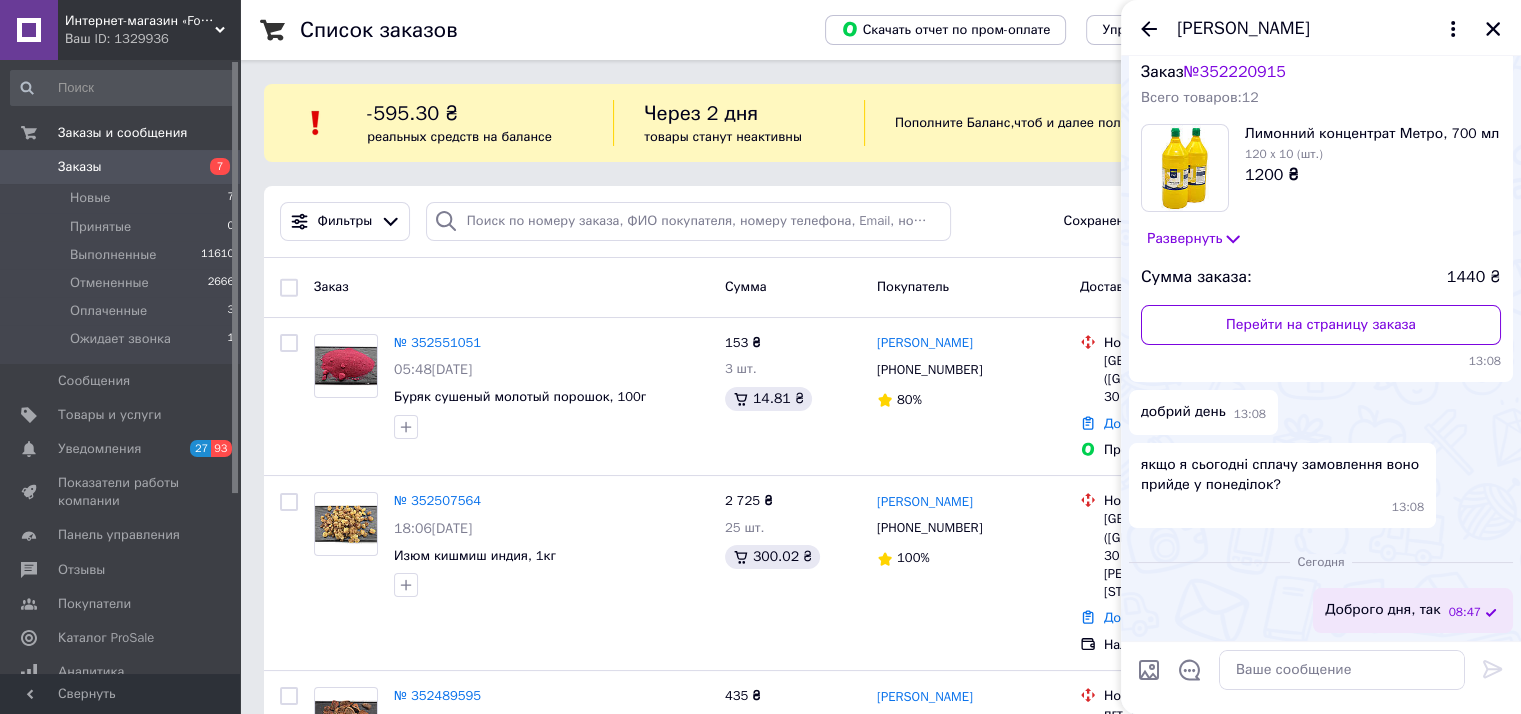 click on "[PERSON_NAME]" at bounding box center [1321, 28] 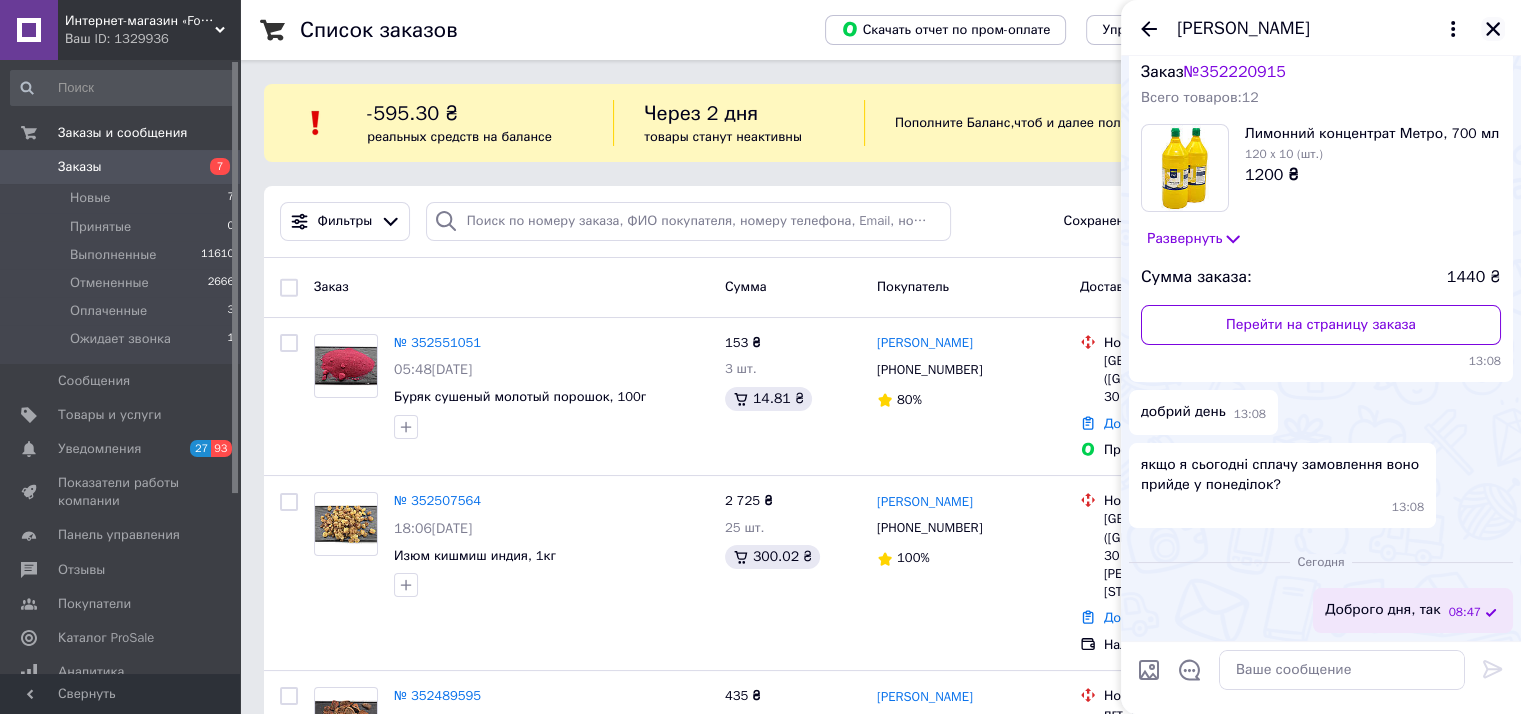 click 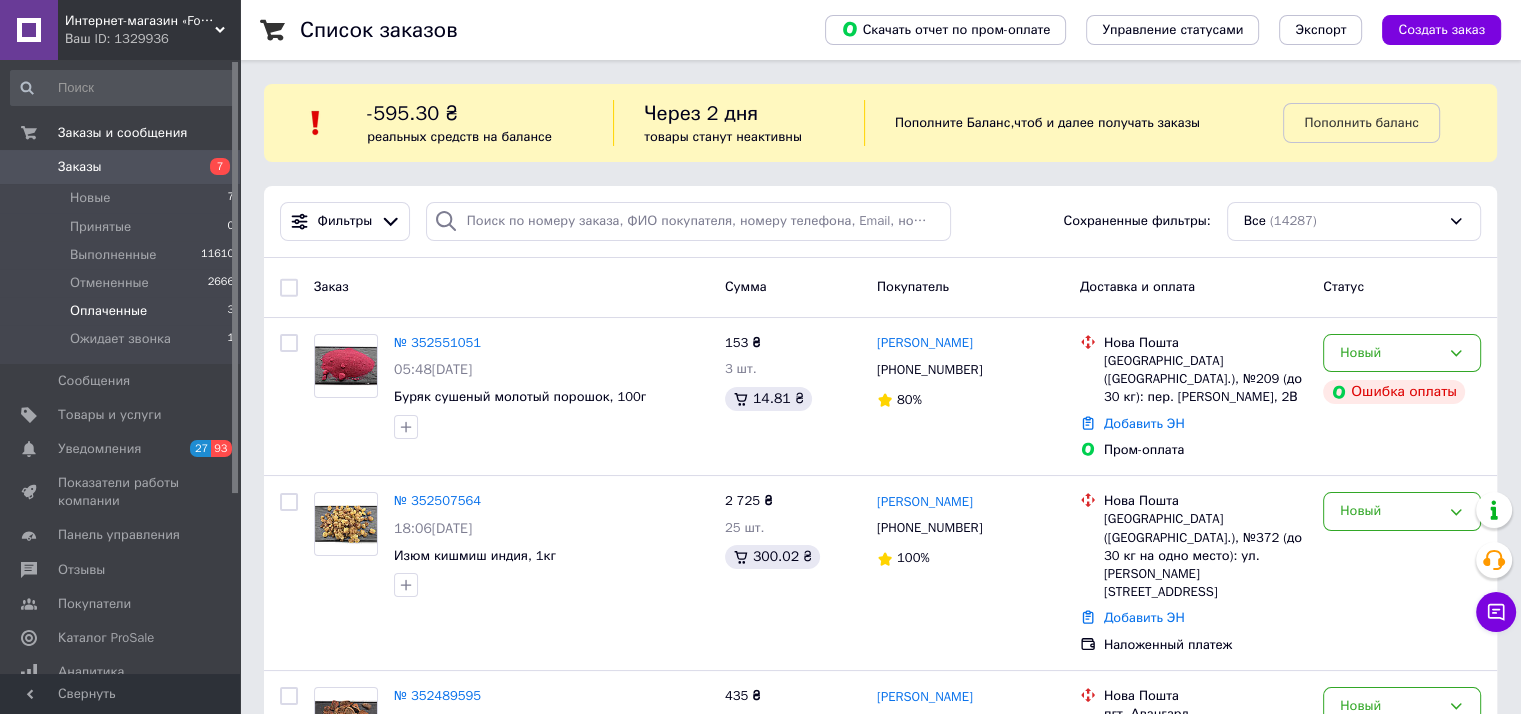 click on "Оплаченные 3" at bounding box center (123, 311) 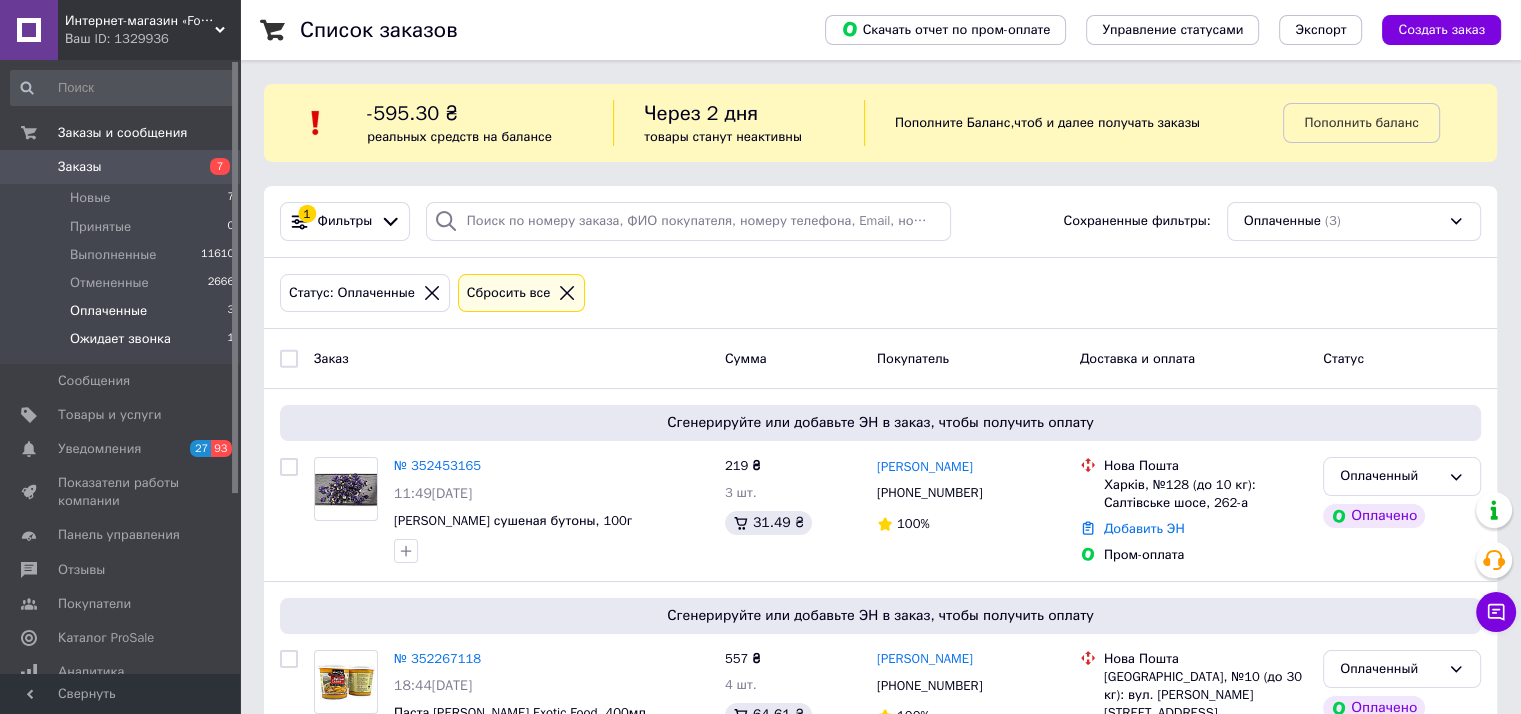click on "Ожидает звонка" at bounding box center [120, 339] 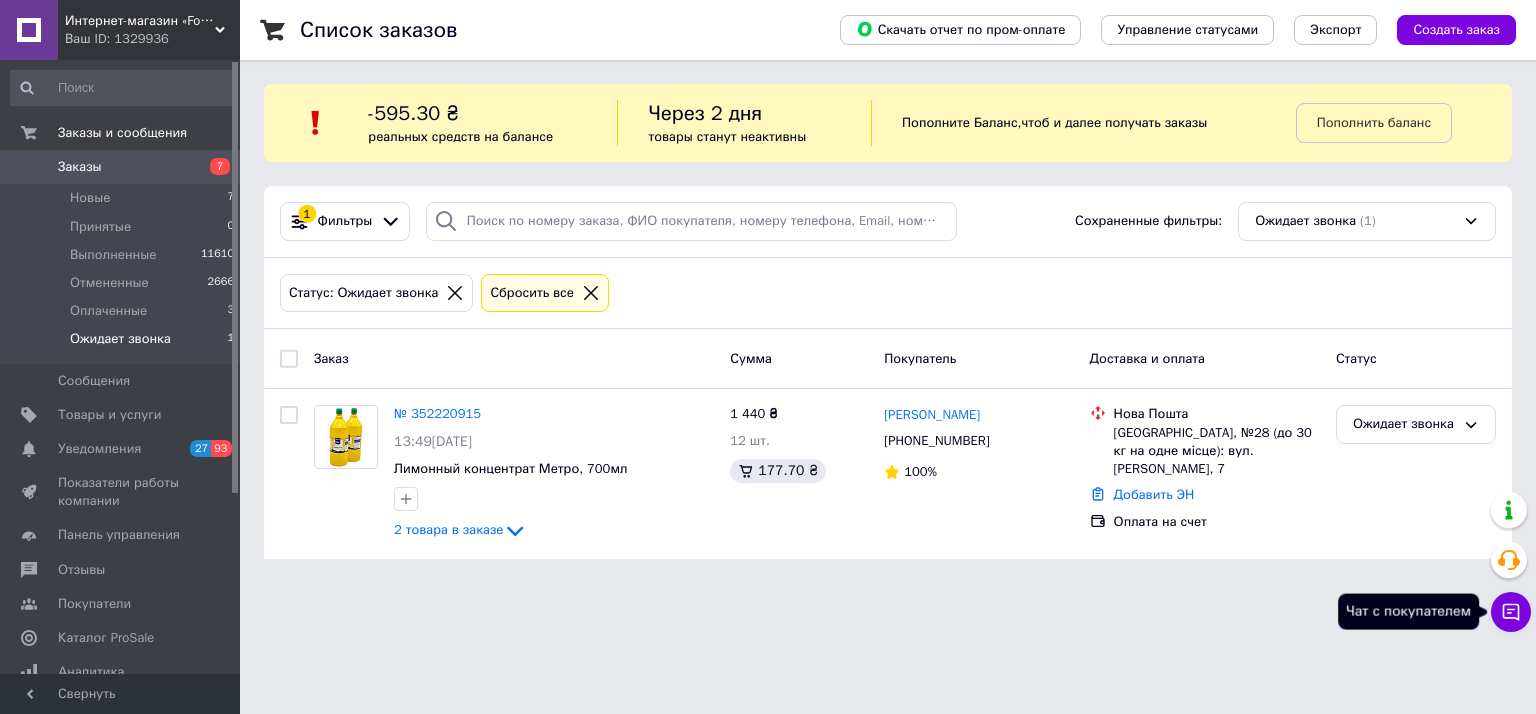 click on "Чат с покупателем" at bounding box center (1511, 612) 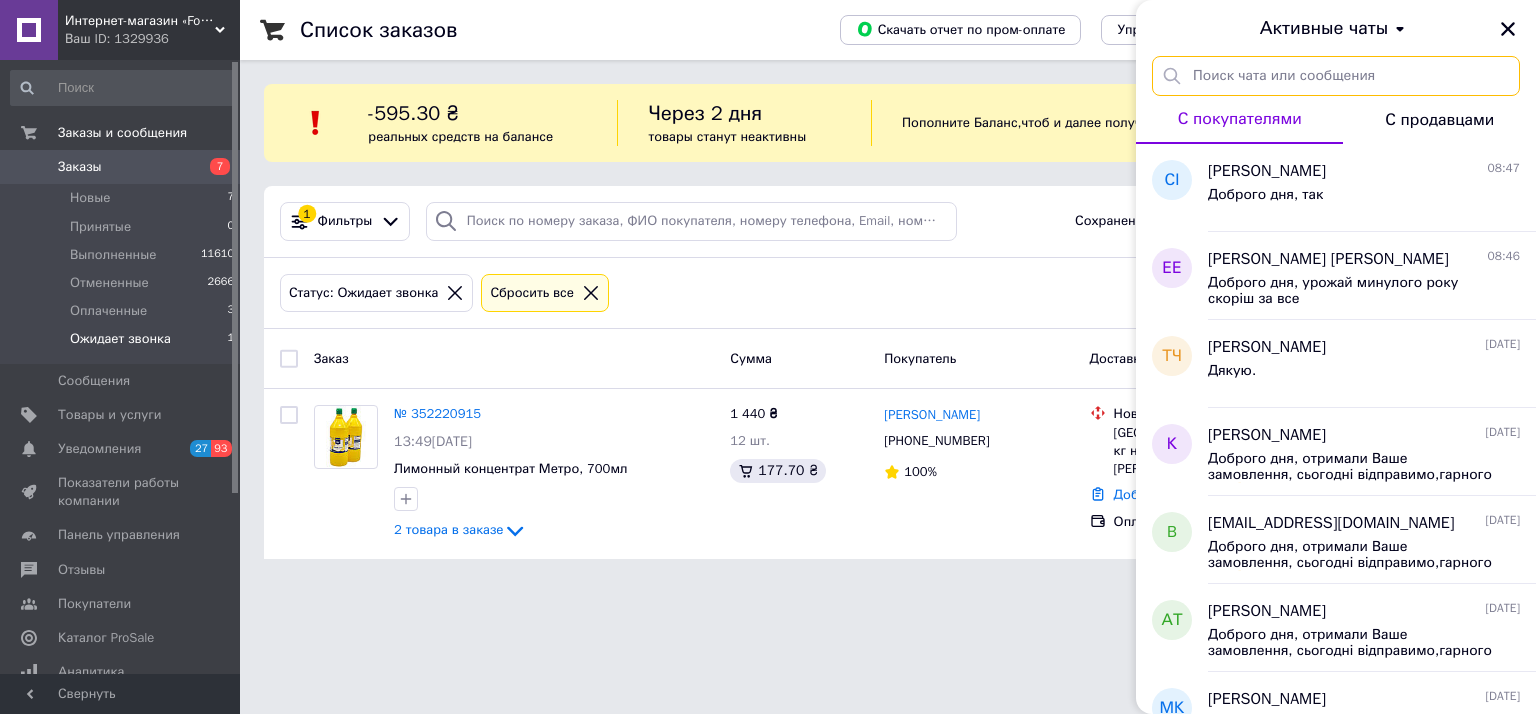 click at bounding box center (1336, 76) 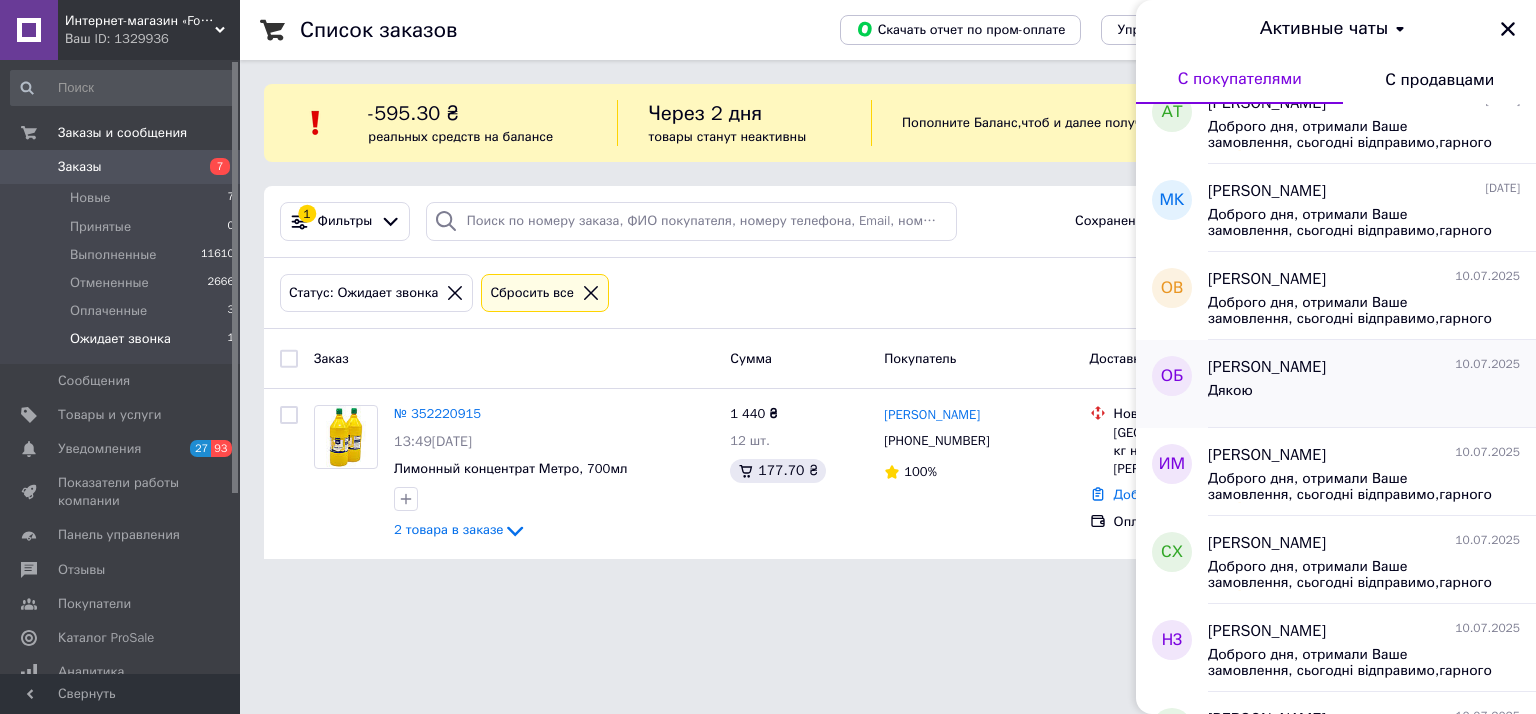 scroll, scrollTop: 500, scrollLeft: 0, axis: vertical 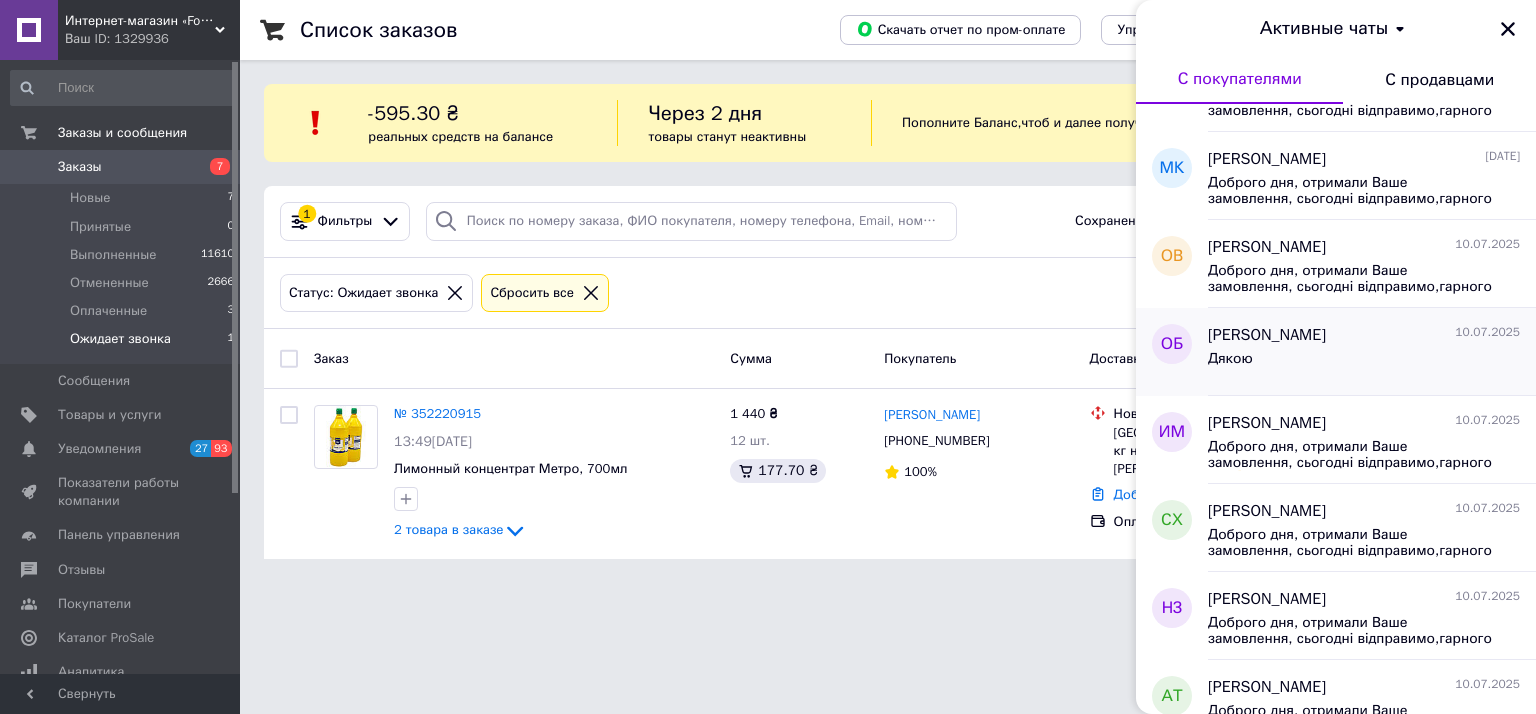 click on "Оксана Боклах 10.07.2025" at bounding box center [1364, 335] 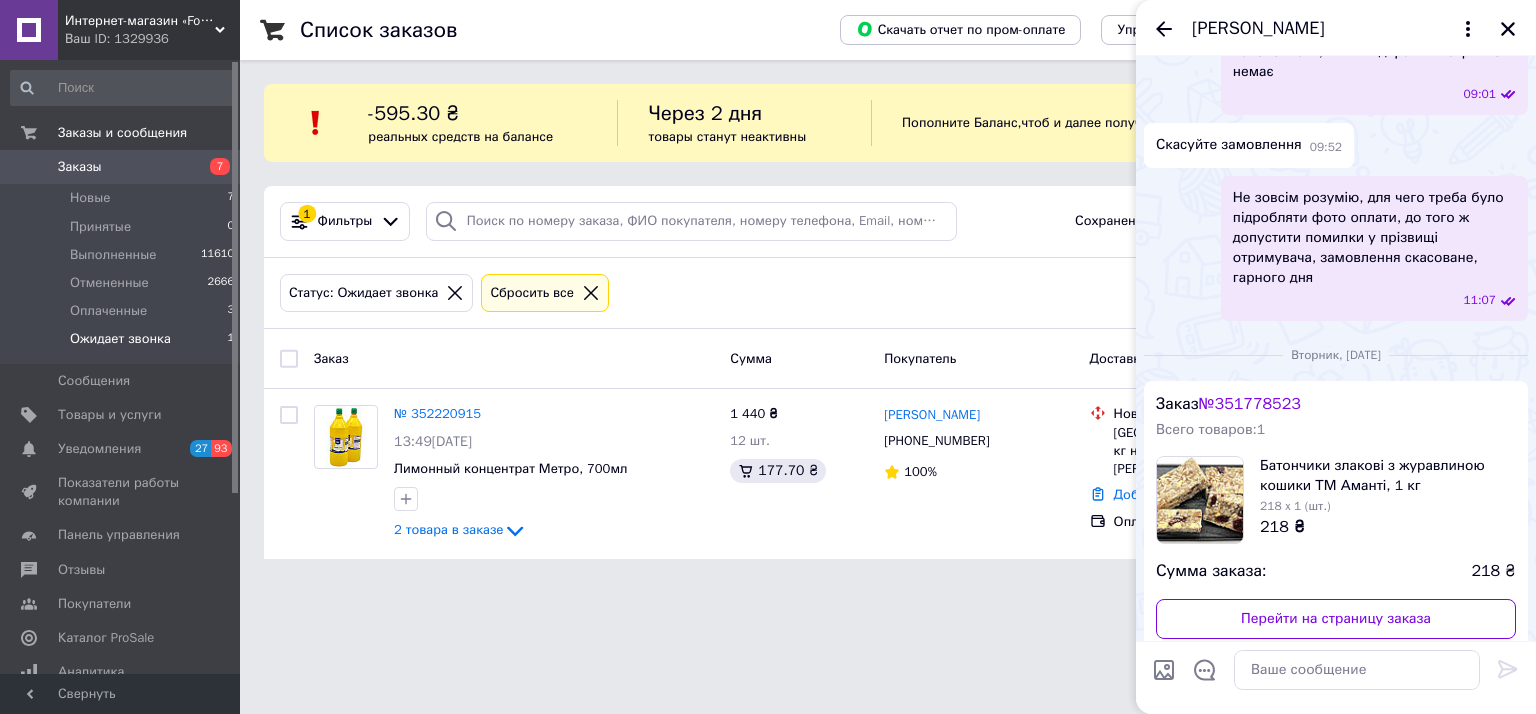 scroll, scrollTop: 1176, scrollLeft: 0, axis: vertical 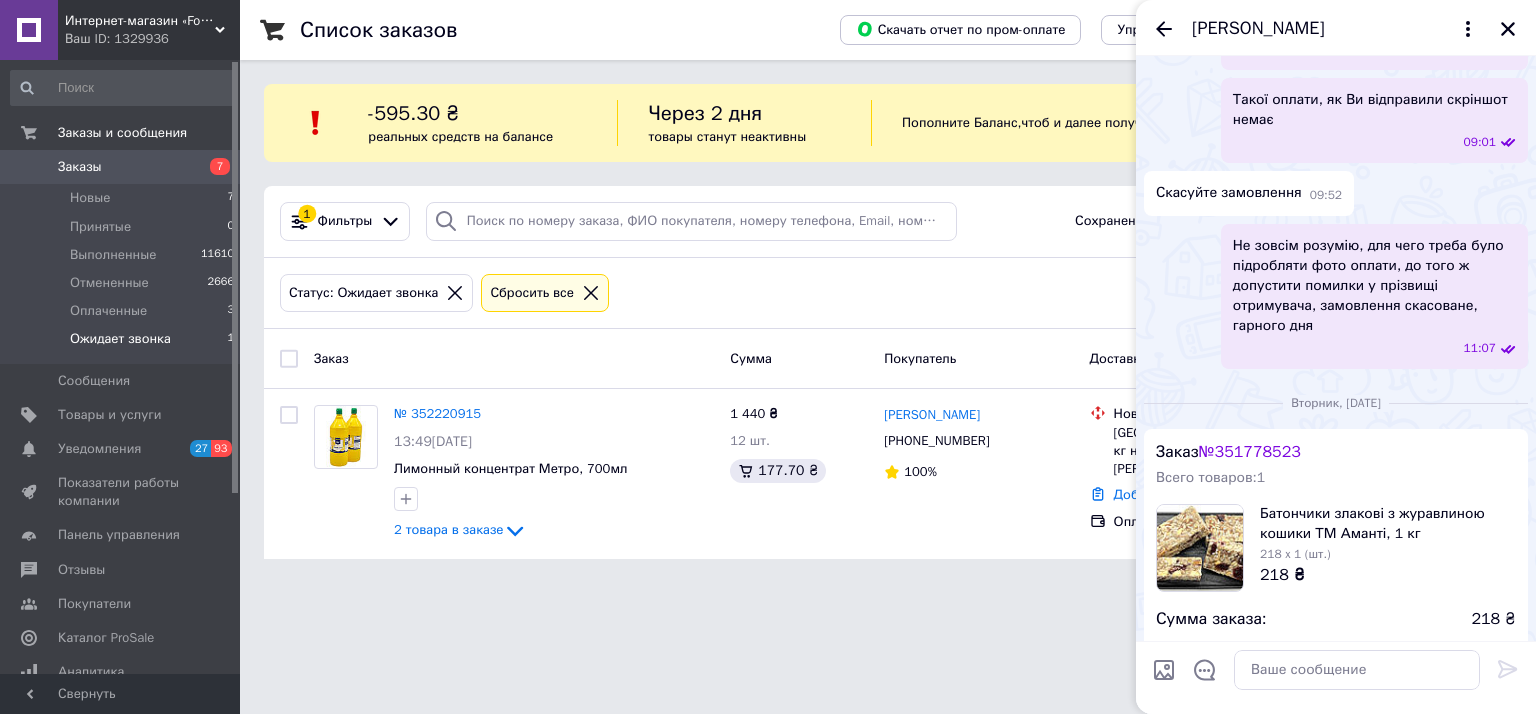 drag, startPoint x: 1328, startPoint y: 280, endPoint x: 1468, endPoint y: 275, distance: 140.08926 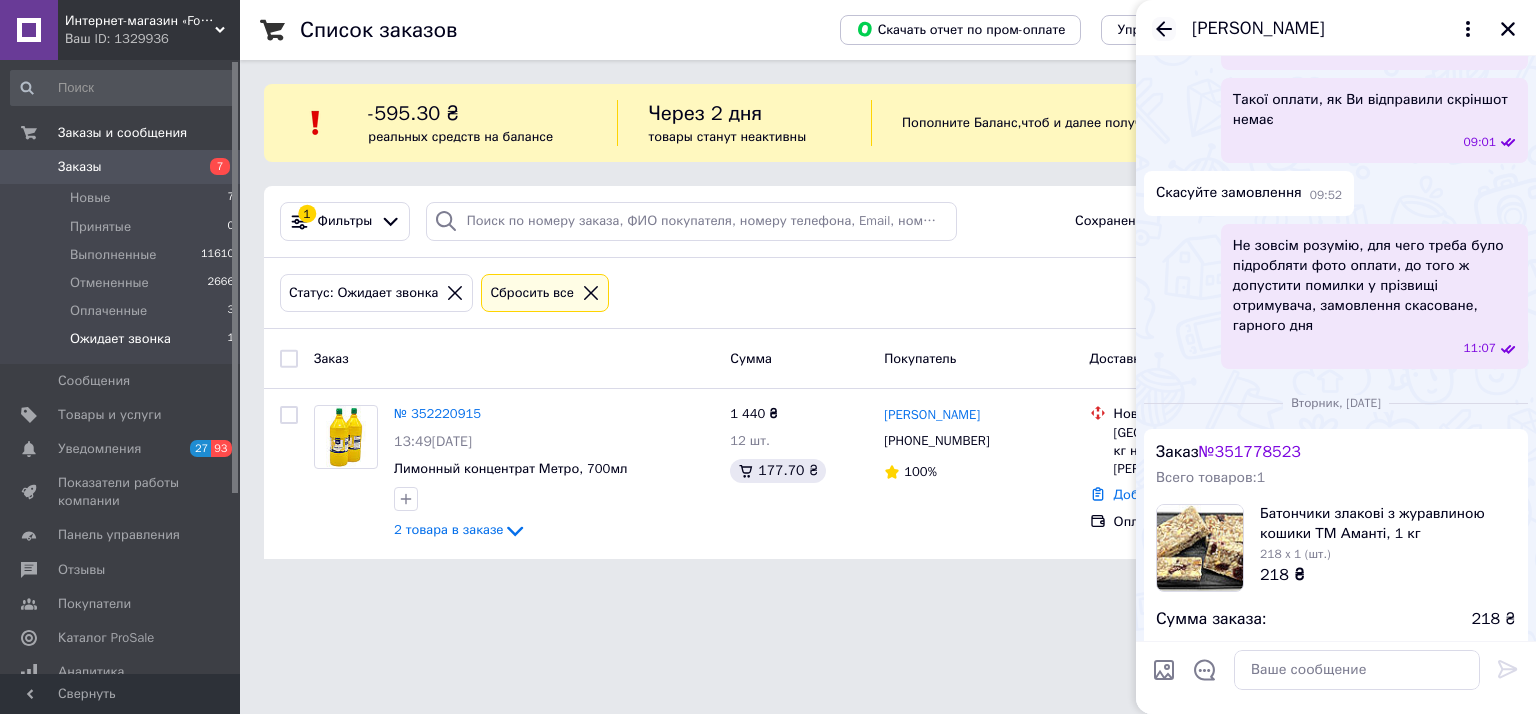 click 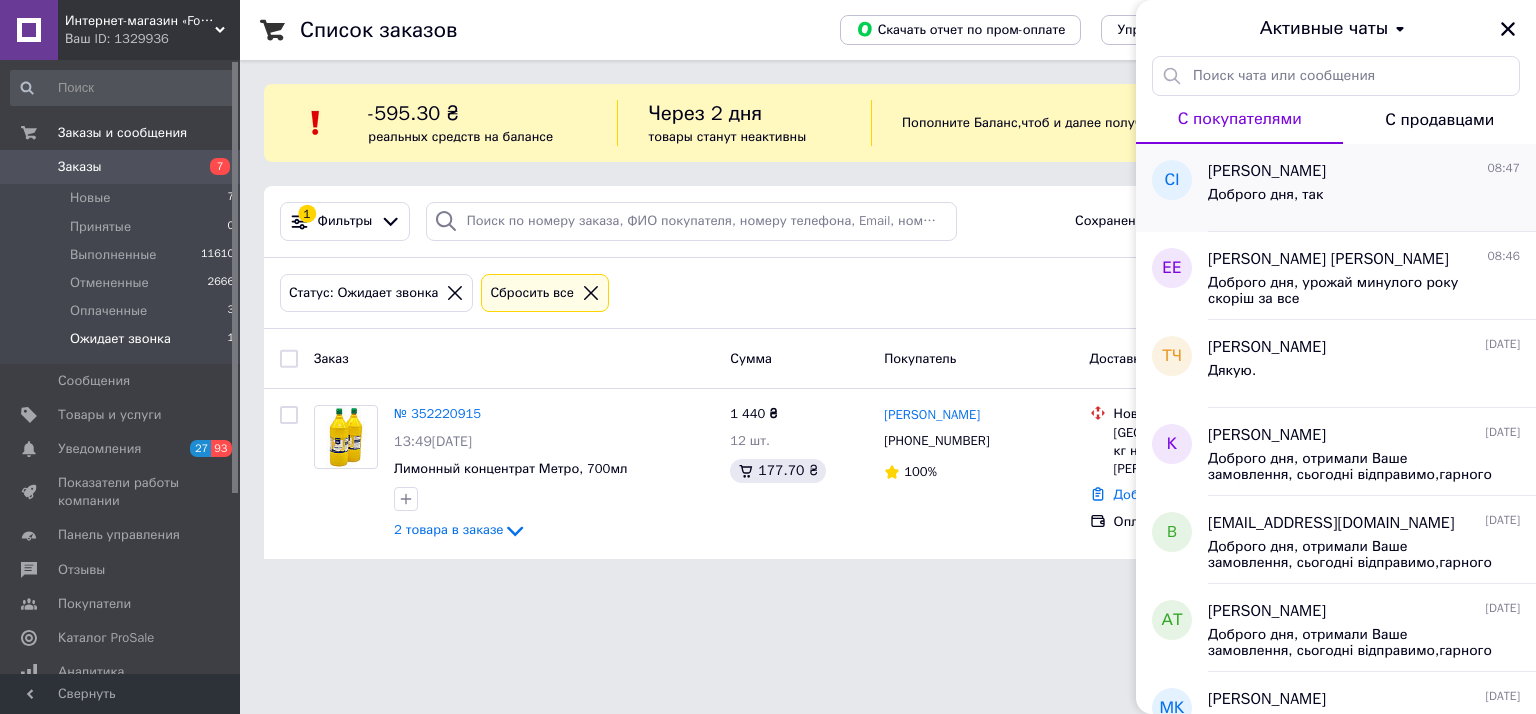 click on "[PERSON_NAME]" at bounding box center (1267, 171) 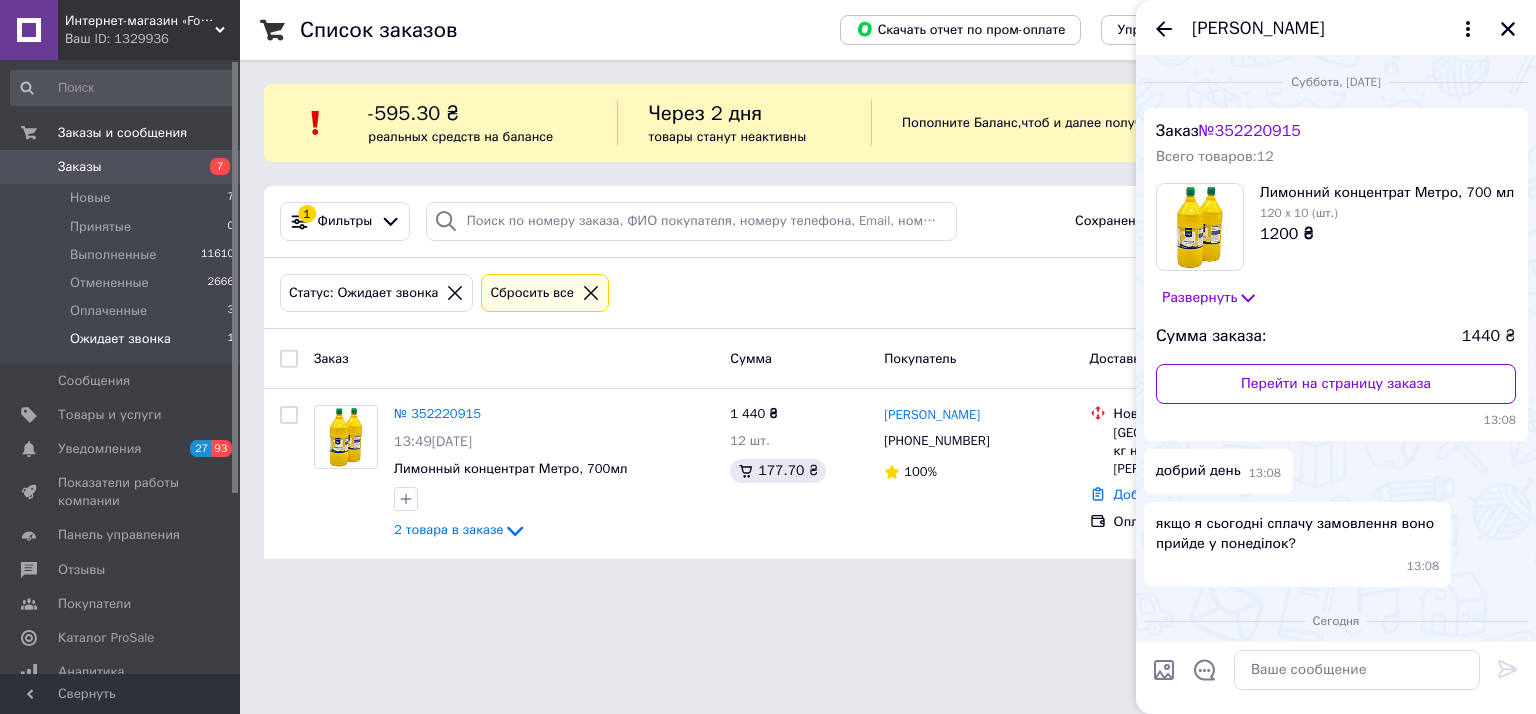 scroll, scrollTop: 60, scrollLeft: 0, axis: vertical 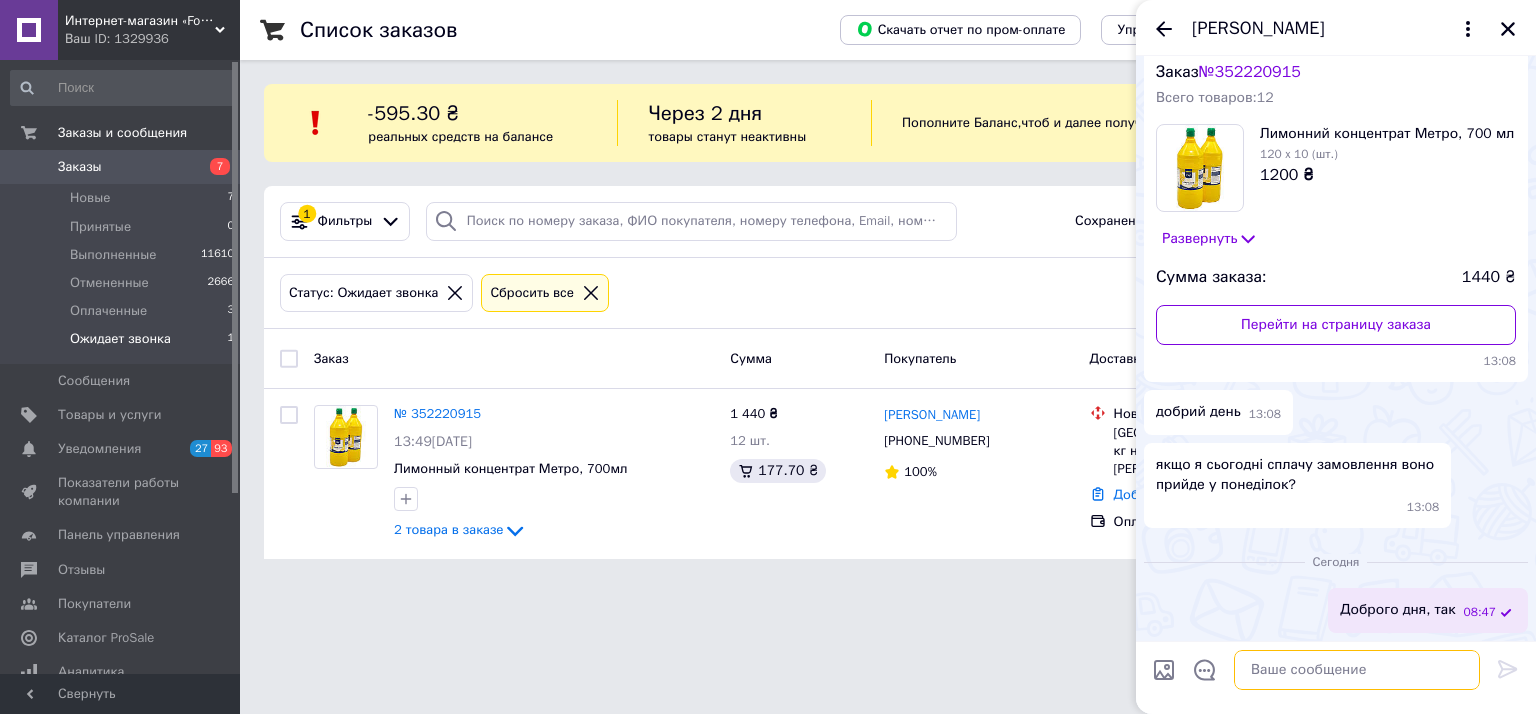 click at bounding box center (1357, 670) 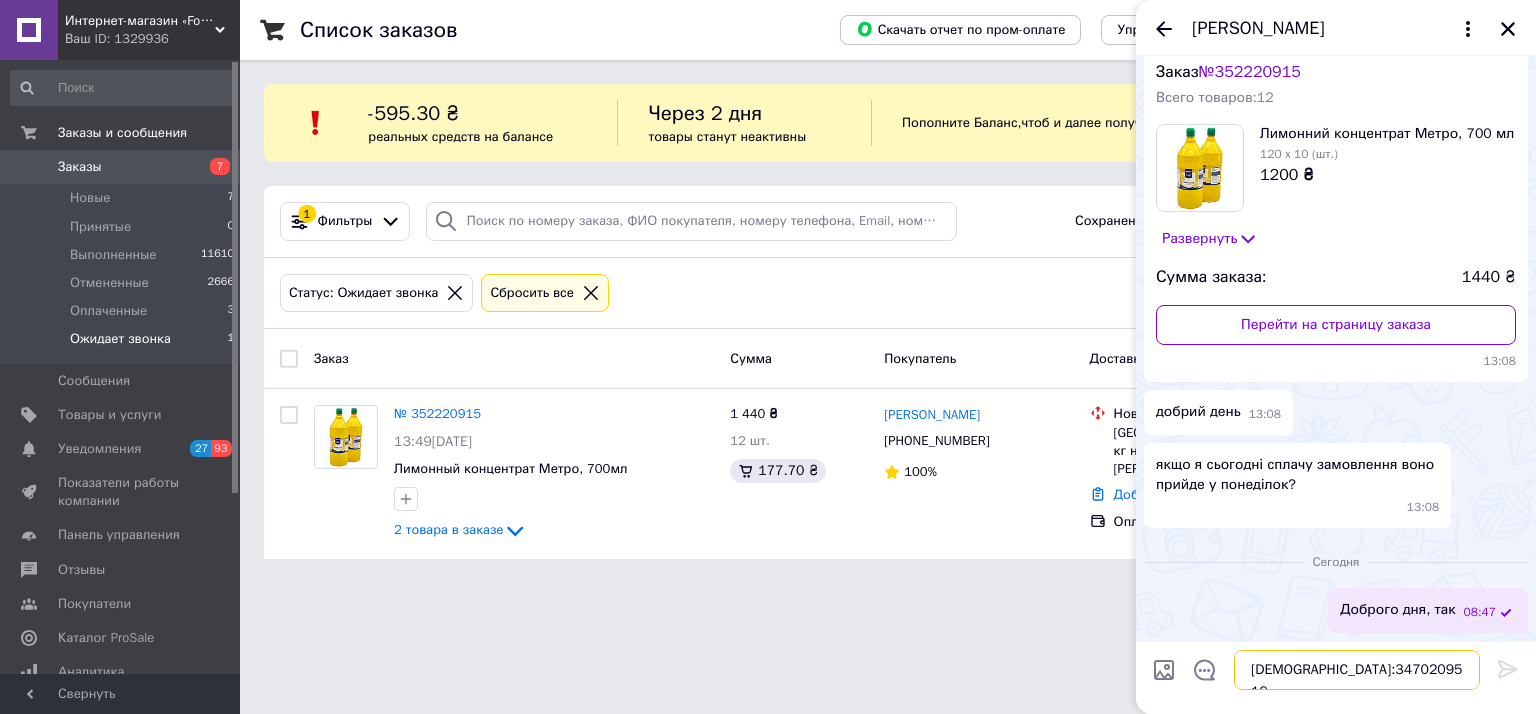 scroll, scrollTop: 12, scrollLeft: 0, axis: vertical 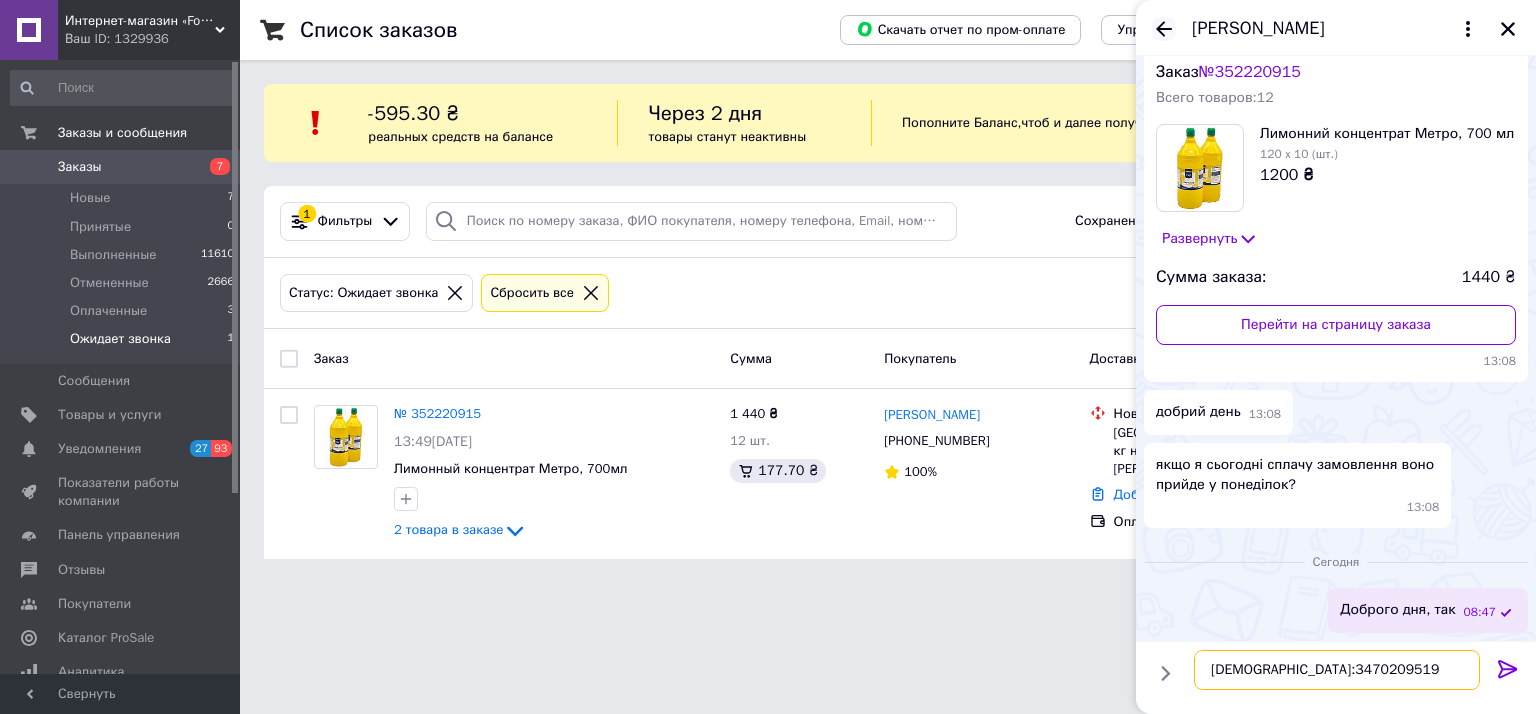 type on "ЄДРПОУ:3470209519" 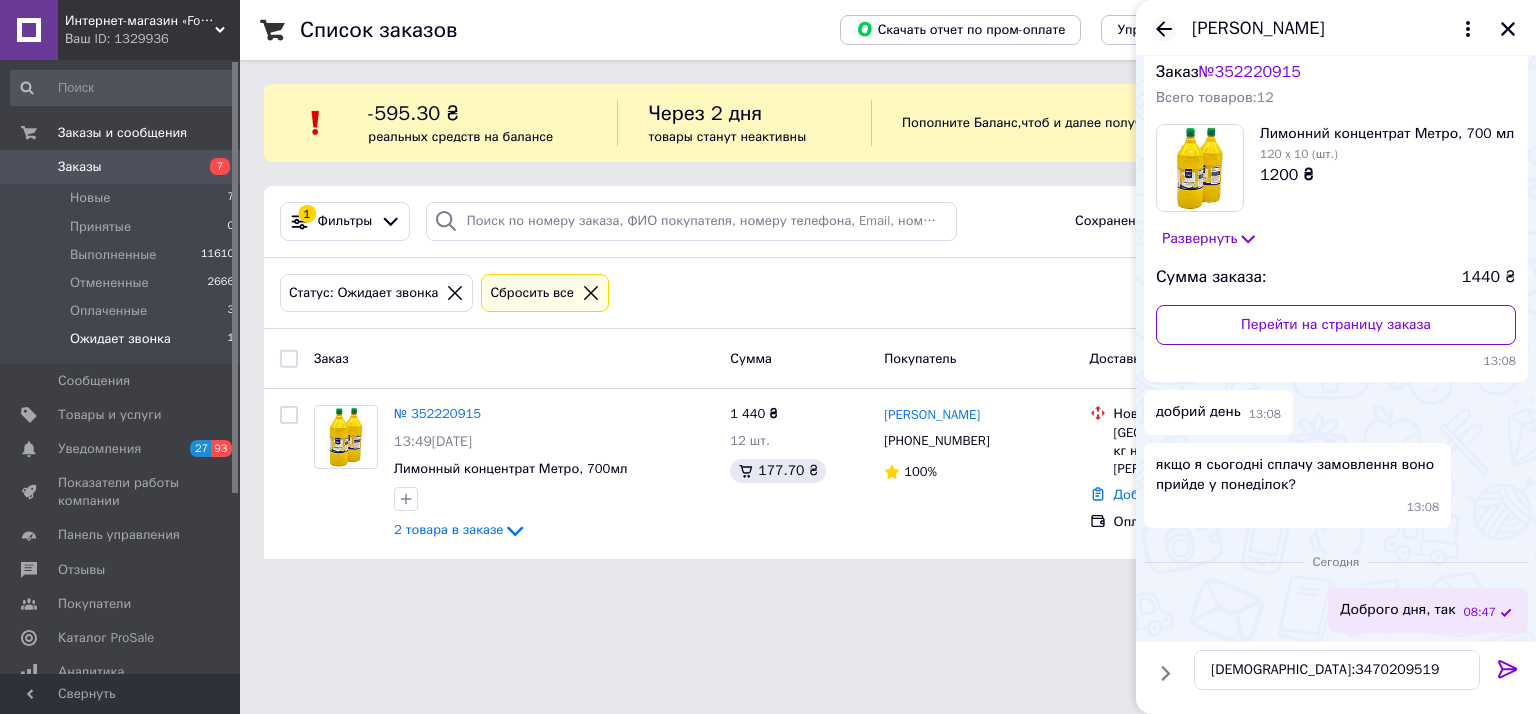 click 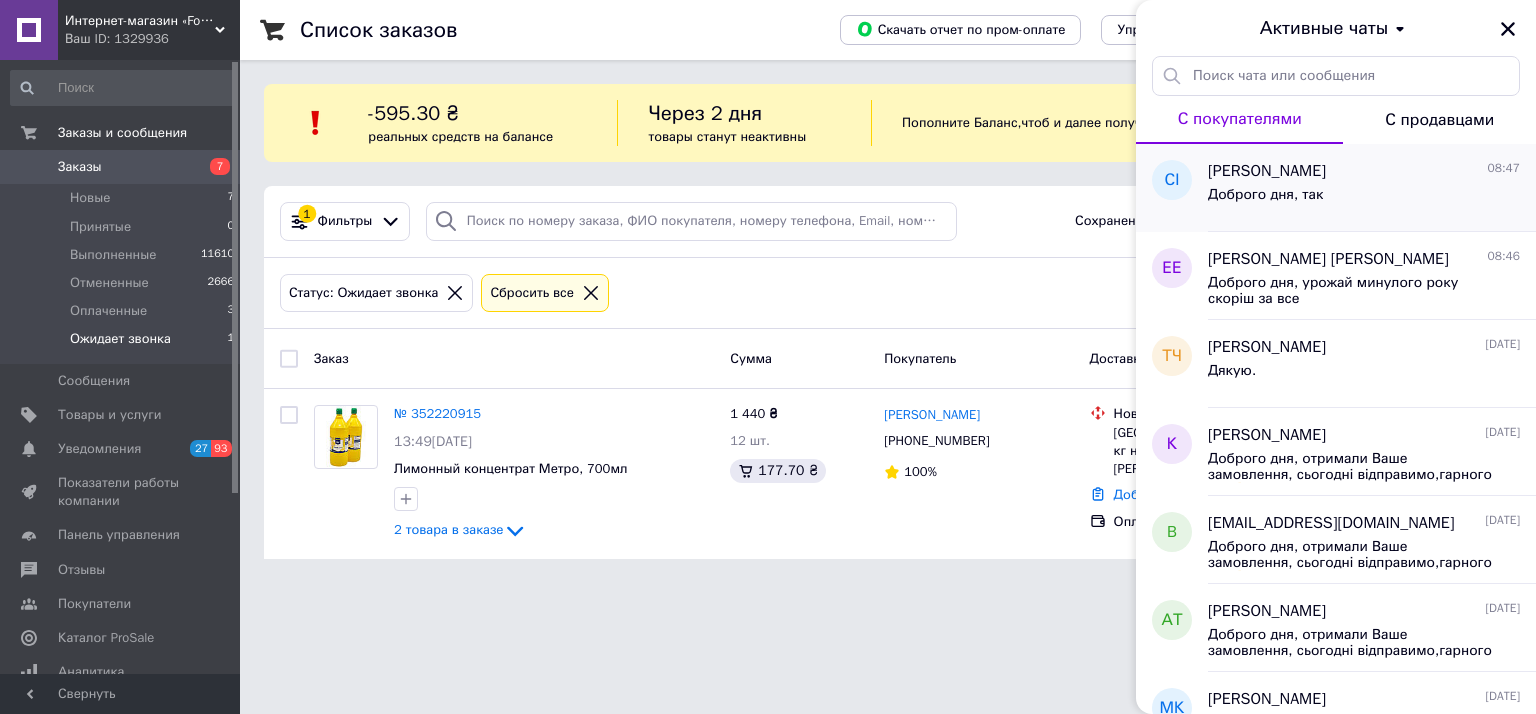 click on "Софія Іванченко 08:47 Доброго дня, так" at bounding box center (1372, 188) 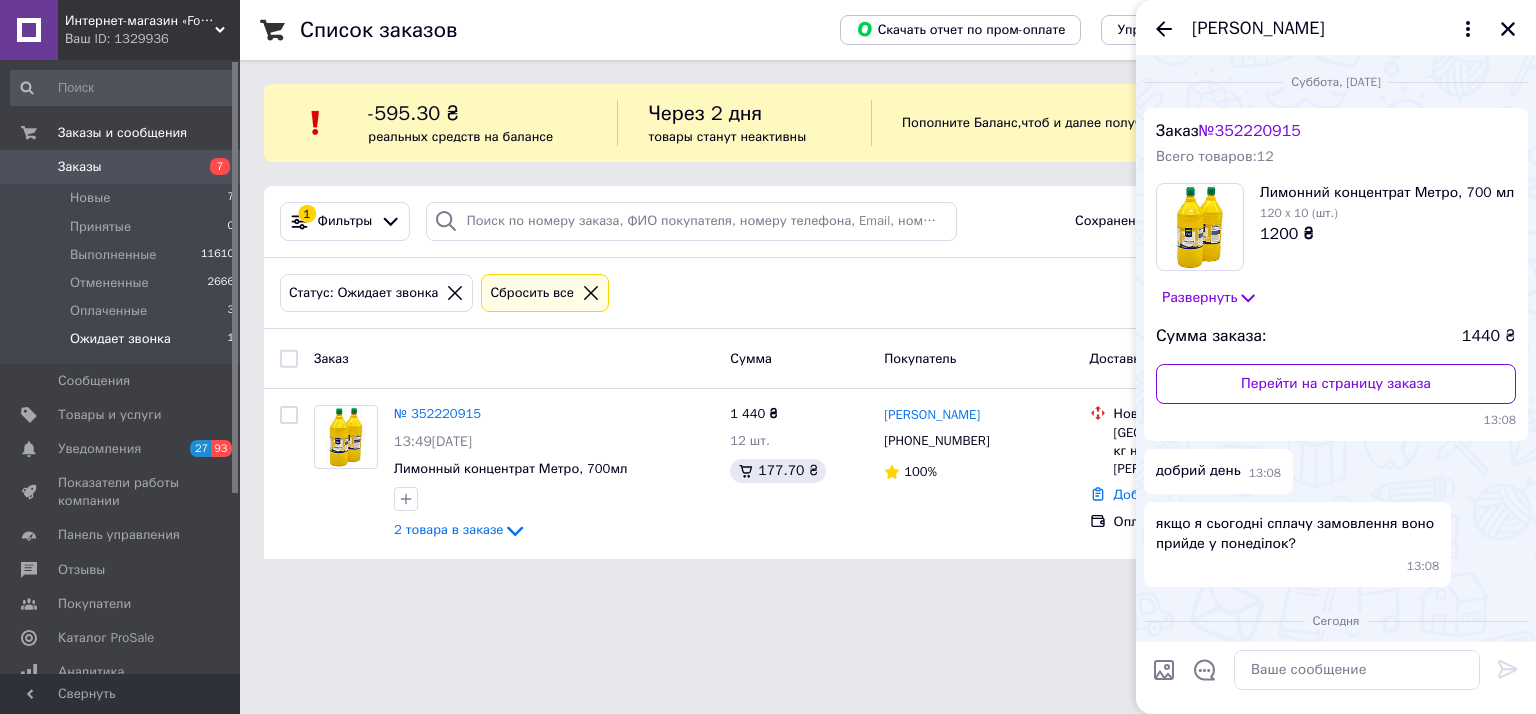 scroll, scrollTop: 60, scrollLeft: 0, axis: vertical 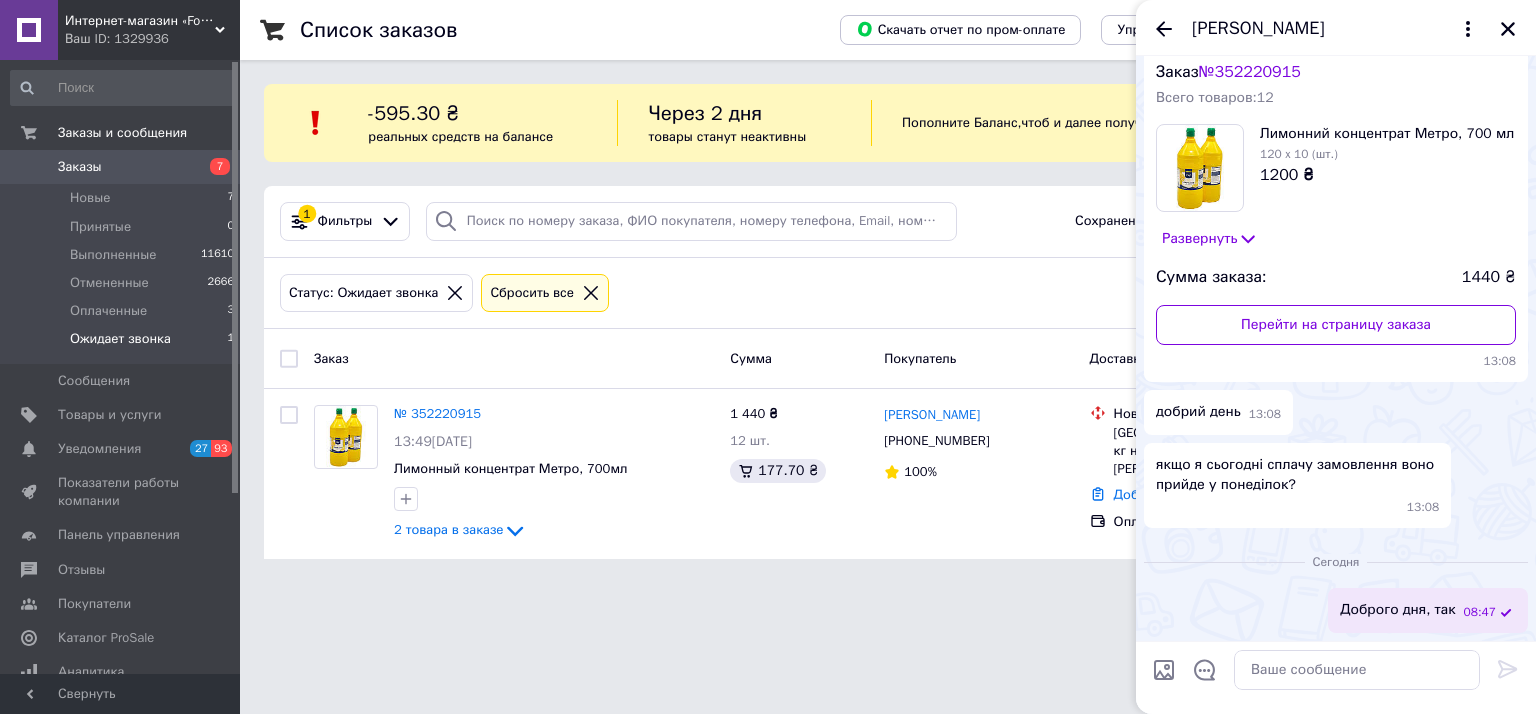 click on "[PERSON_NAME]" at bounding box center [1336, 28] 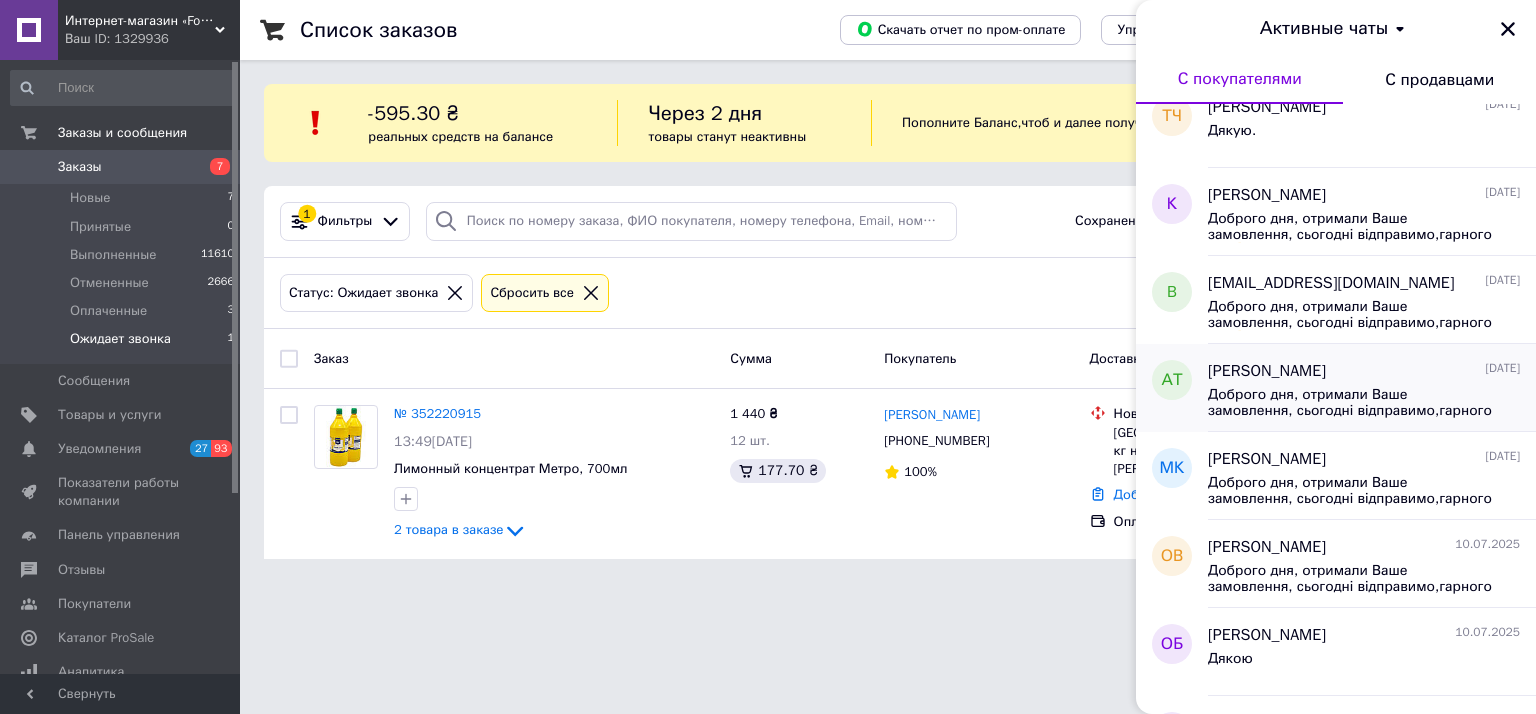 scroll, scrollTop: 300, scrollLeft: 0, axis: vertical 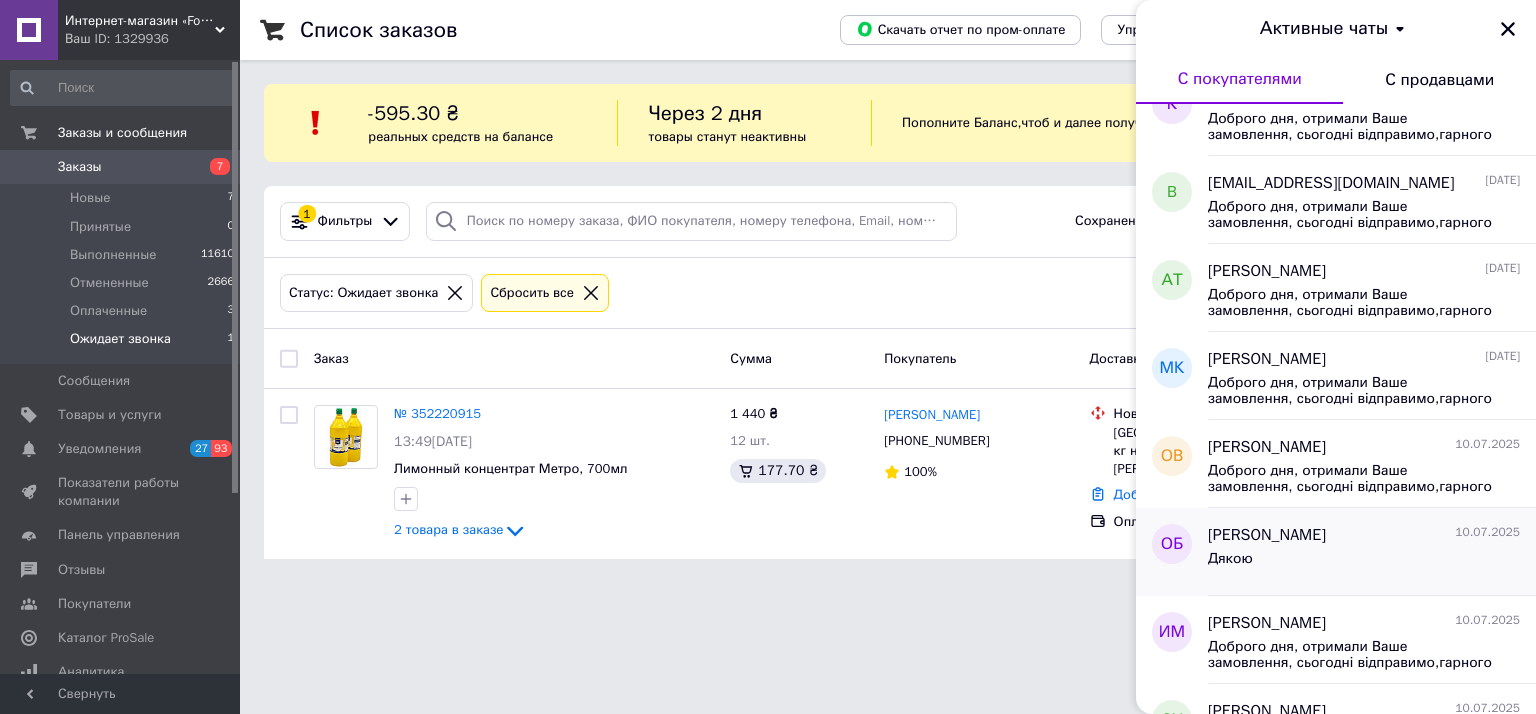 click on "Оксана Боклах 10.07.2025" at bounding box center [1364, 535] 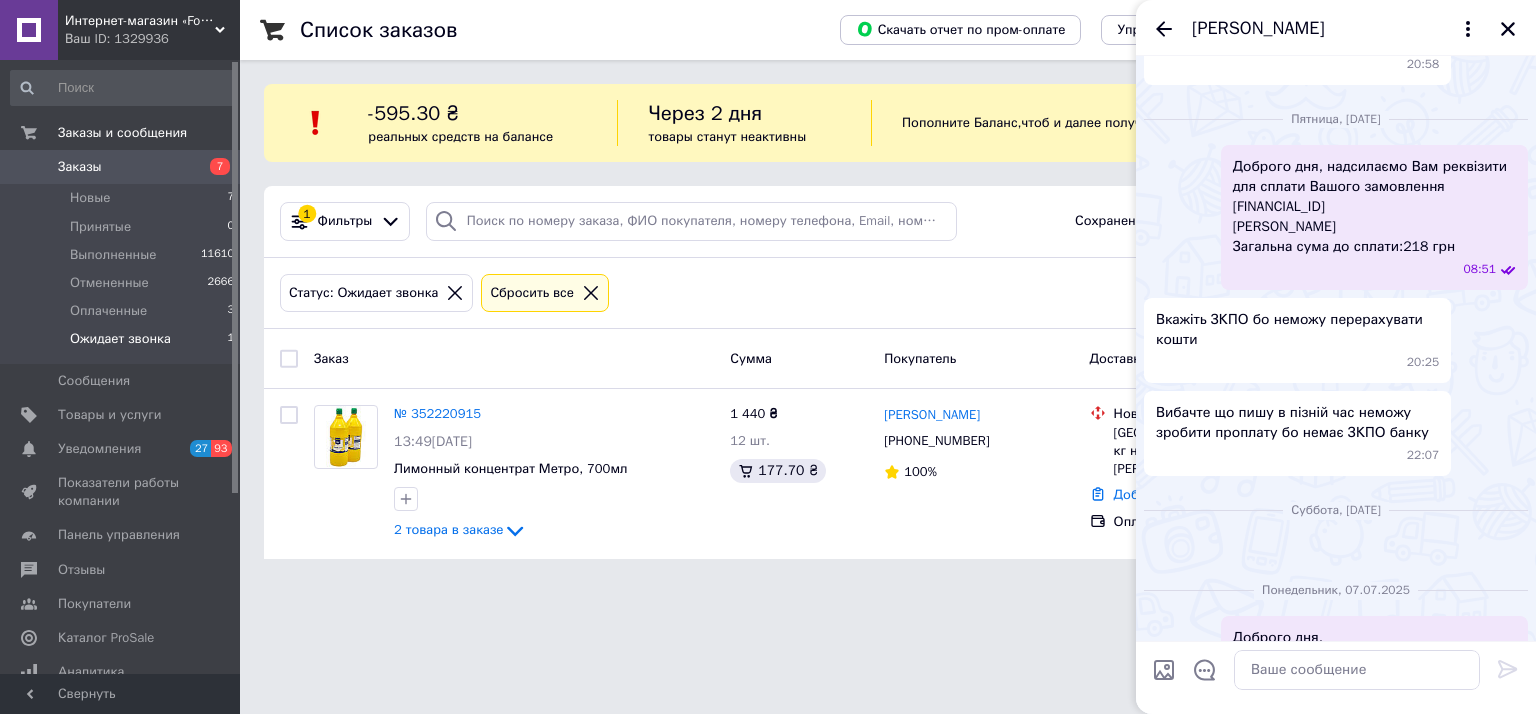 scroll, scrollTop: 376, scrollLeft: 0, axis: vertical 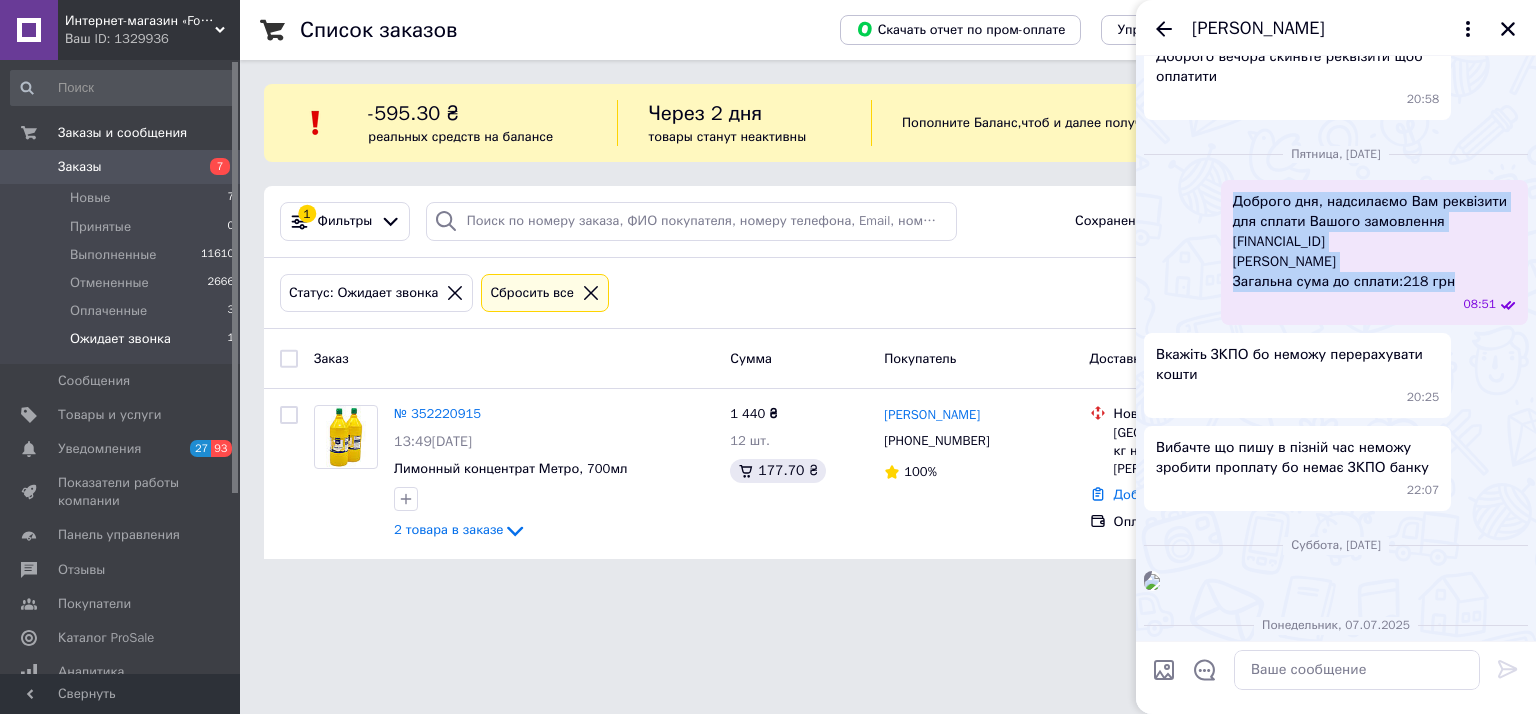 drag, startPoint x: 1445, startPoint y: 291, endPoint x: 1226, endPoint y: 187, distance: 242.43968 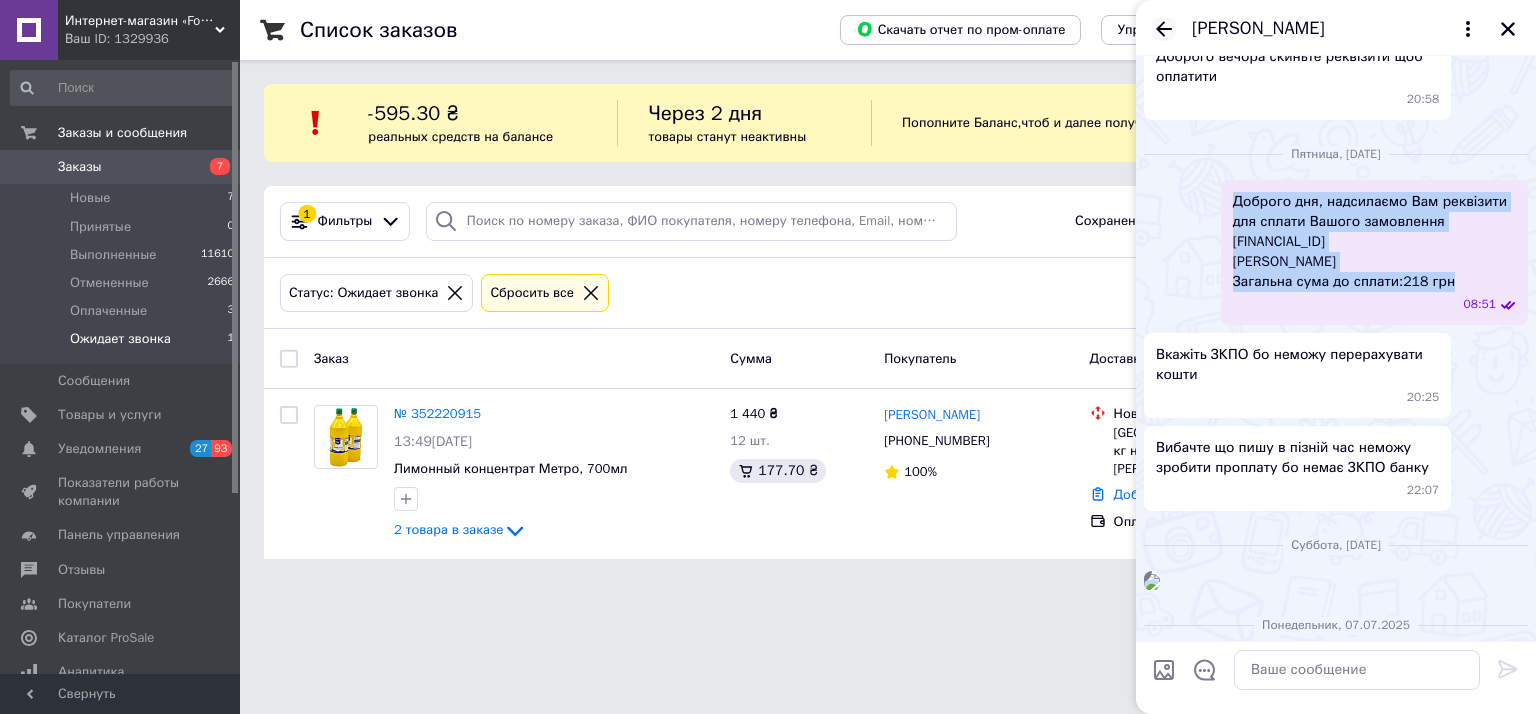 click 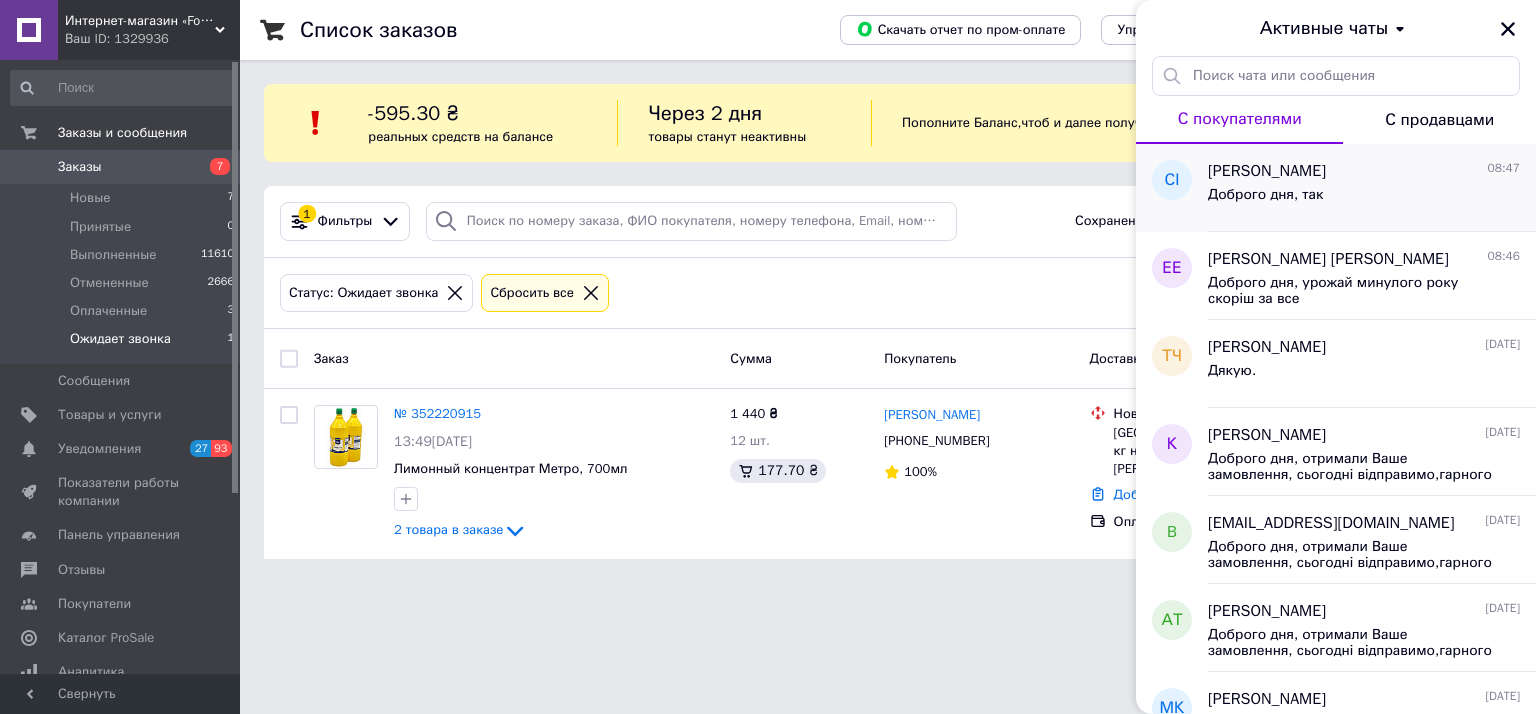 click on "Доброго дня, так" at bounding box center [1265, 201] 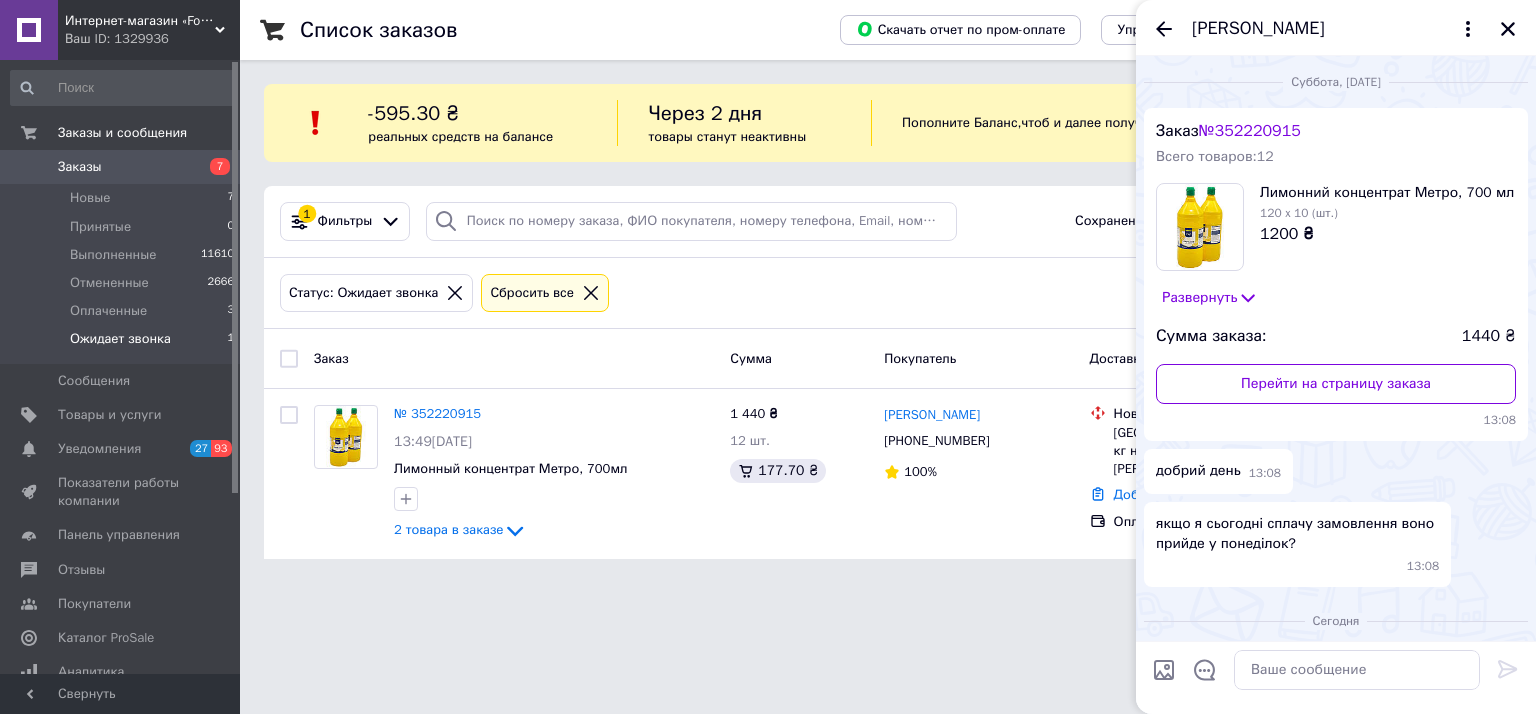 scroll, scrollTop: 60, scrollLeft: 0, axis: vertical 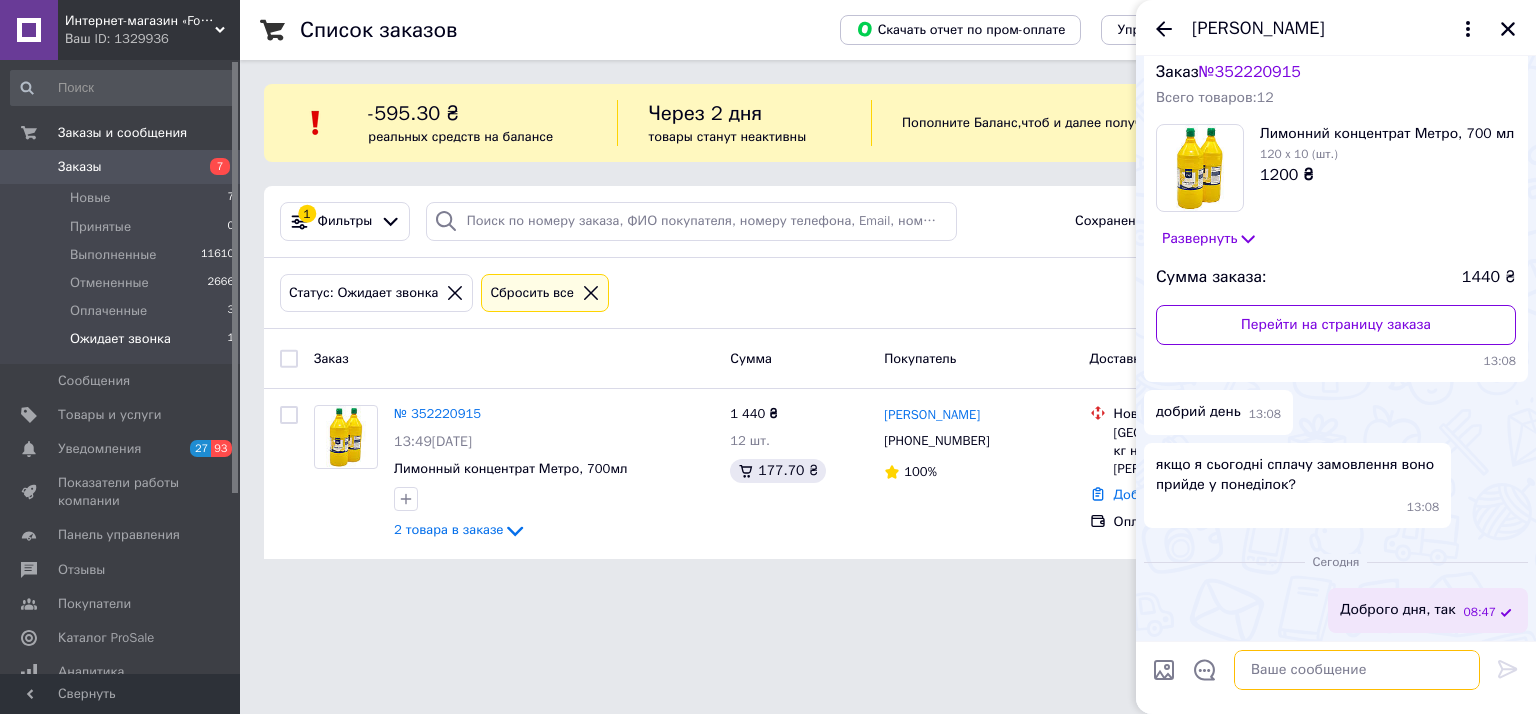 click at bounding box center [1357, 670] 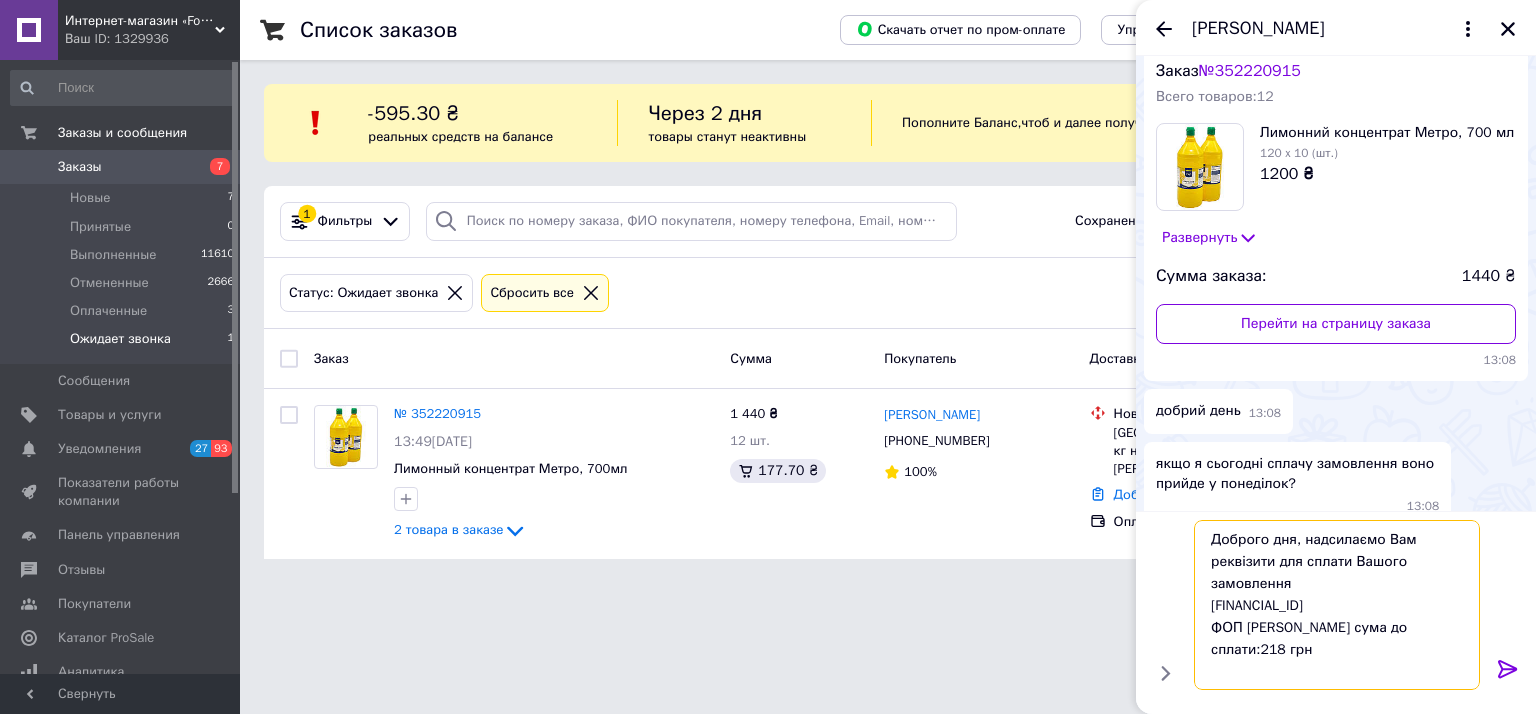 scroll, scrollTop: 0, scrollLeft: 0, axis: both 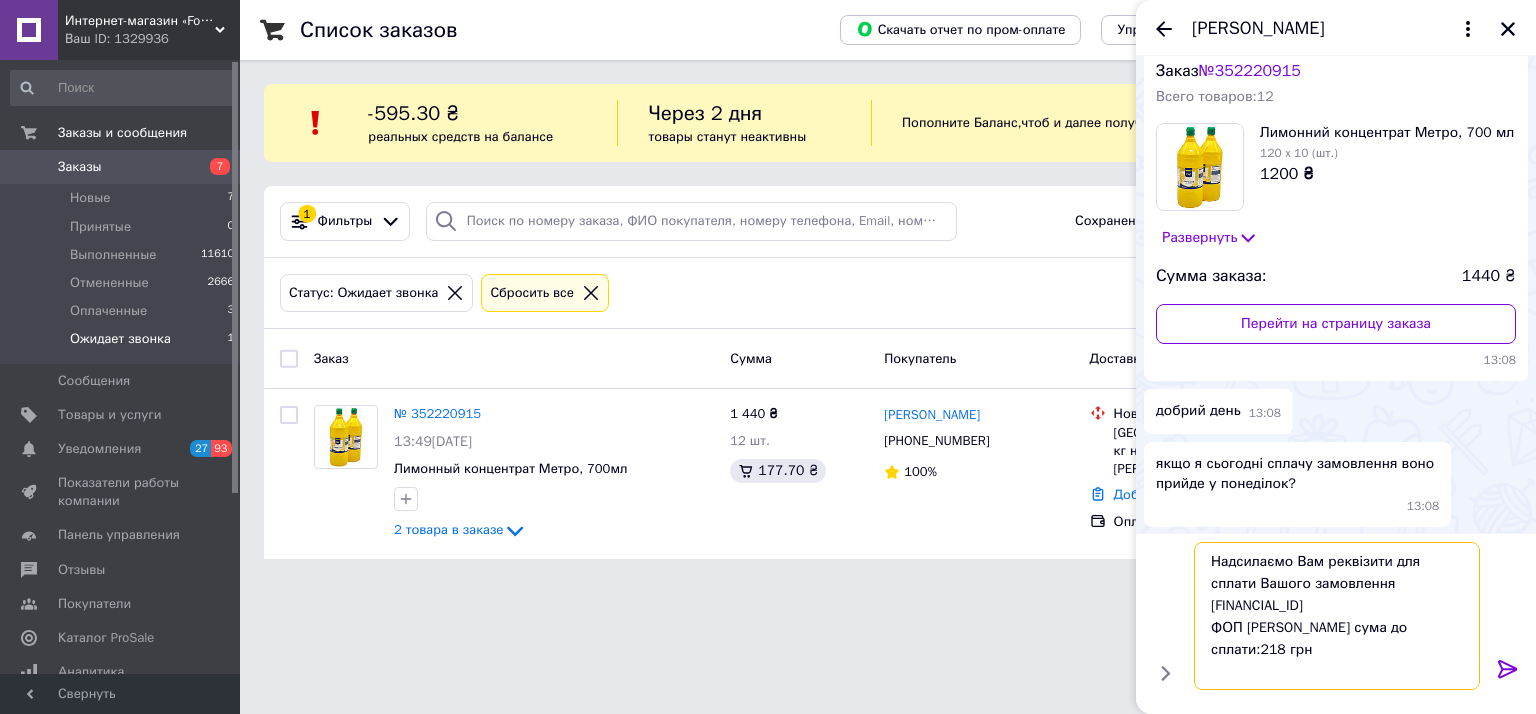 click on "Надсилаємо Вам реквізити для сплати Вашого замовлення
UA783052990000026002045906698
ФОП Кругляков Микита Олександрович
Загальна сума до сплати:218 грн" at bounding box center [1337, 616] 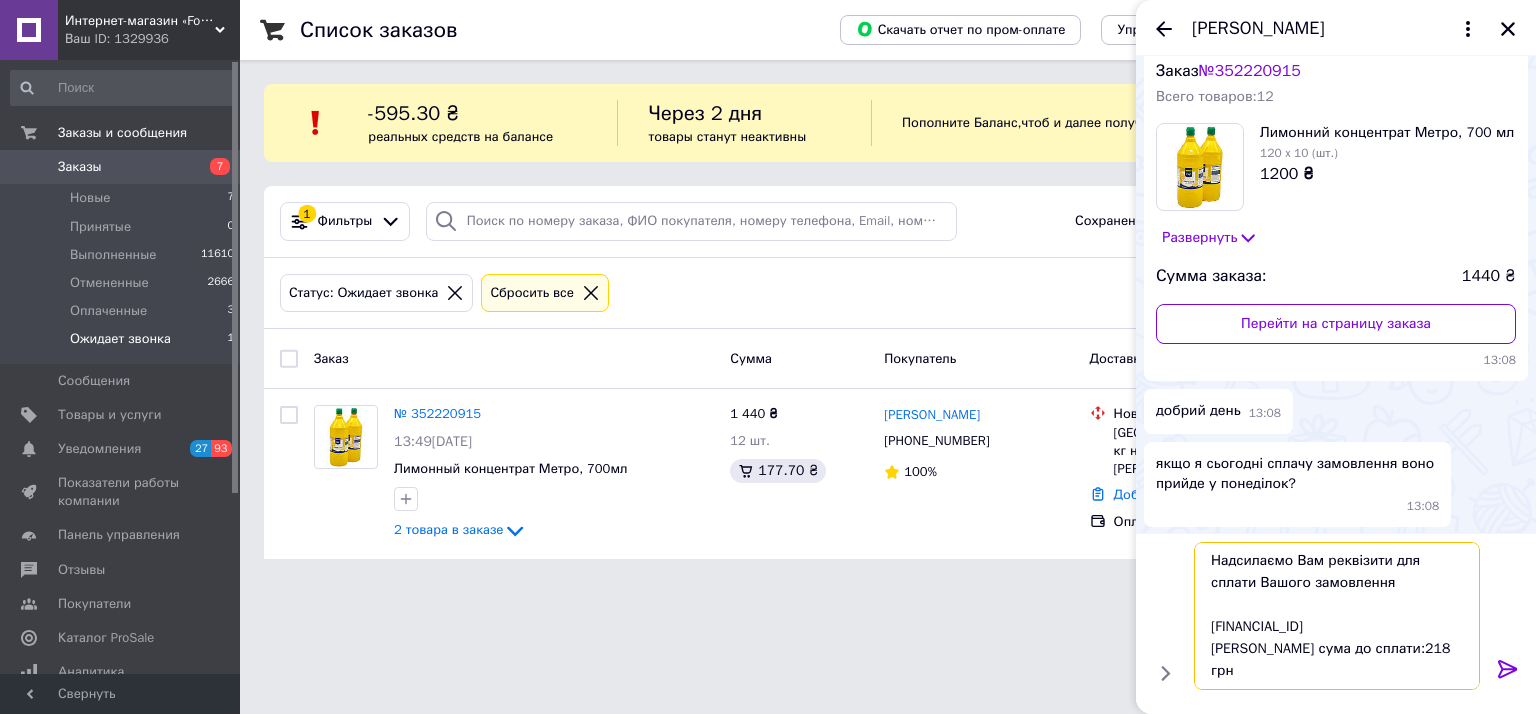 paste on "ЄДРПОУ:3470209519" 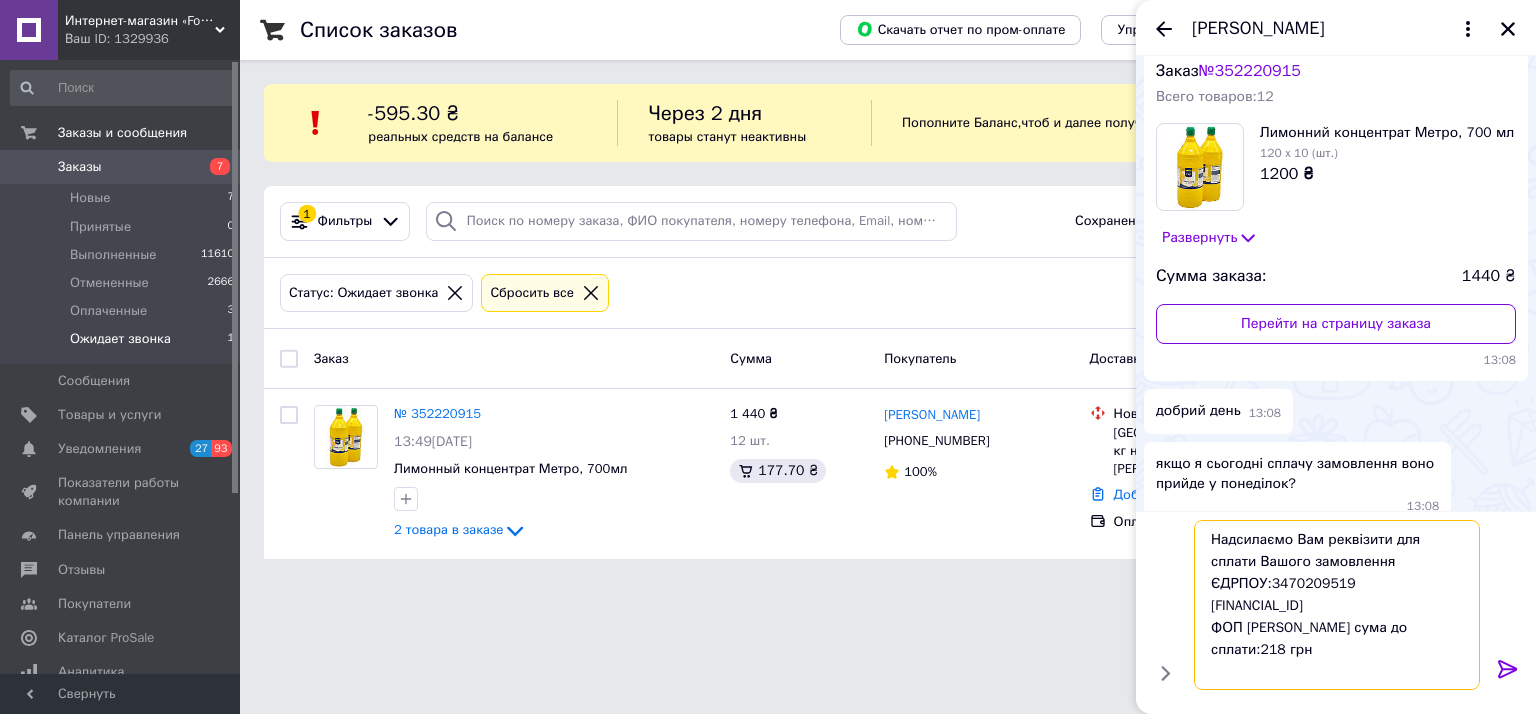 click on "Надсилаємо Вам реквізити для сплати Вашого замовлення
ЄДРПОУ:3470209519
UA783052990000026002045906698
ФОП Кругляков Микита Олександрович
Загальна сума до сплати:218 грн" at bounding box center (1337, 605) 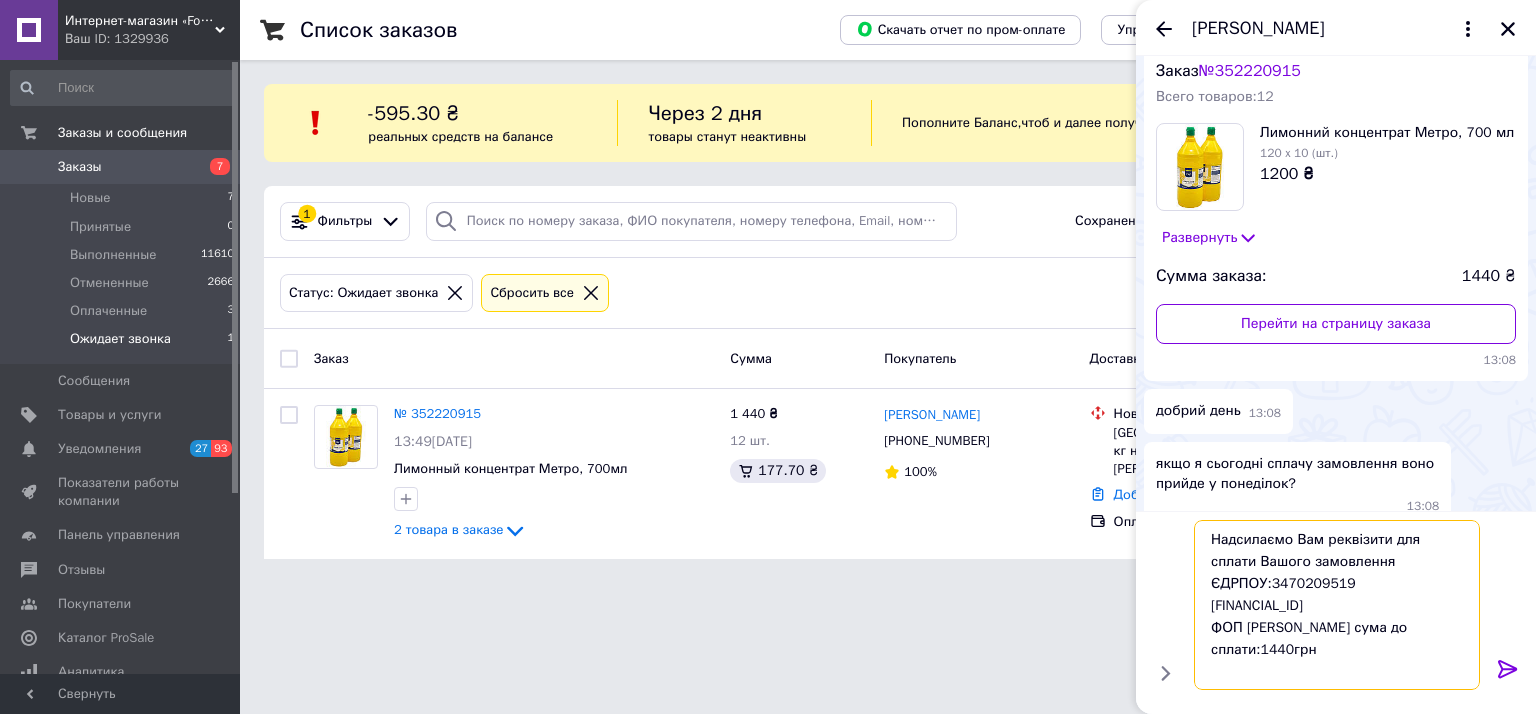 type on "Надсилаємо Вам реквізити для сплати Вашого замовлення
ЄДРПОУ:3470209519
[FINANCIAL_ID]
ФОП [PERSON_NAME] сума до [GEOGRAPHIC_DATA]:1440 грн" 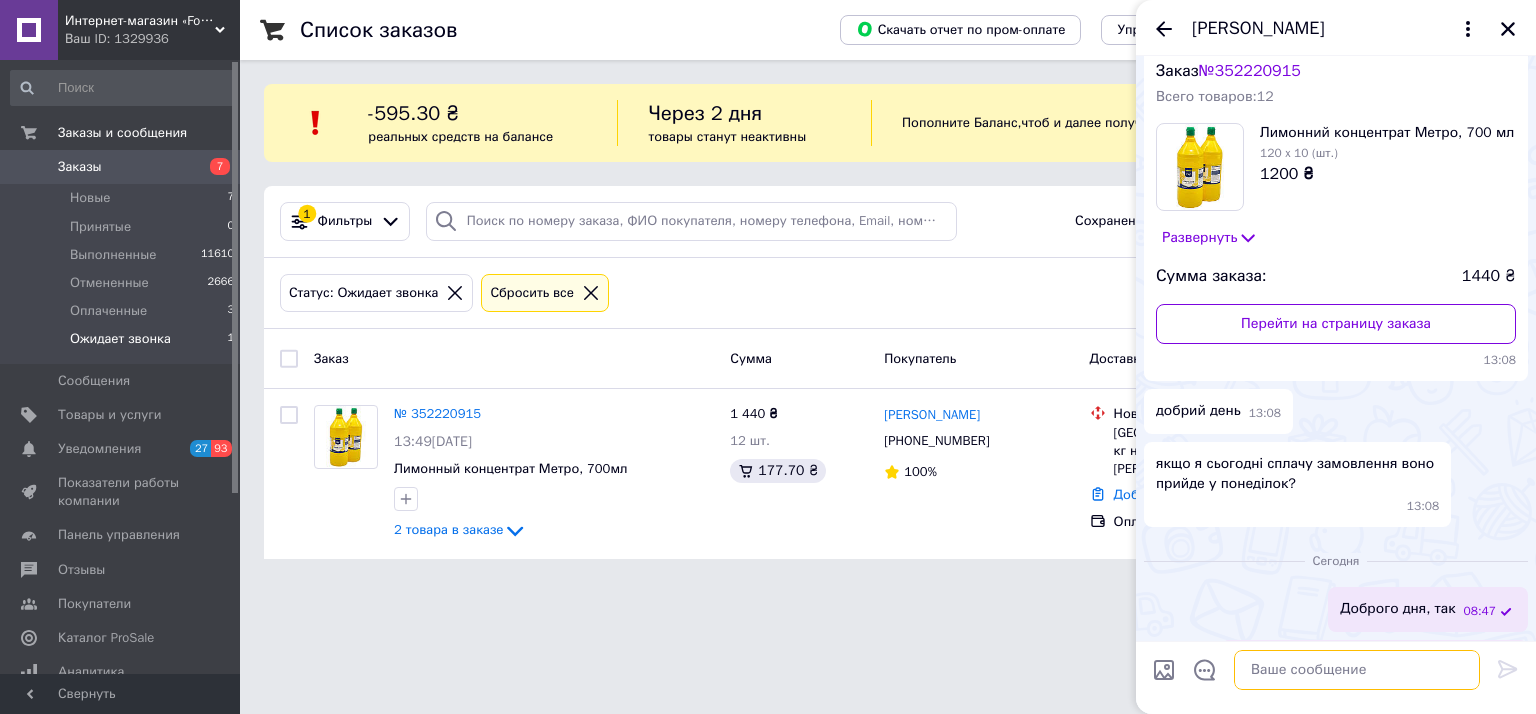 scroll, scrollTop: 0, scrollLeft: 0, axis: both 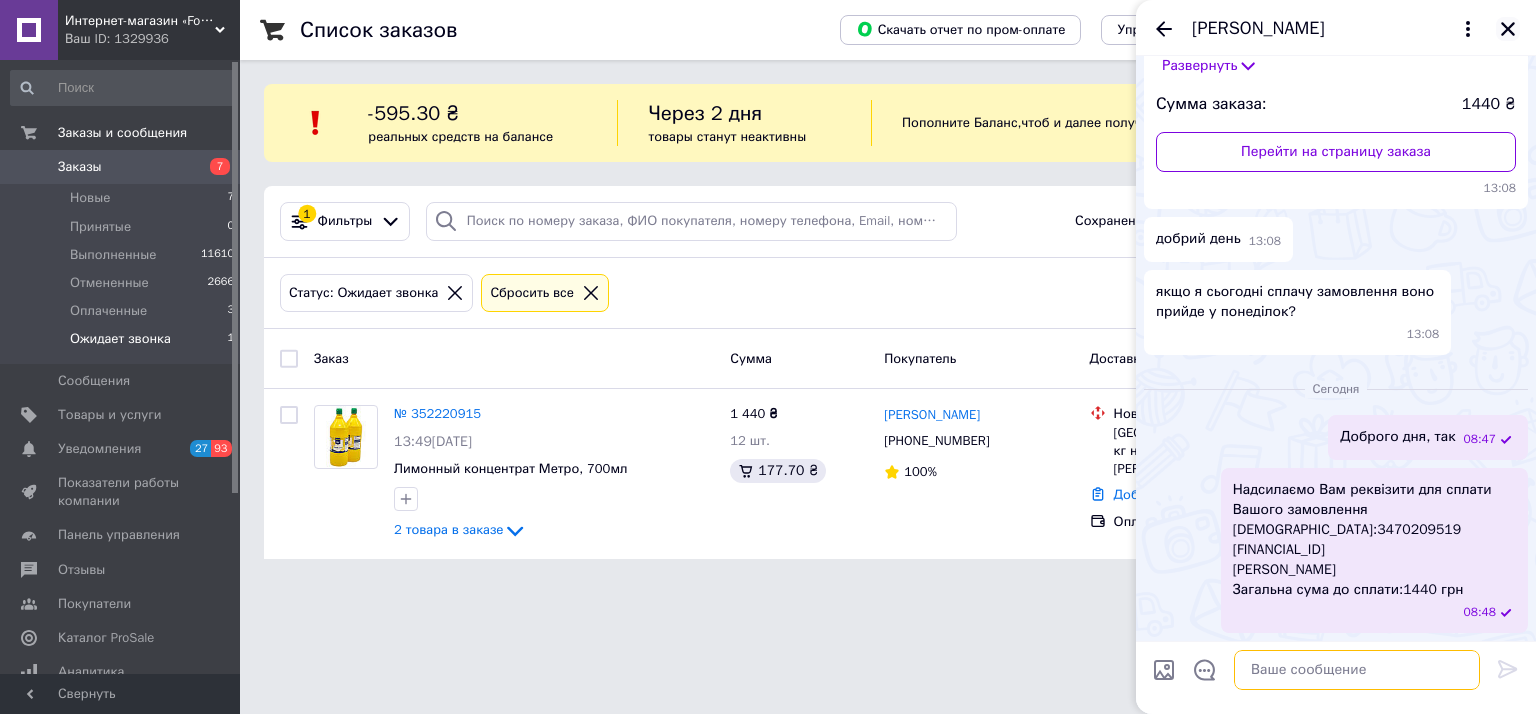 type 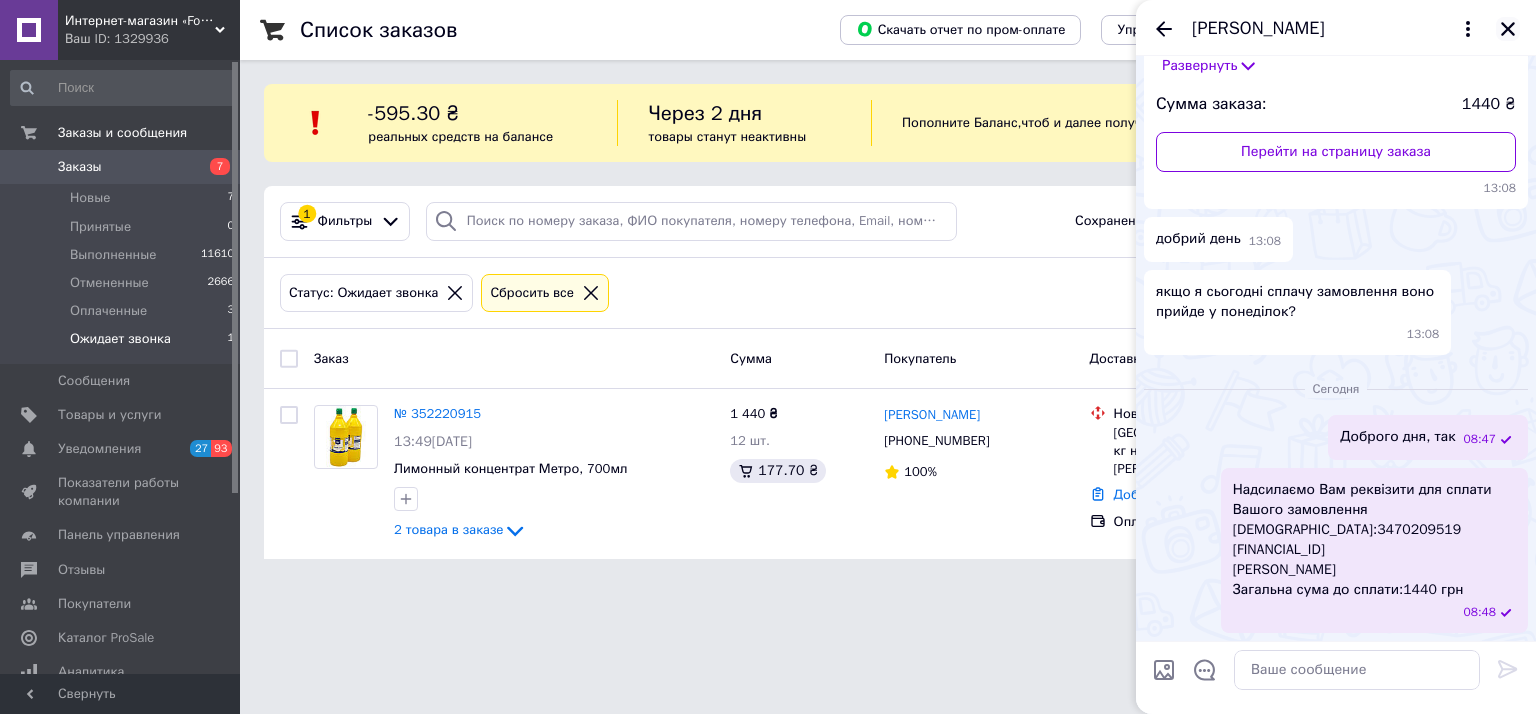 click 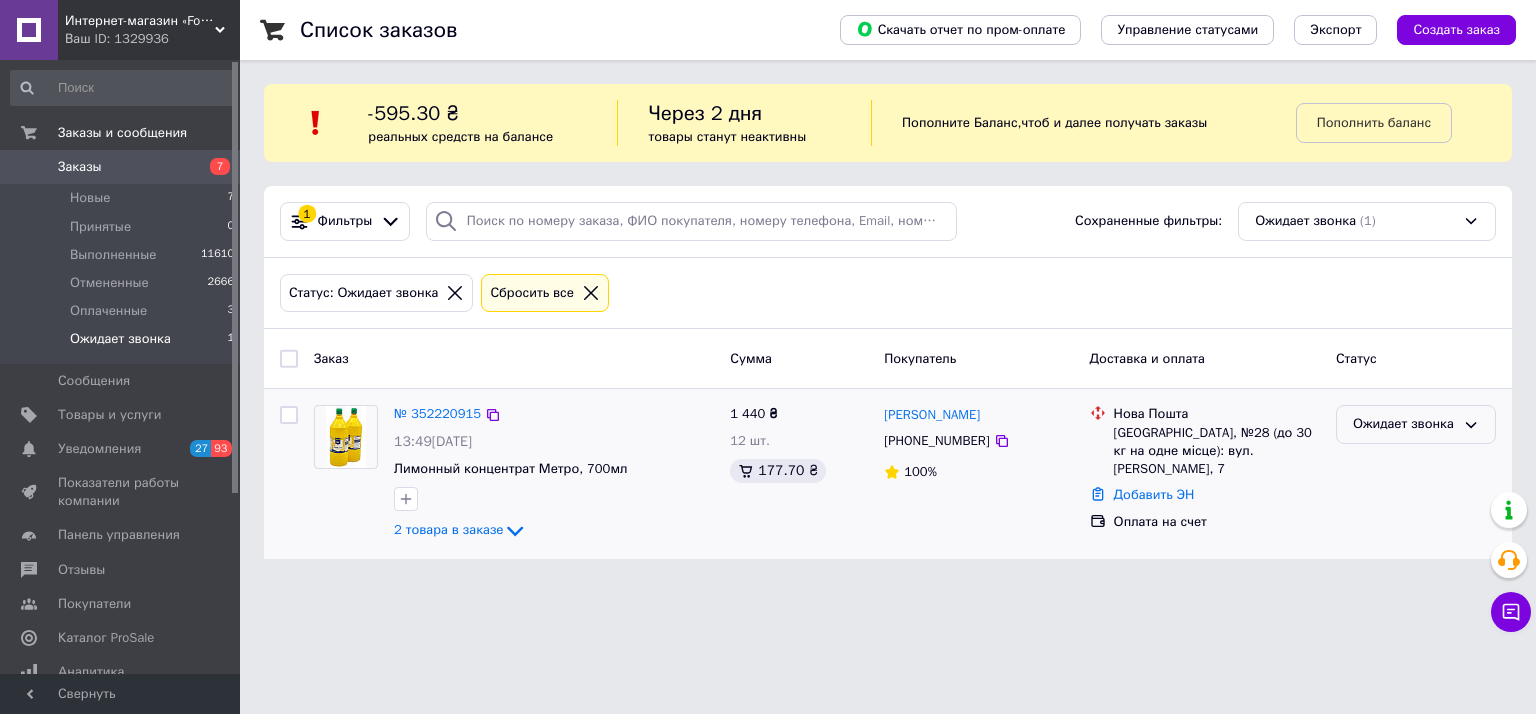 click on "Ожидает звонка" at bounding box center (1416, 424) 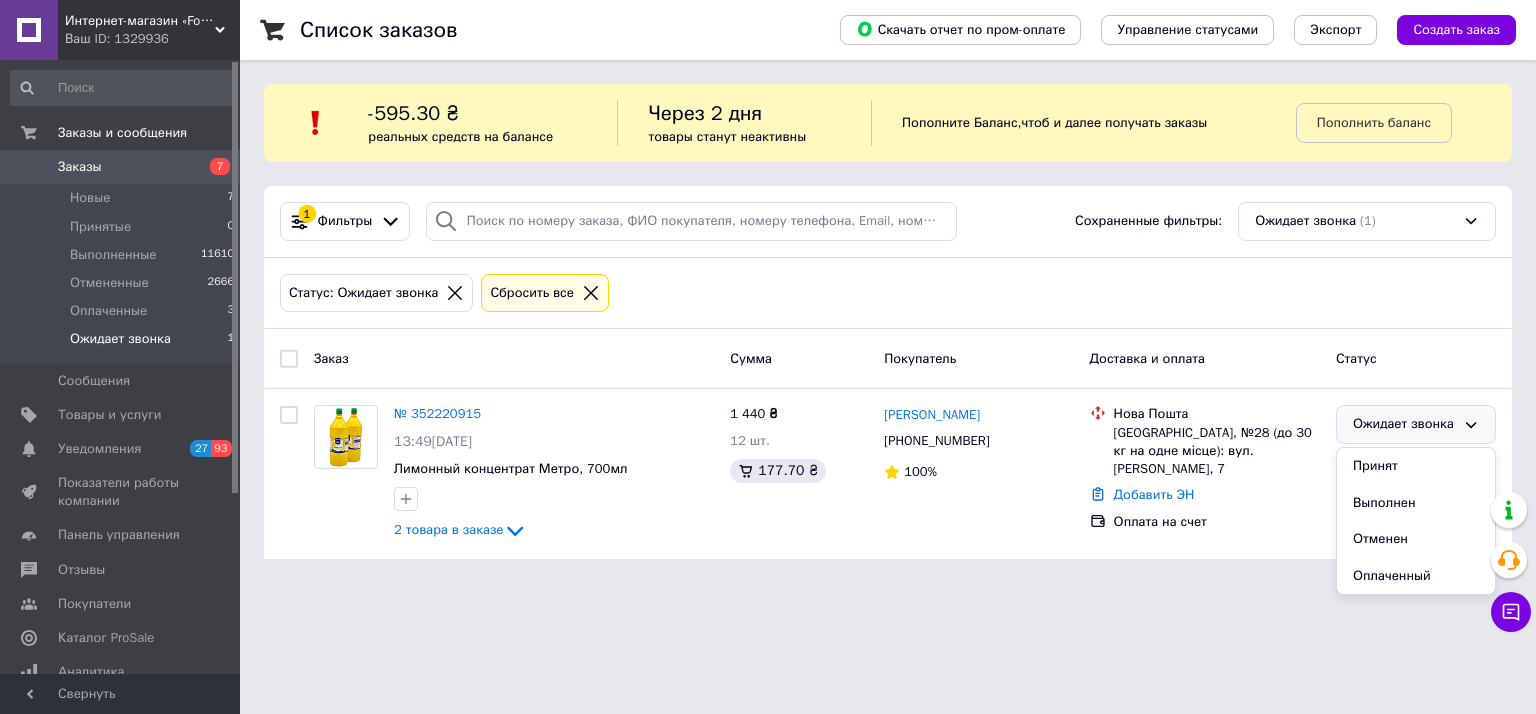 drag, startPoint x: 1405, startPoint y: 463, endPoint x: 1075, endPoint y: 347, distance: 349.79422 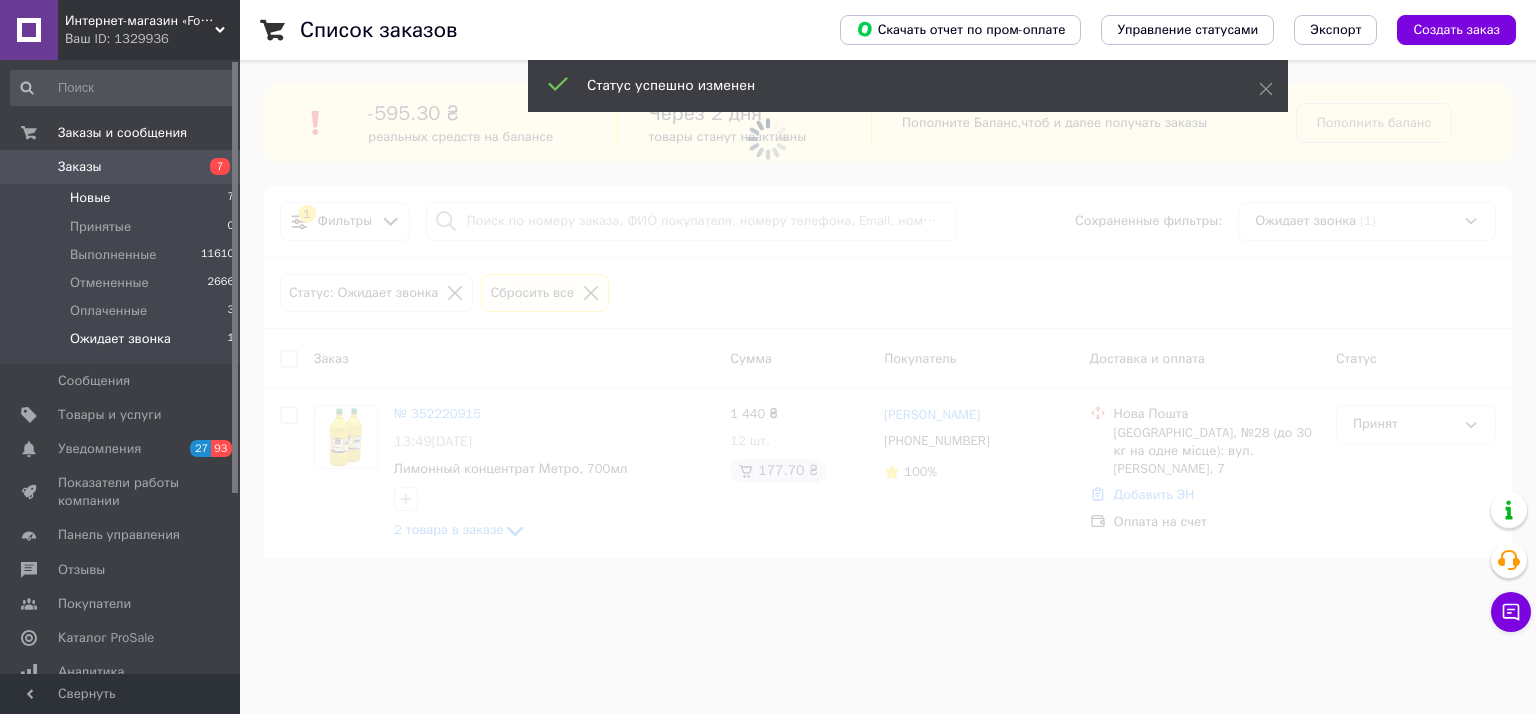 click on "Новые" at bounding box center [90, 198] 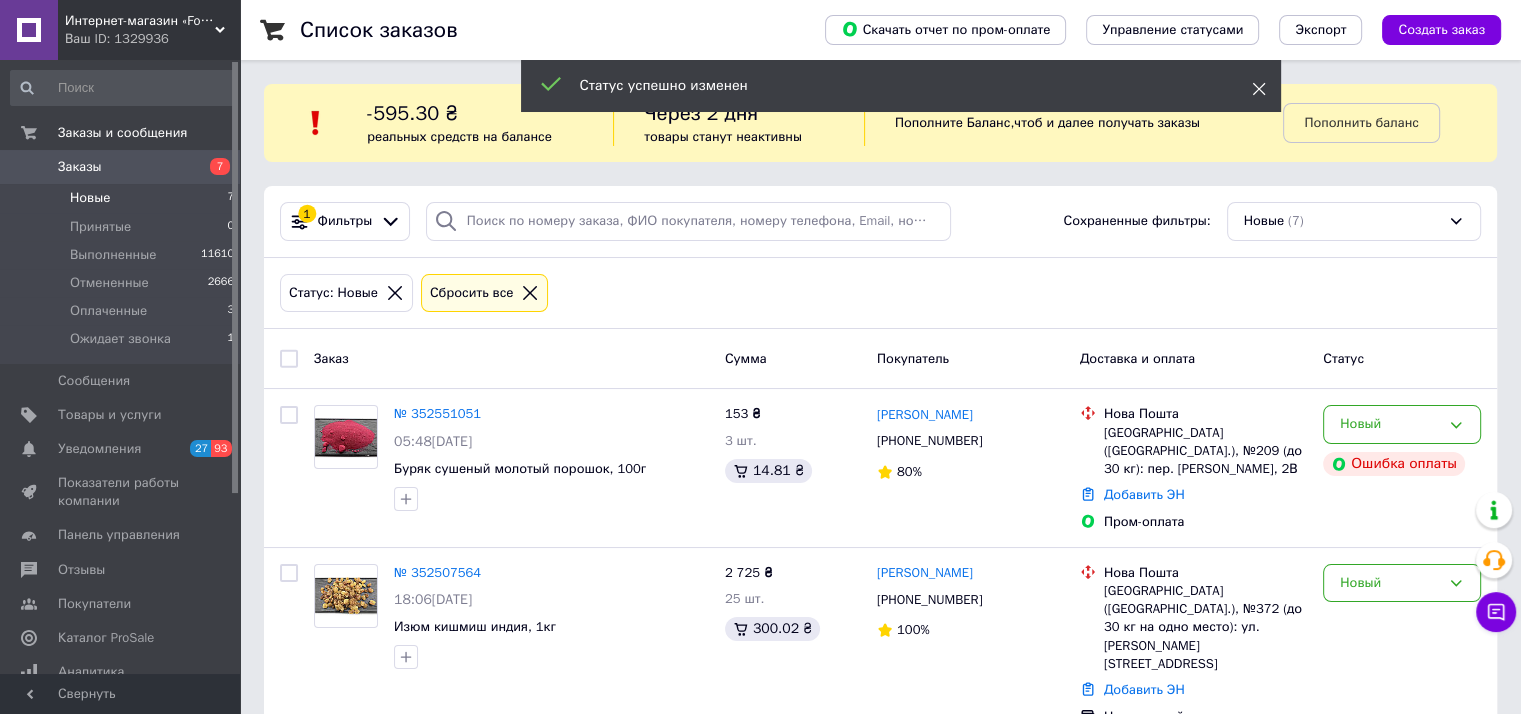 click 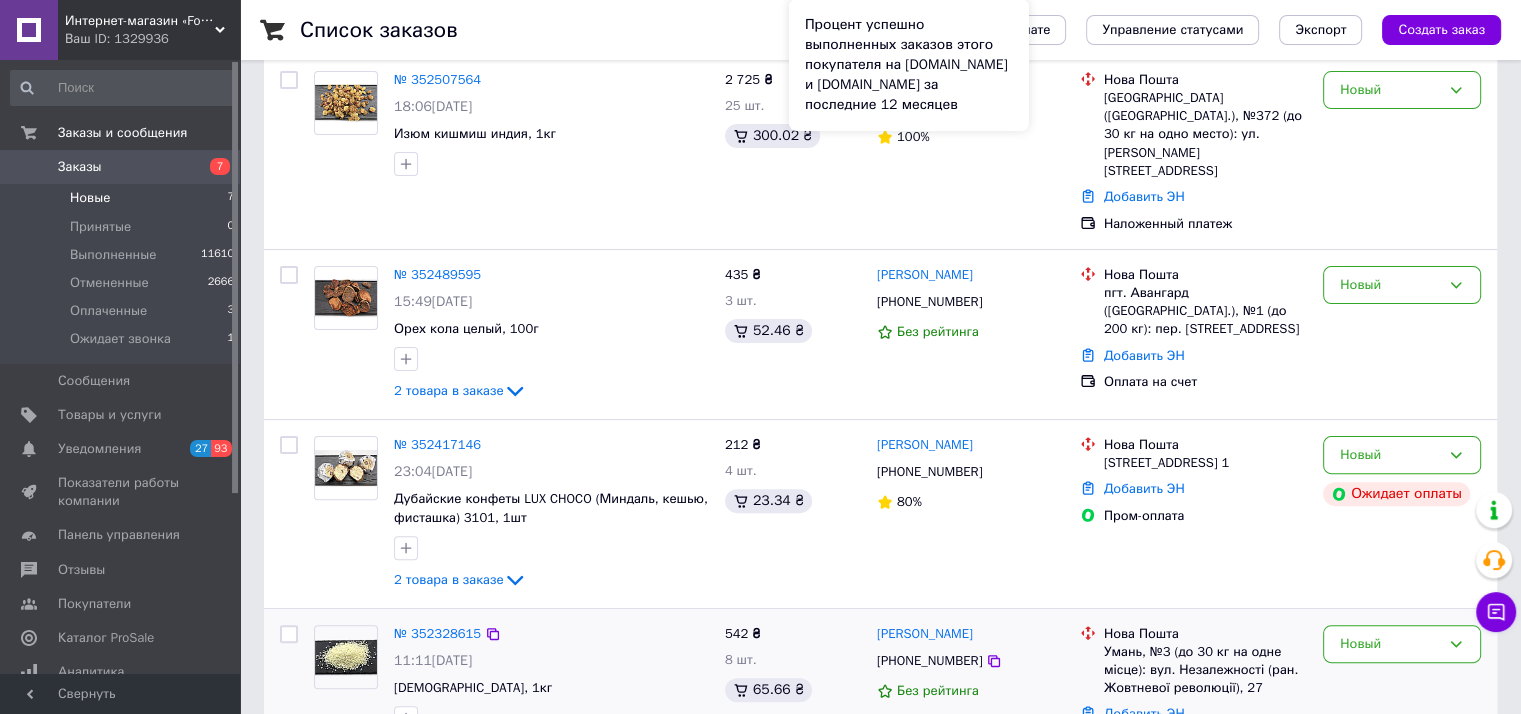scroll, scrollTop: 664, scrollLeft: 0, axis: vertical 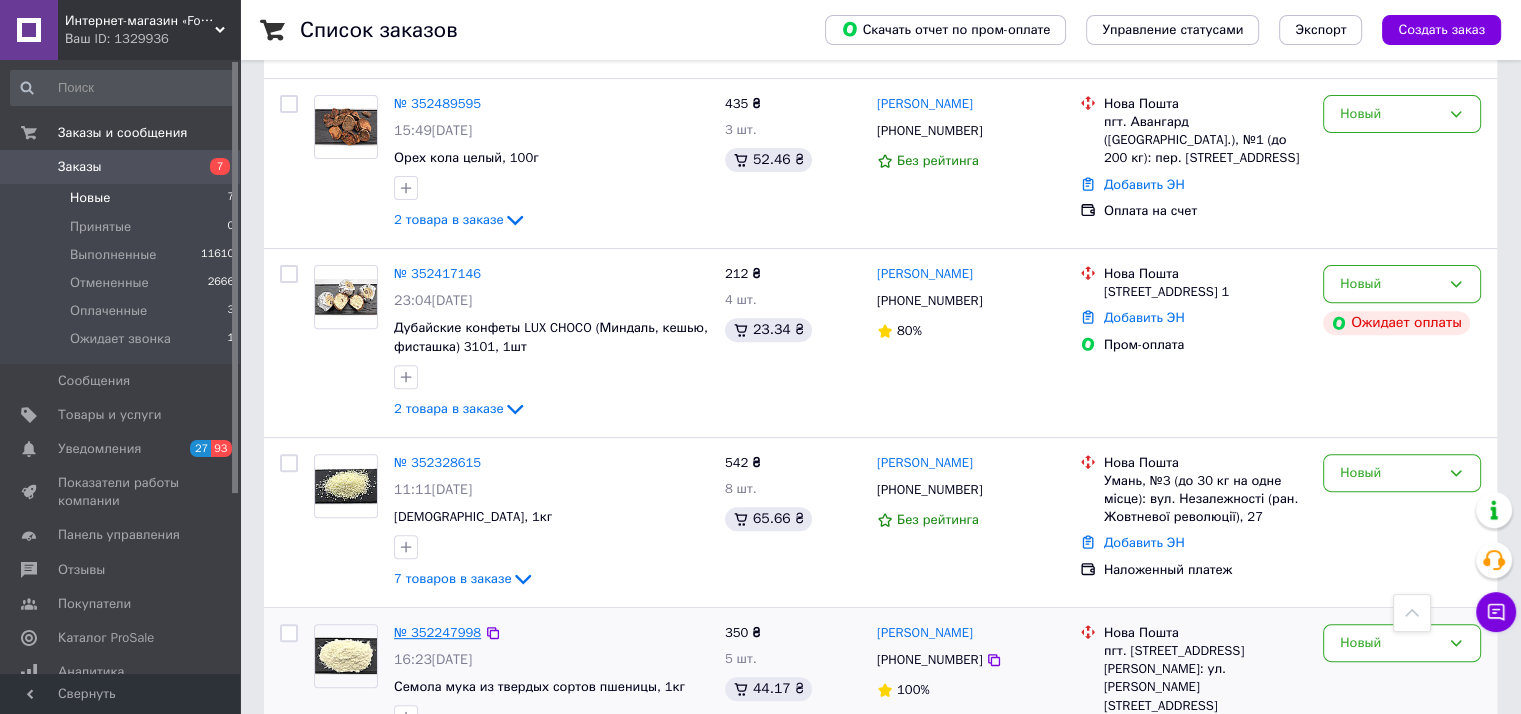 click on "№ 352247998" at bounding box center [437, 632] 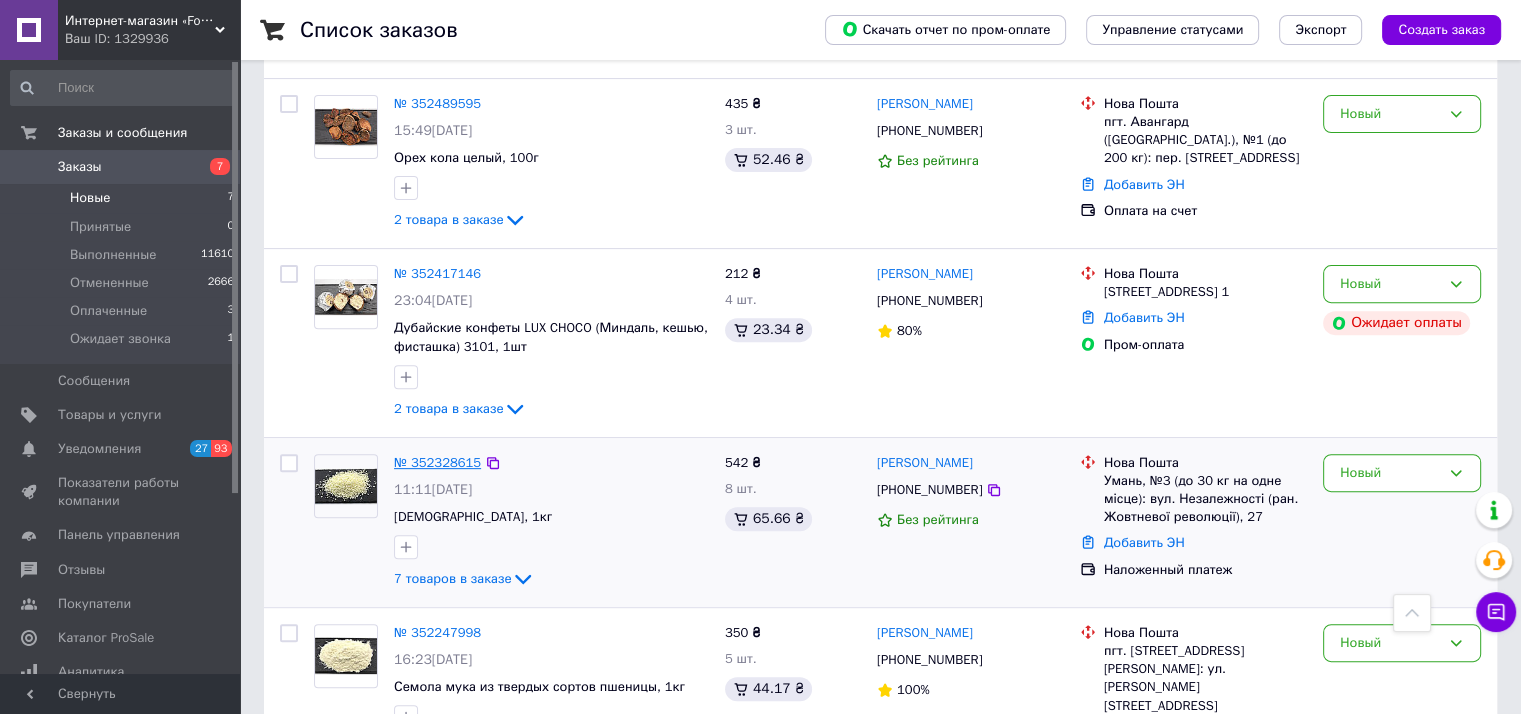 click on "№ 352328615" at bounding box center (437, 462) 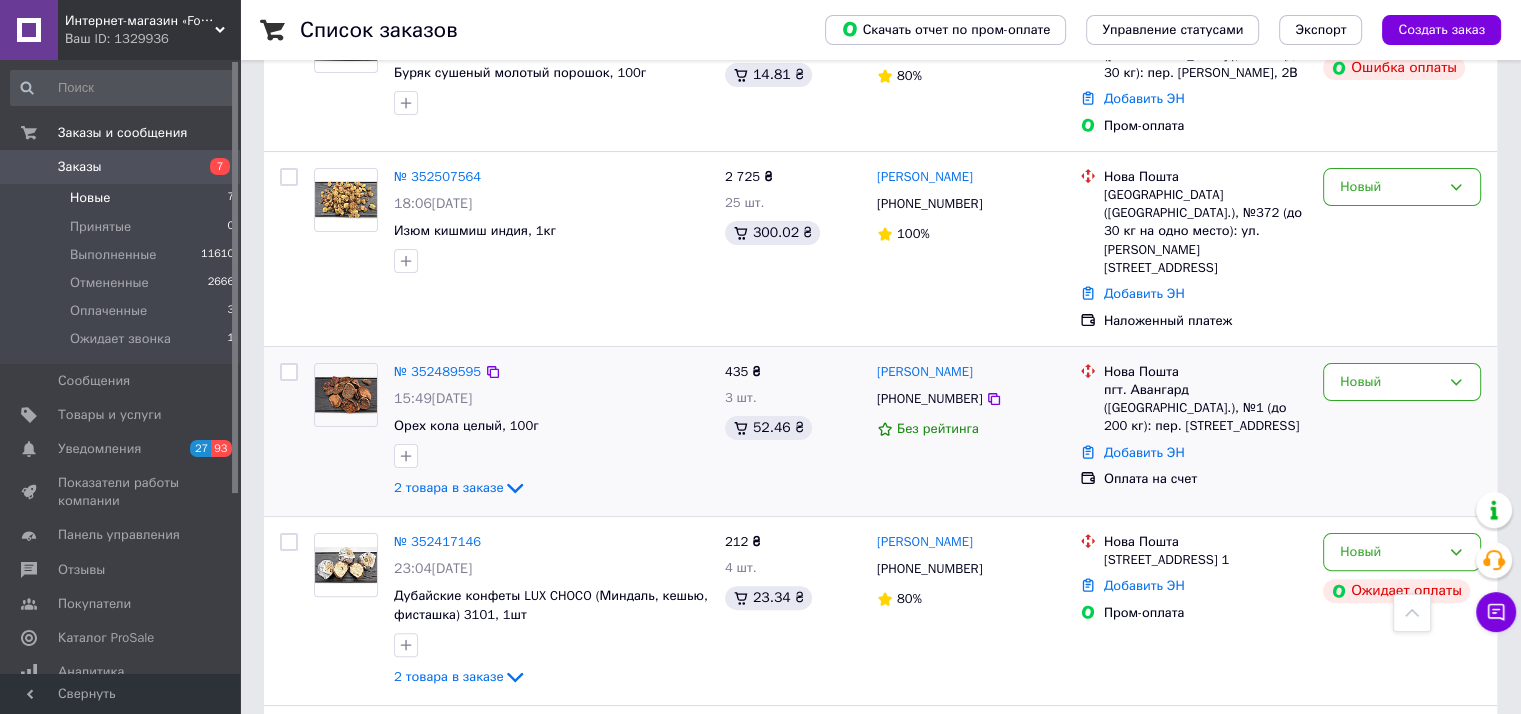 scroll, scrollTop: 364, scrollLeft: 0, axis: vertical 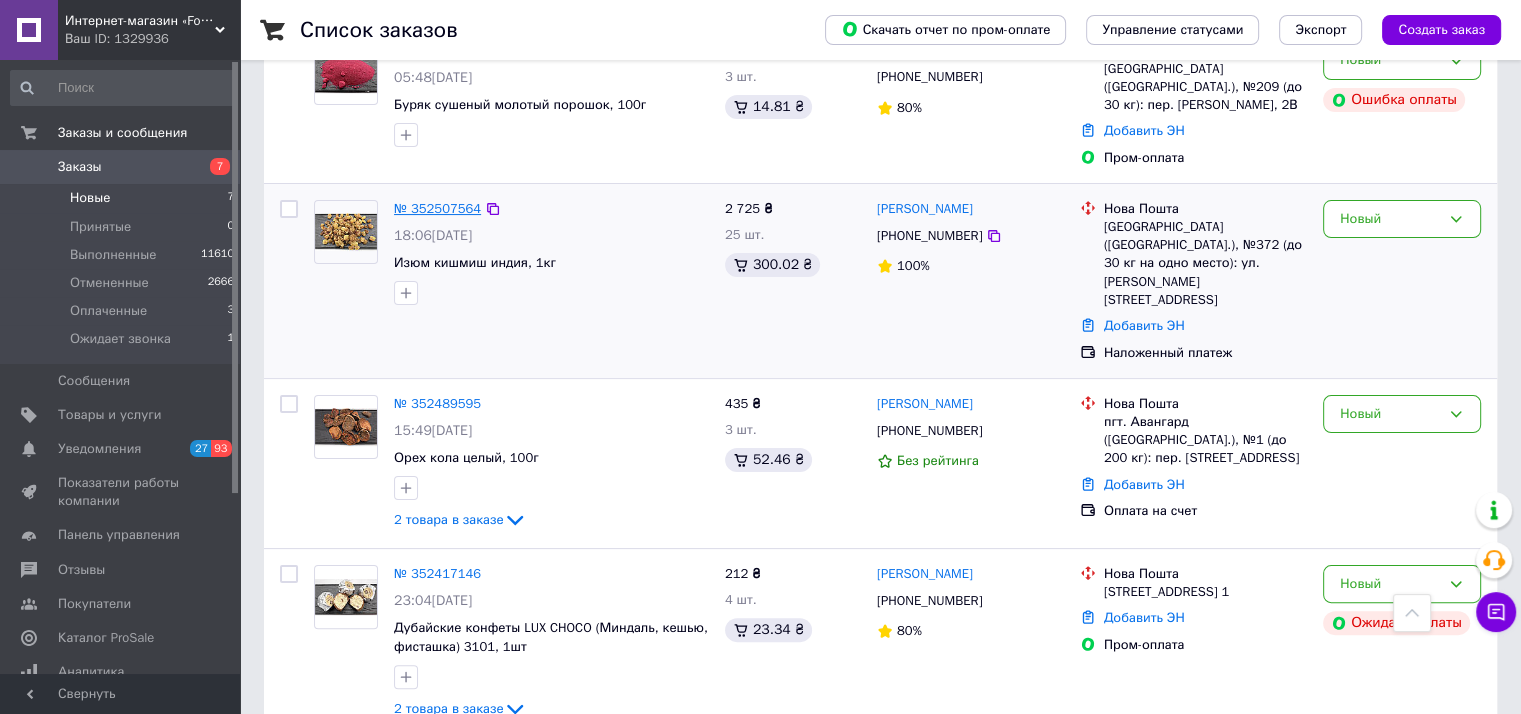 click on "№ 352507564" at bounding box center [437, 208] 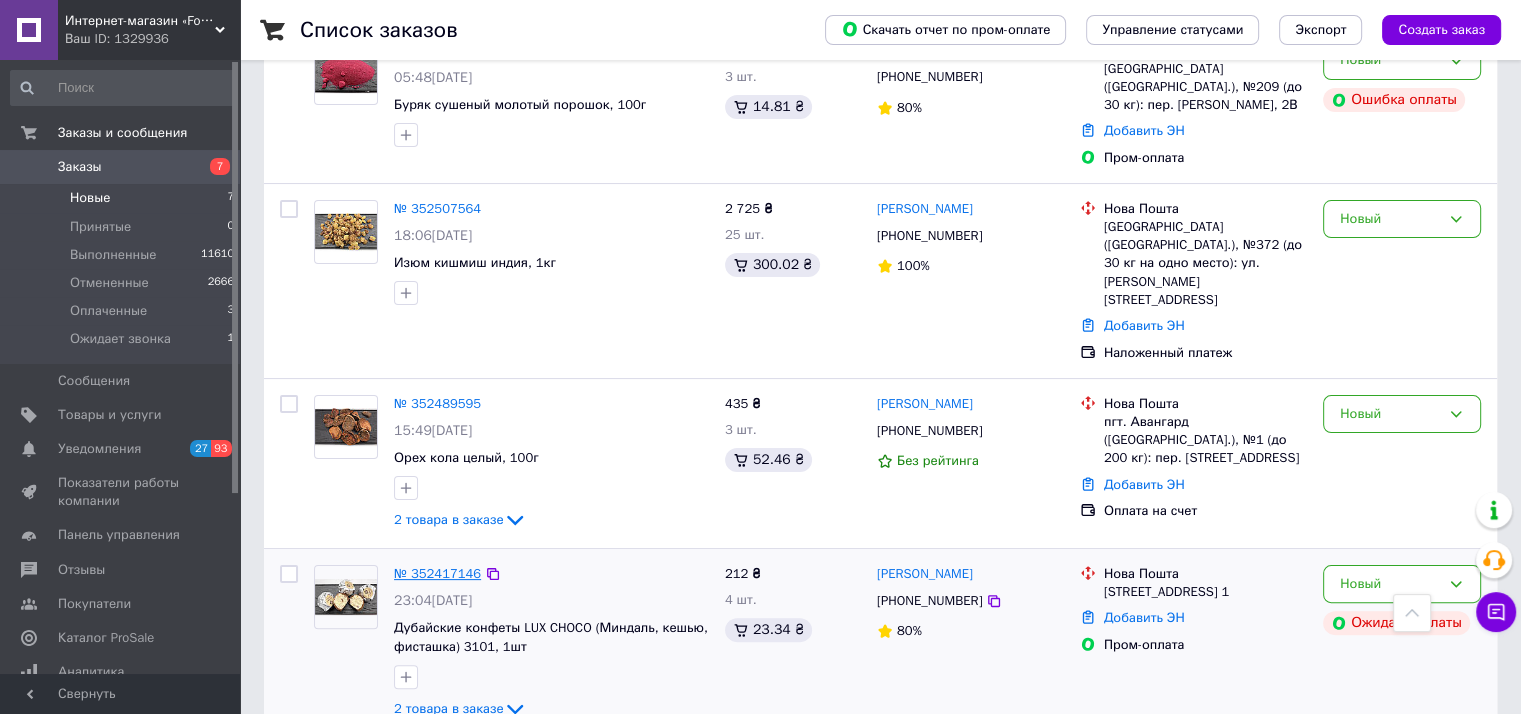 click on "№ 352417146" at bounding box center [437, 573] 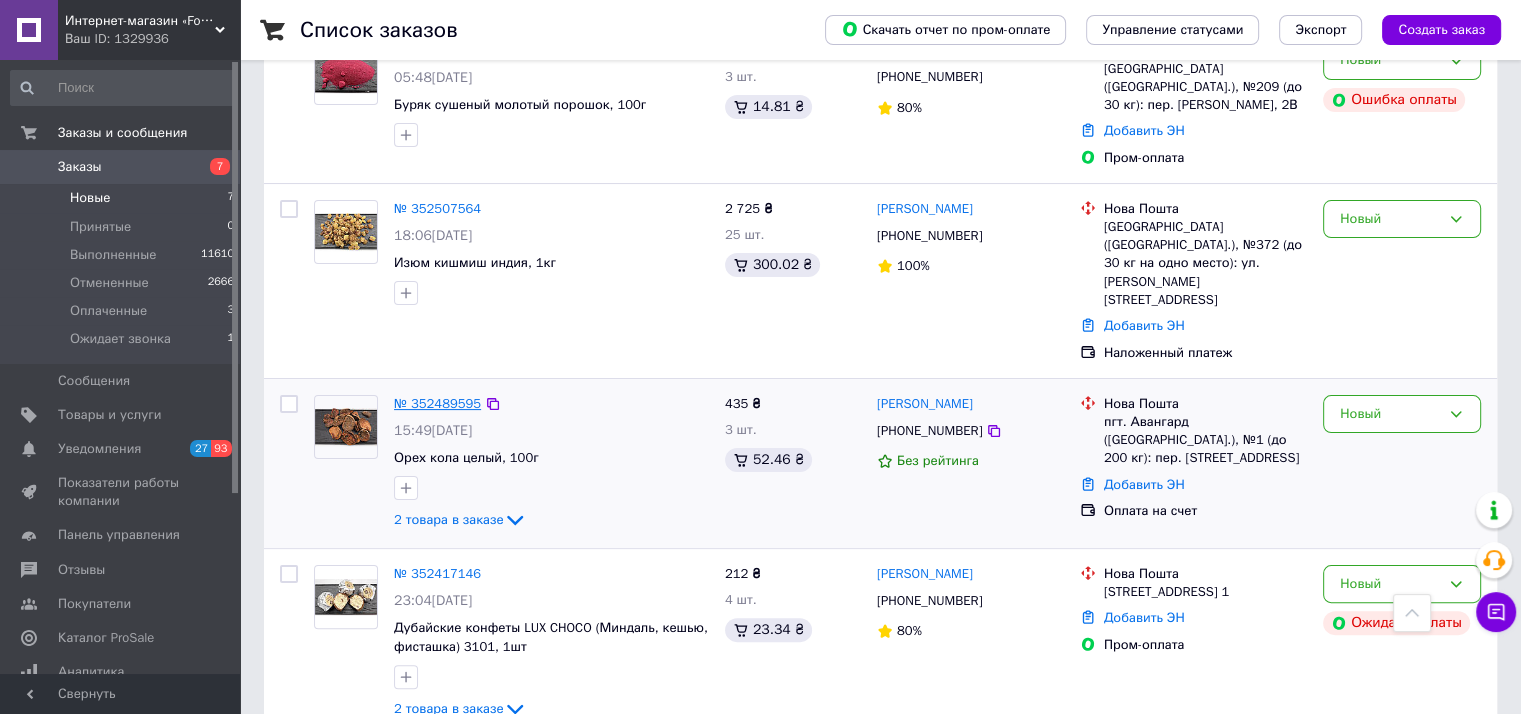 click on "№ 352489595" at bounding box center (437, 403) 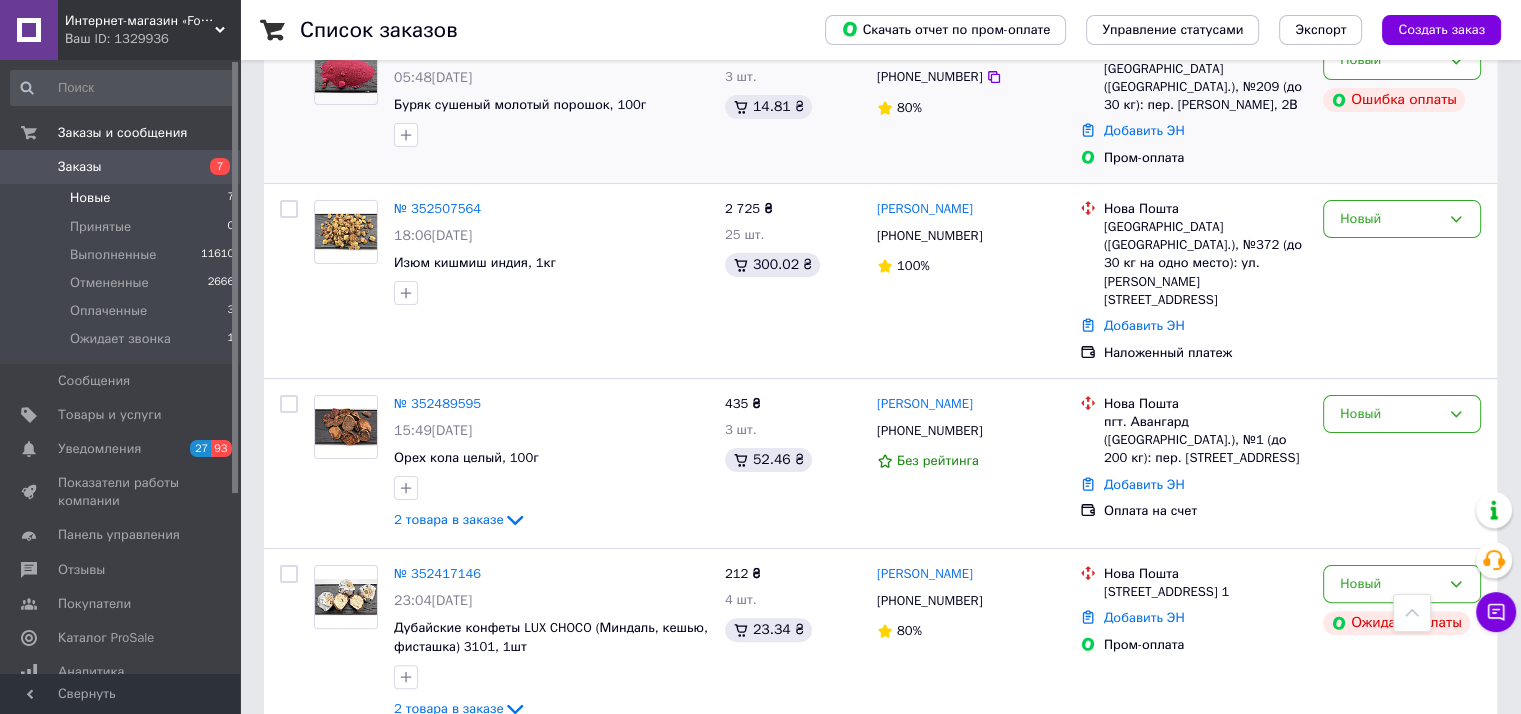 scroll, scrollTop: 296, scrollLeft: 0, axis: vertical 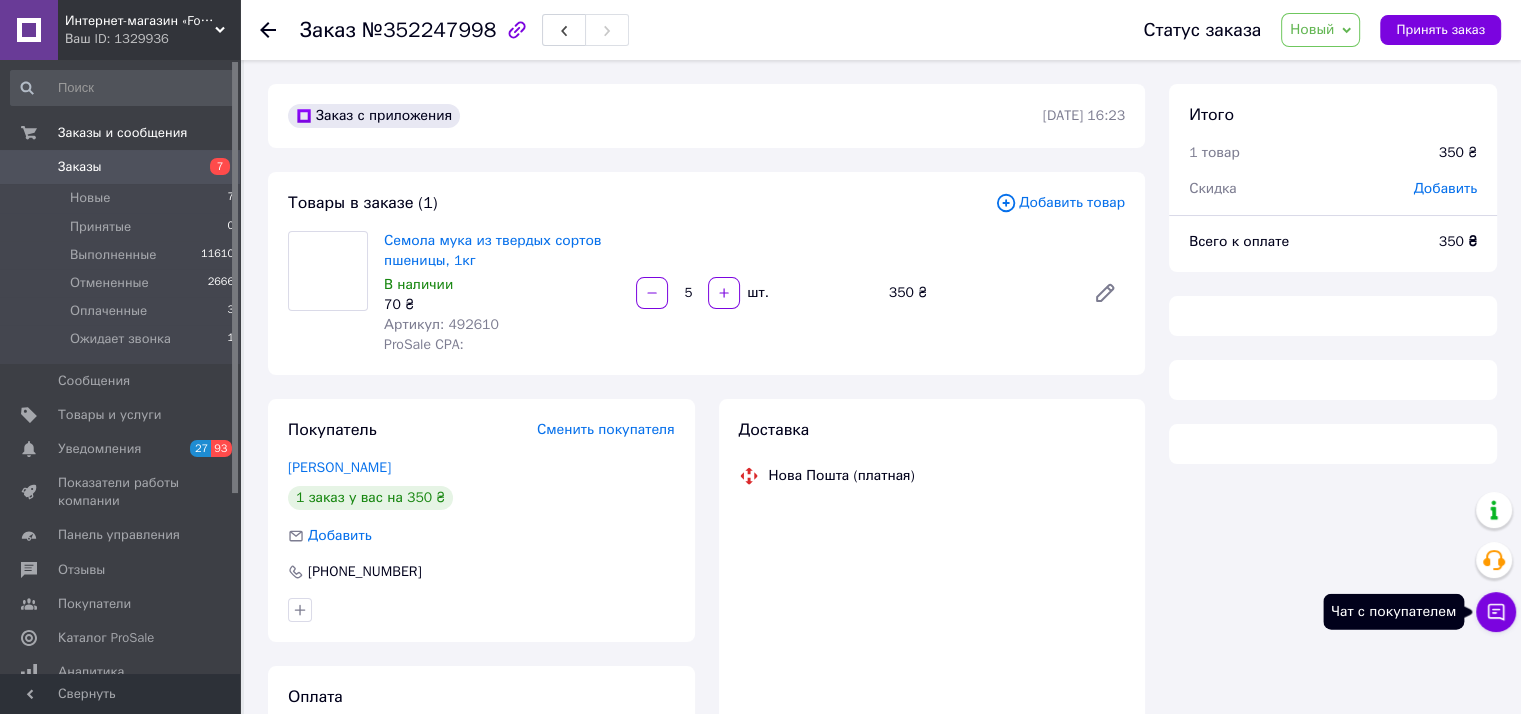 click on "Чат с покупателем" at bounding box center (1496, 612) 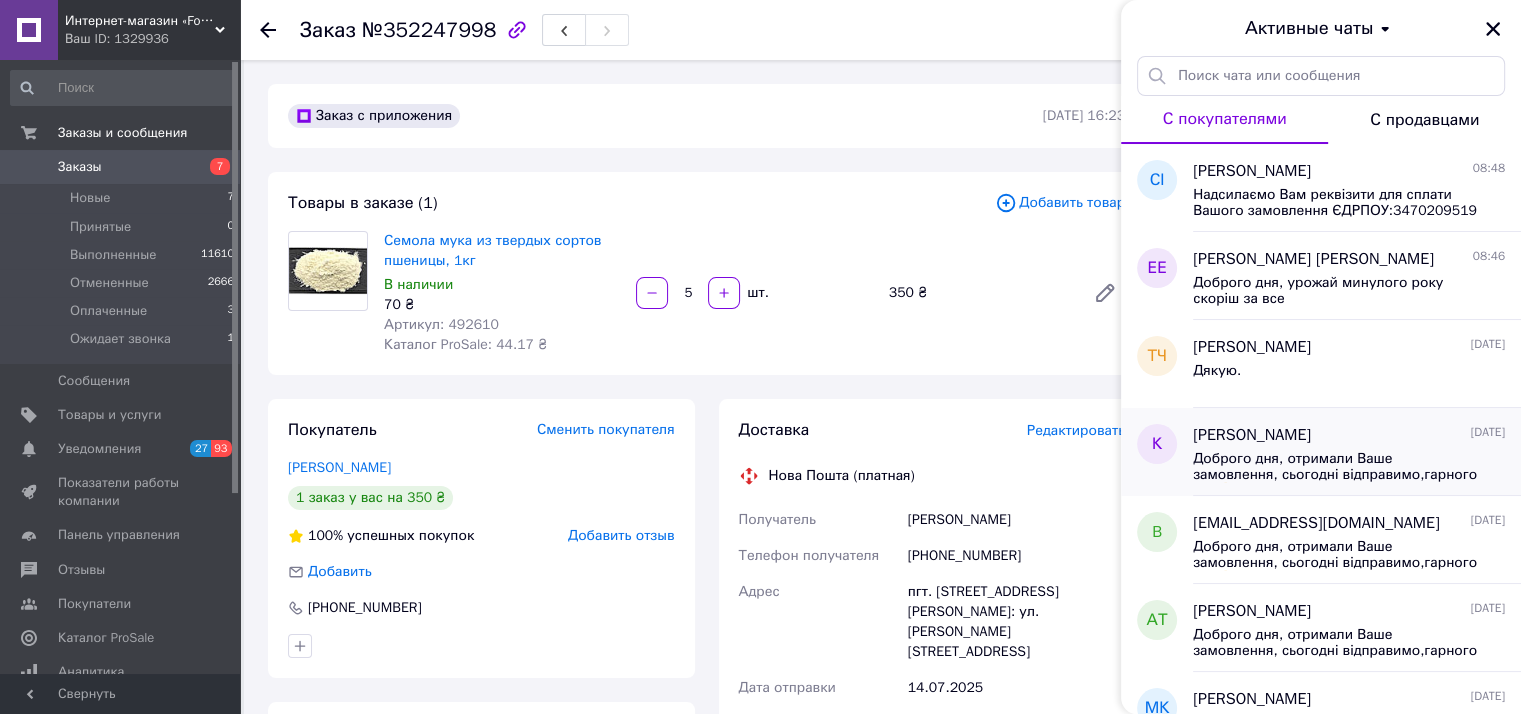 click on "Доброго дня, отримали Ваше замовлення, сьогодні відправимо,гарного дня😉" at bounding box center [1335, 467] 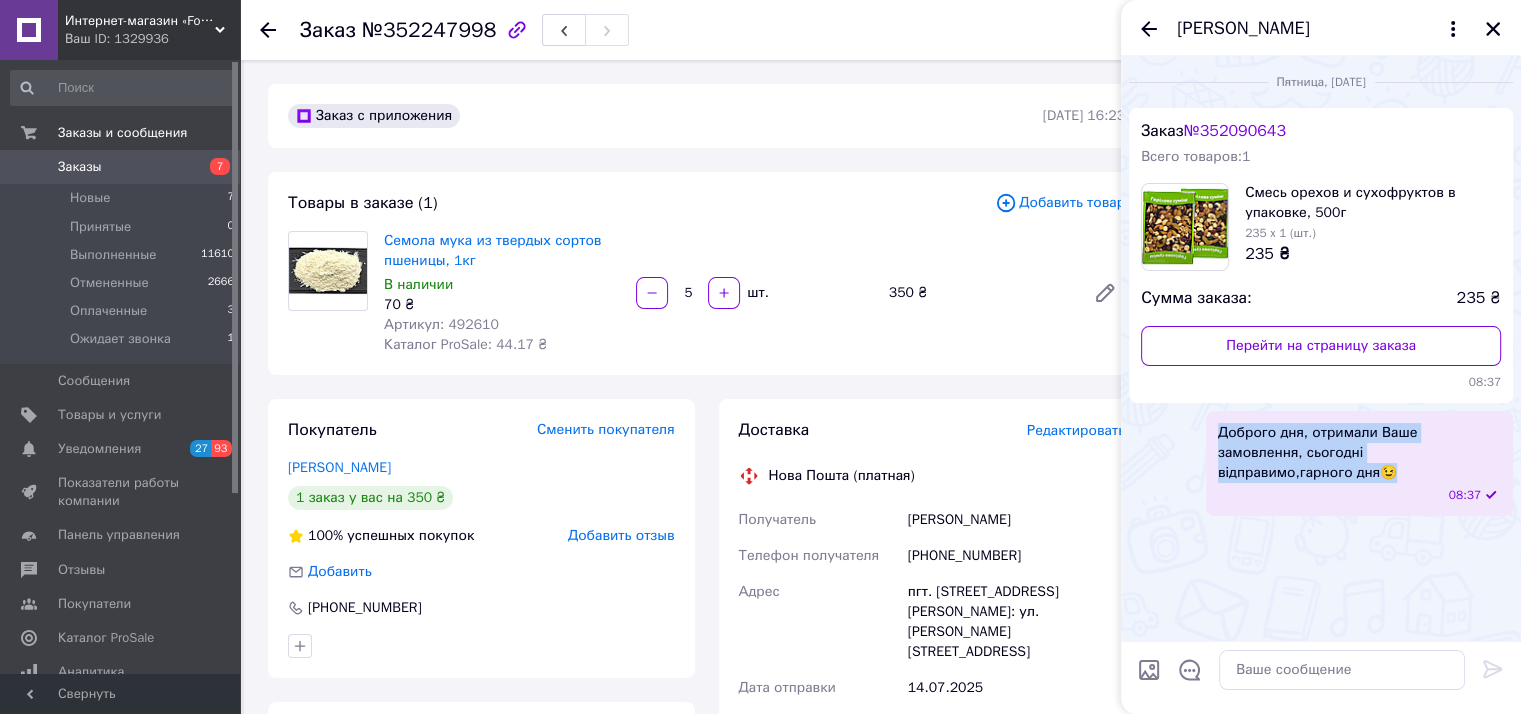 drag, startPoint x: 1455, startPoint y: 462, endPoint x: 1205, endPoint y: 440, distance: 250.96614 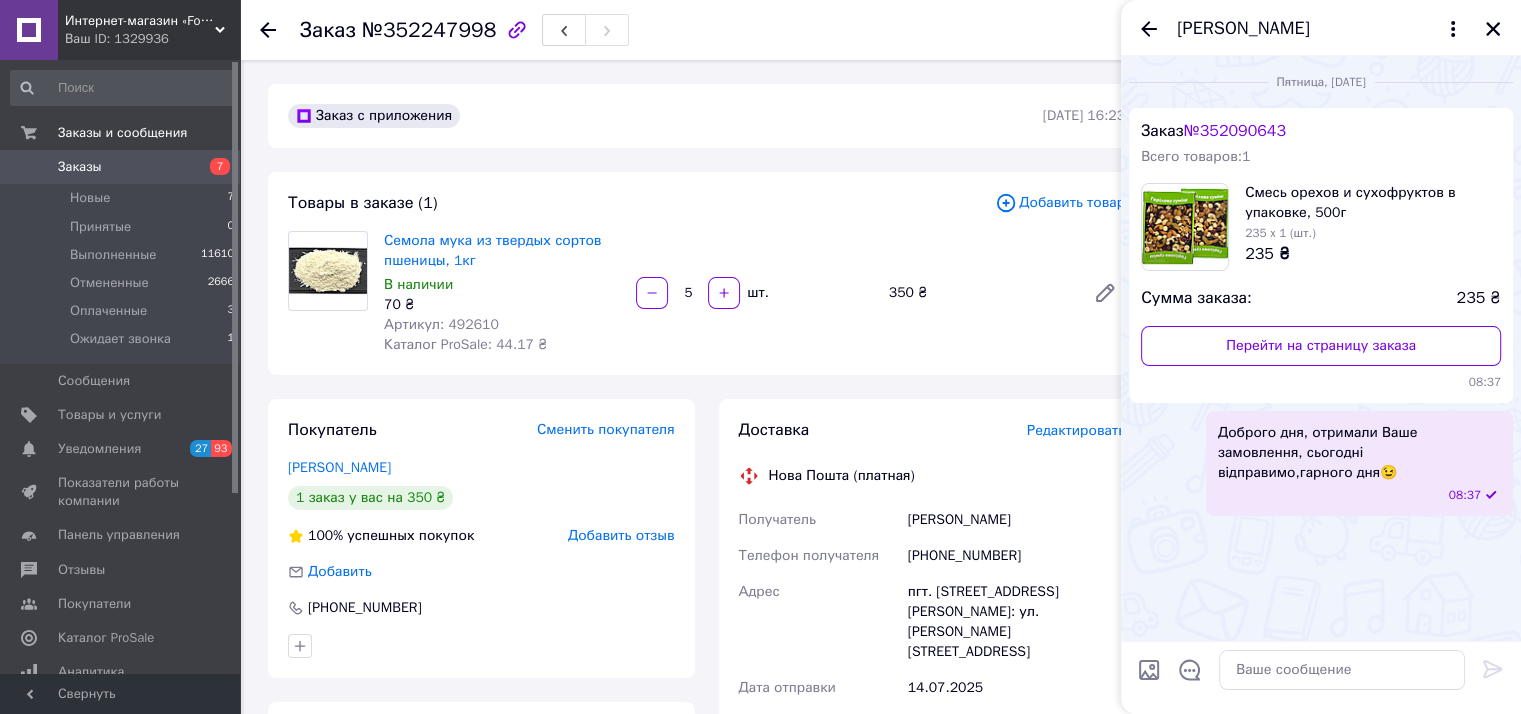 click on "Катерина  Ситник" at bounding box center [1321, 28] 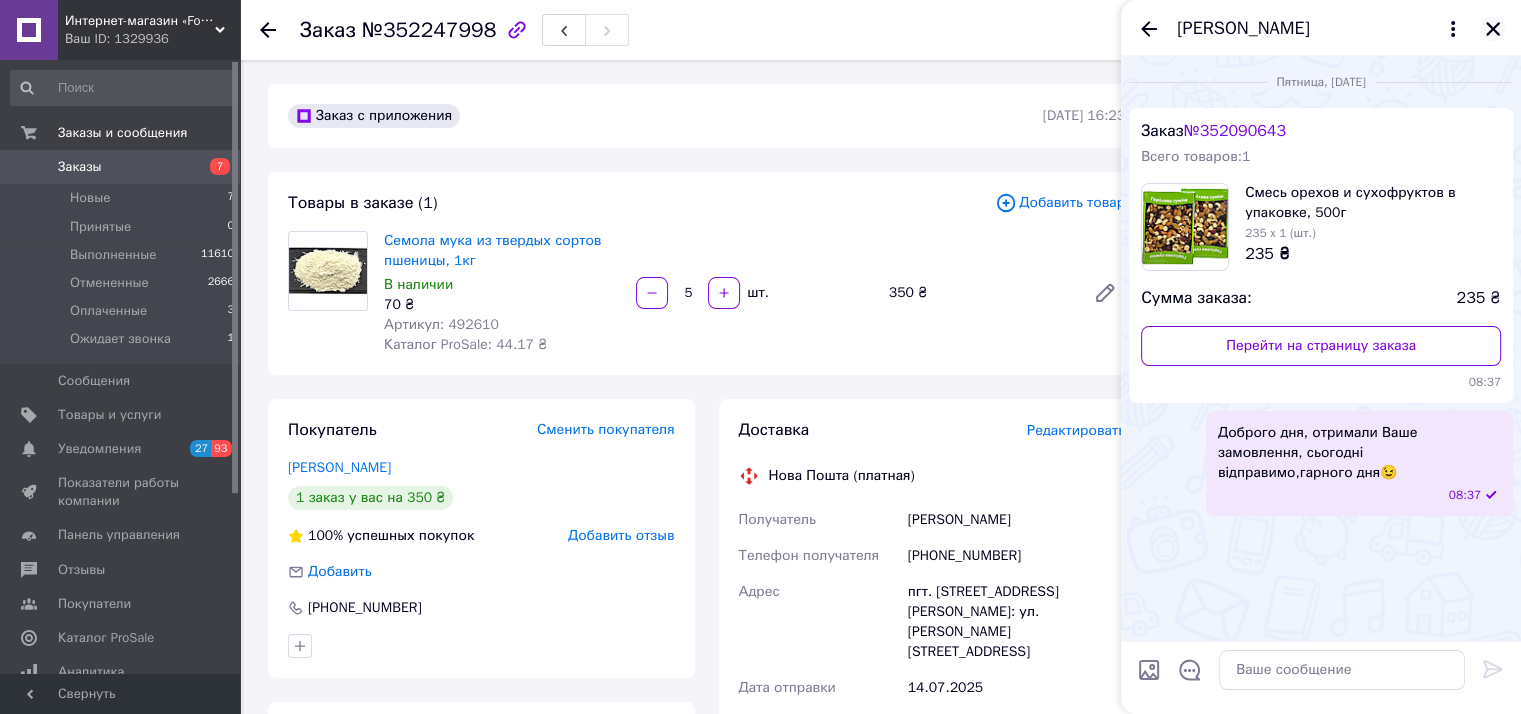 drag, startPoint x: 1480, startPoint y: 53, endPoint x: 1491, endPoint y: 31, distance: 24.596748 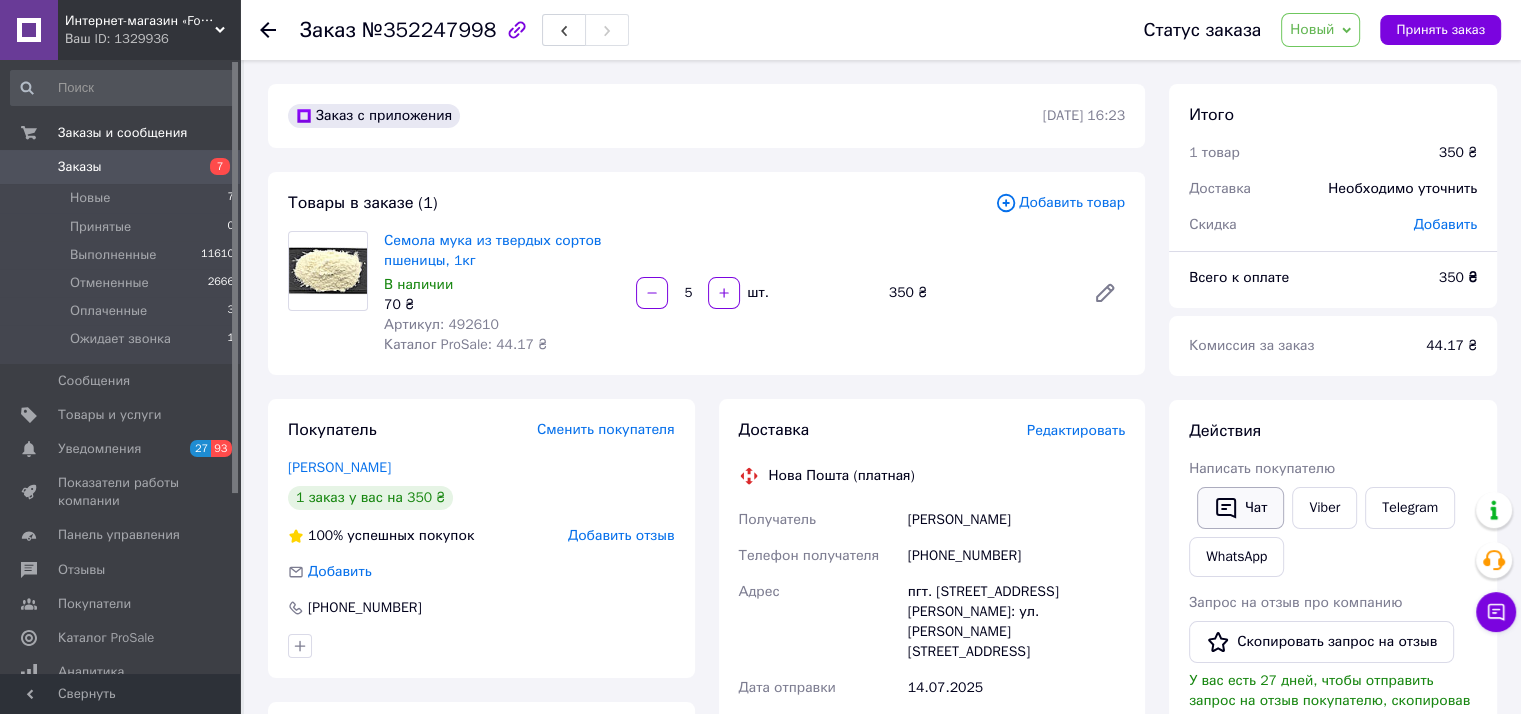 click on "Чат" at bounding box center [1240, 508] 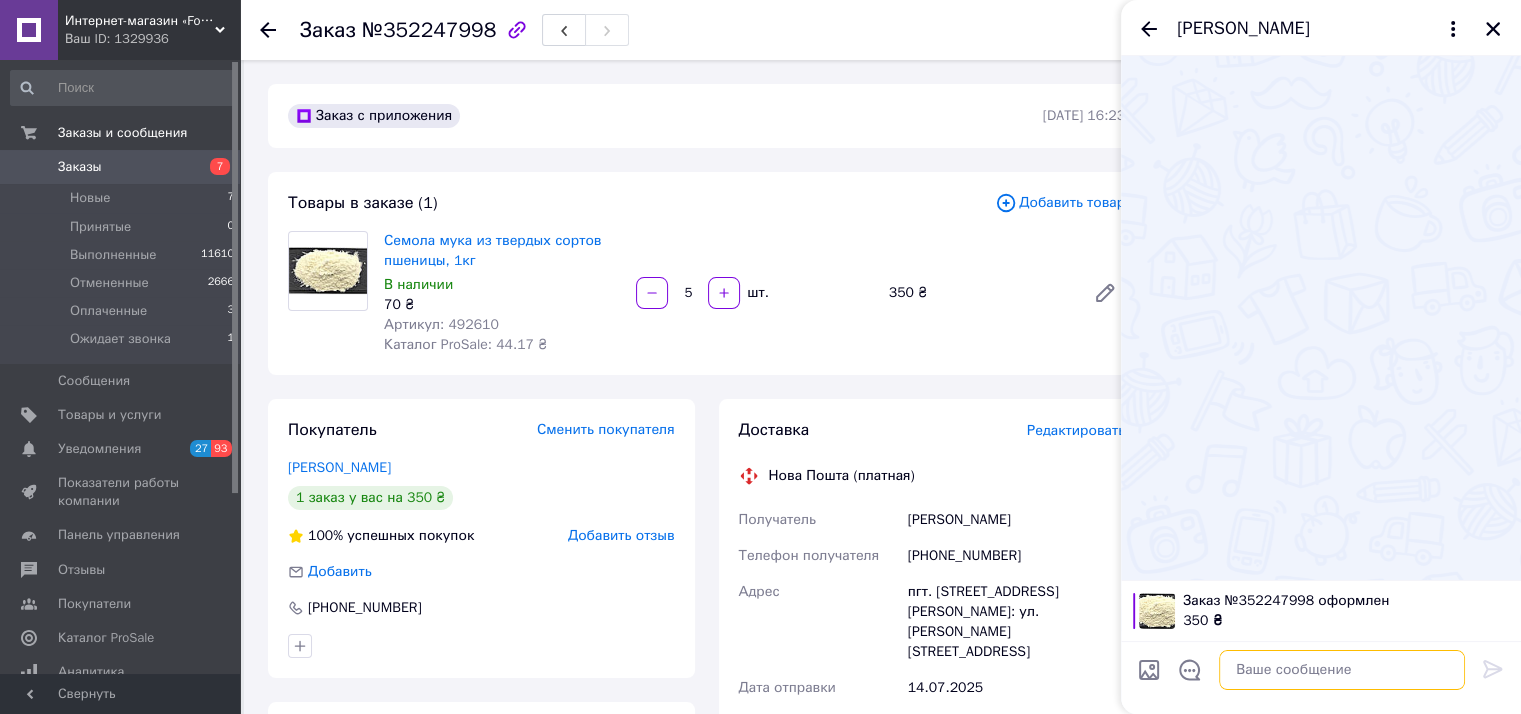 click at bounding box center (1342, 670) 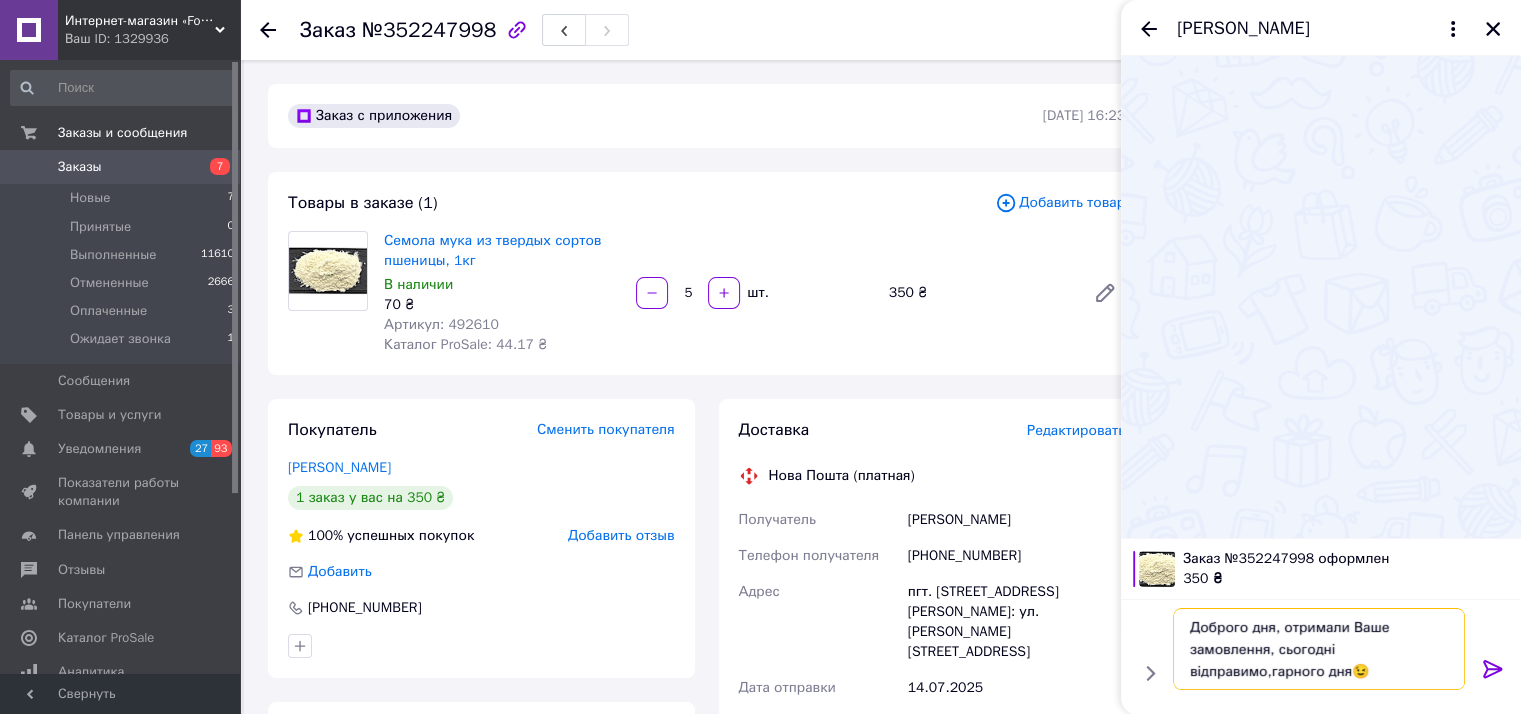 type 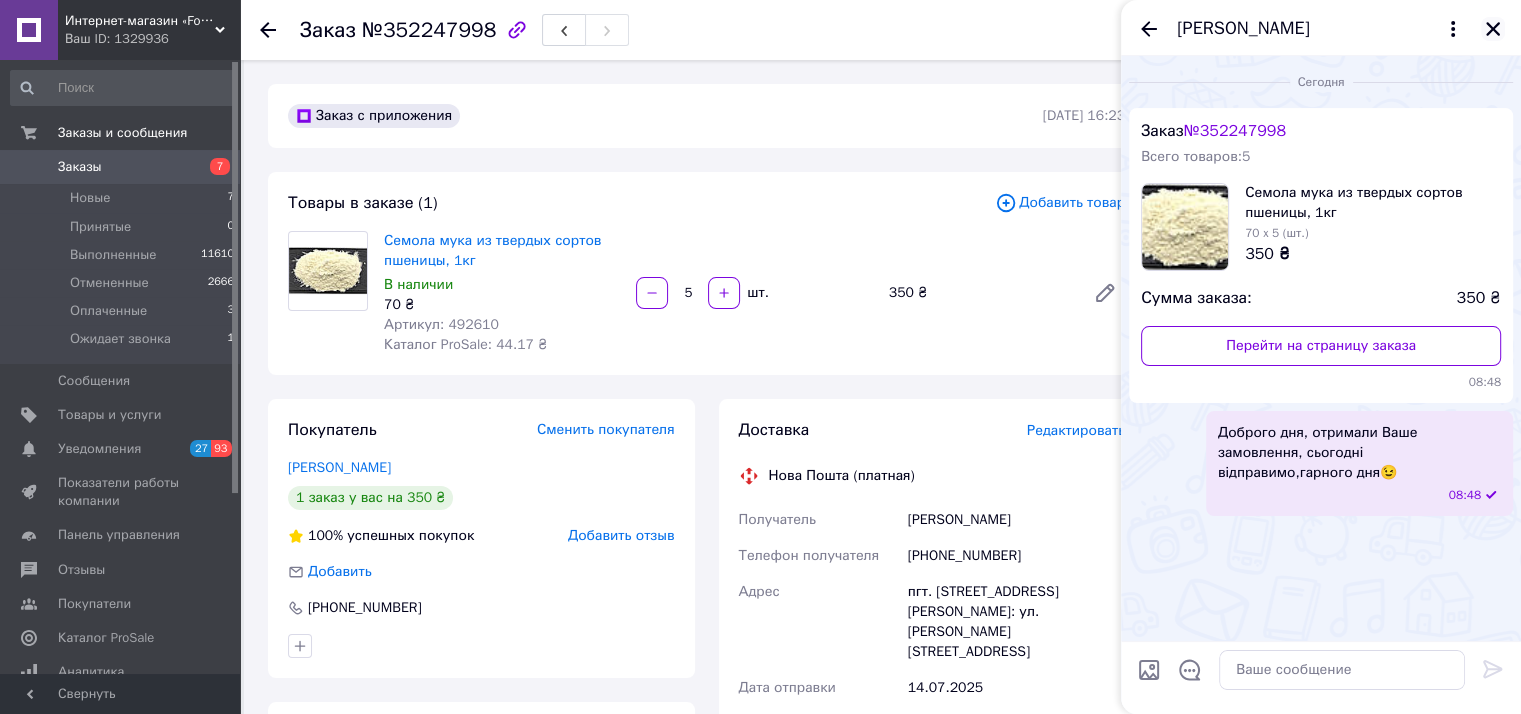 click 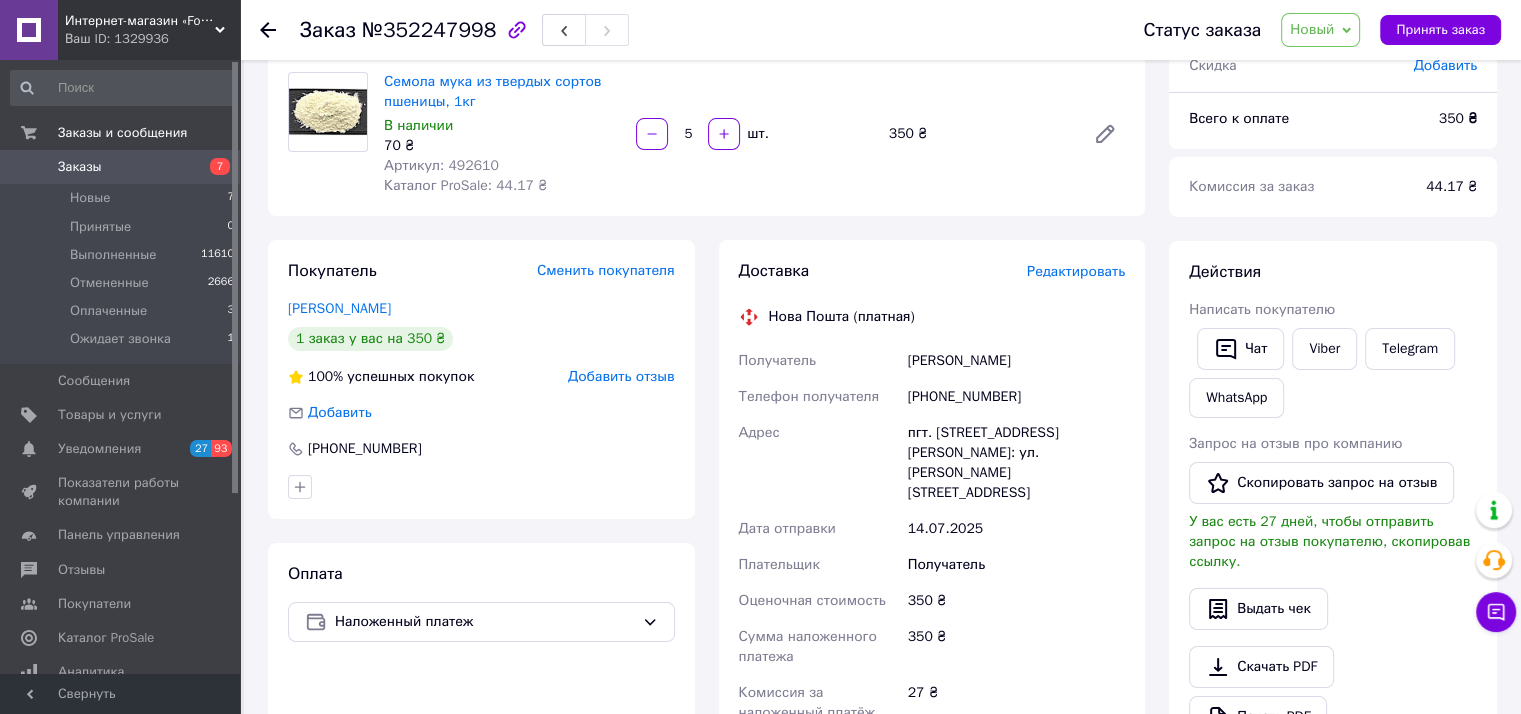 scroll, scrollTop: 200, scrollLeft: 0, axis: vertical 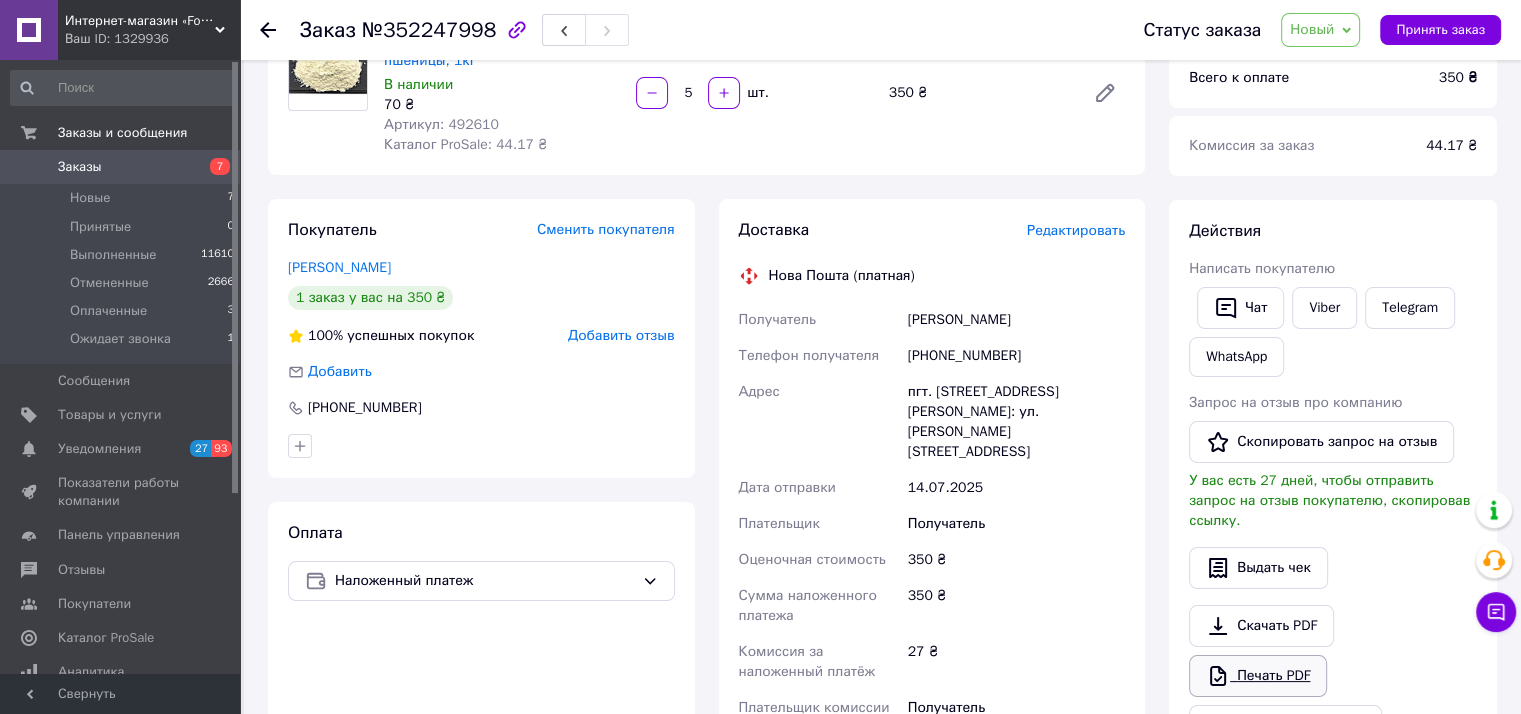 click on "Печать PDF" at bounding box center (1258, 676) 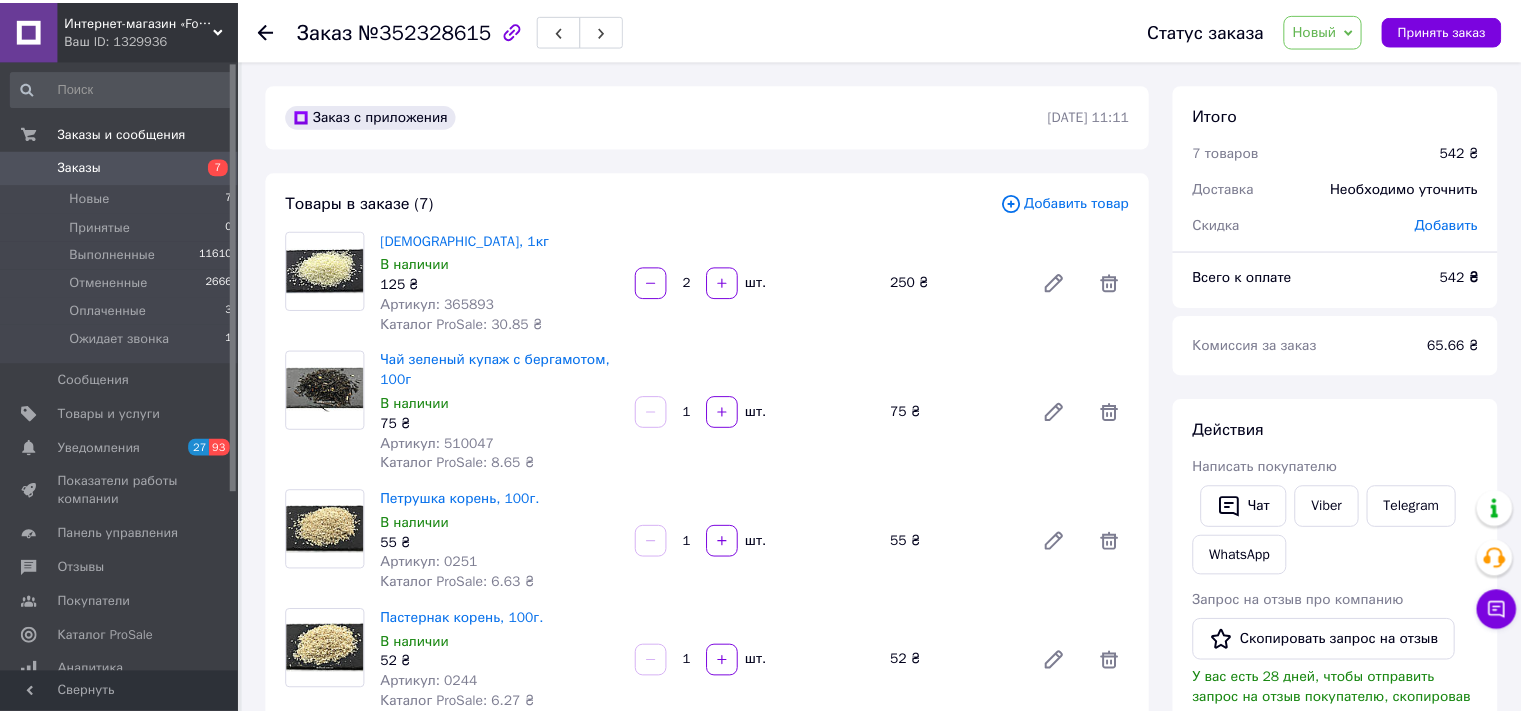 scroll, scrollTop: 0, scrollLeft: 0, axis: both 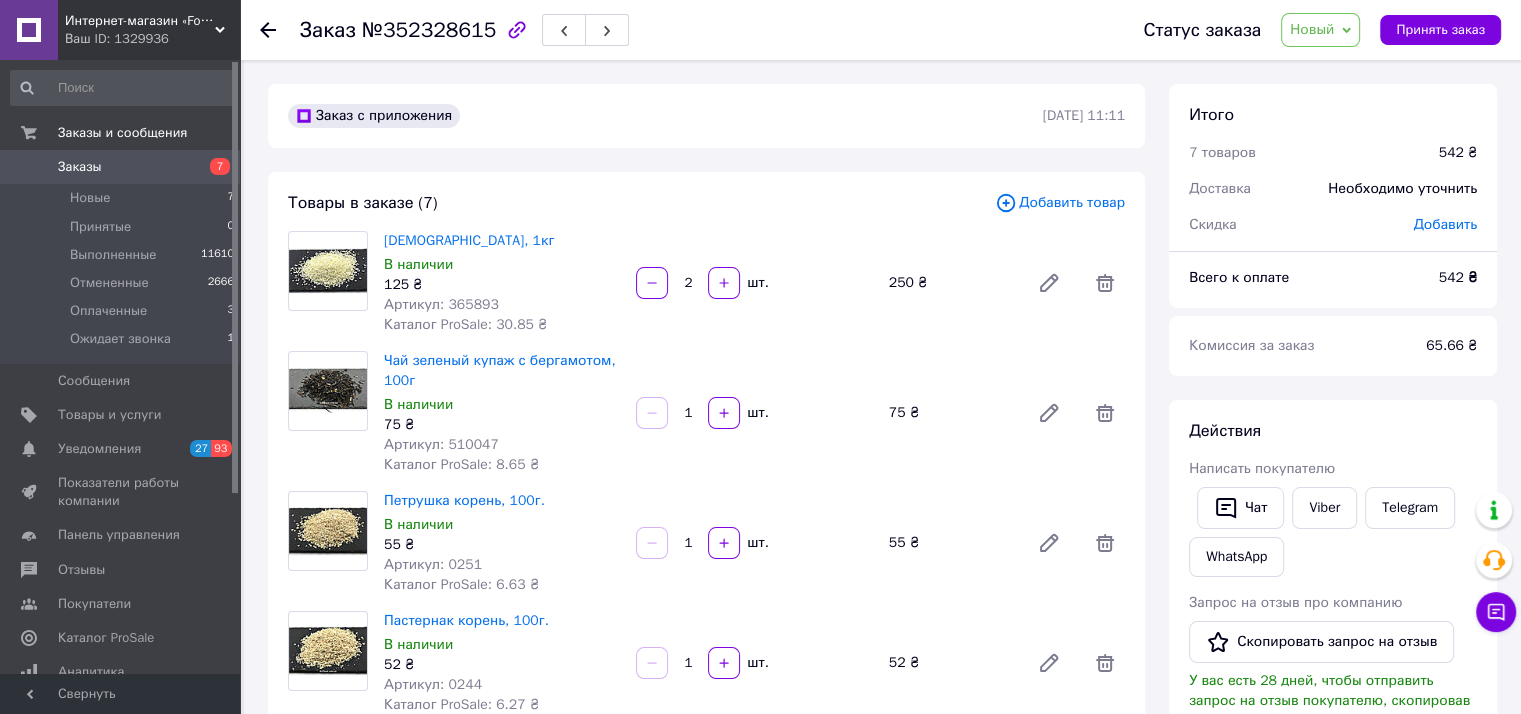 click on "Статус заказа Новый Принят Выполнен Отменен Оплаченный Ожидает звонка Принять заказ" at bounding box center [1302, 30] 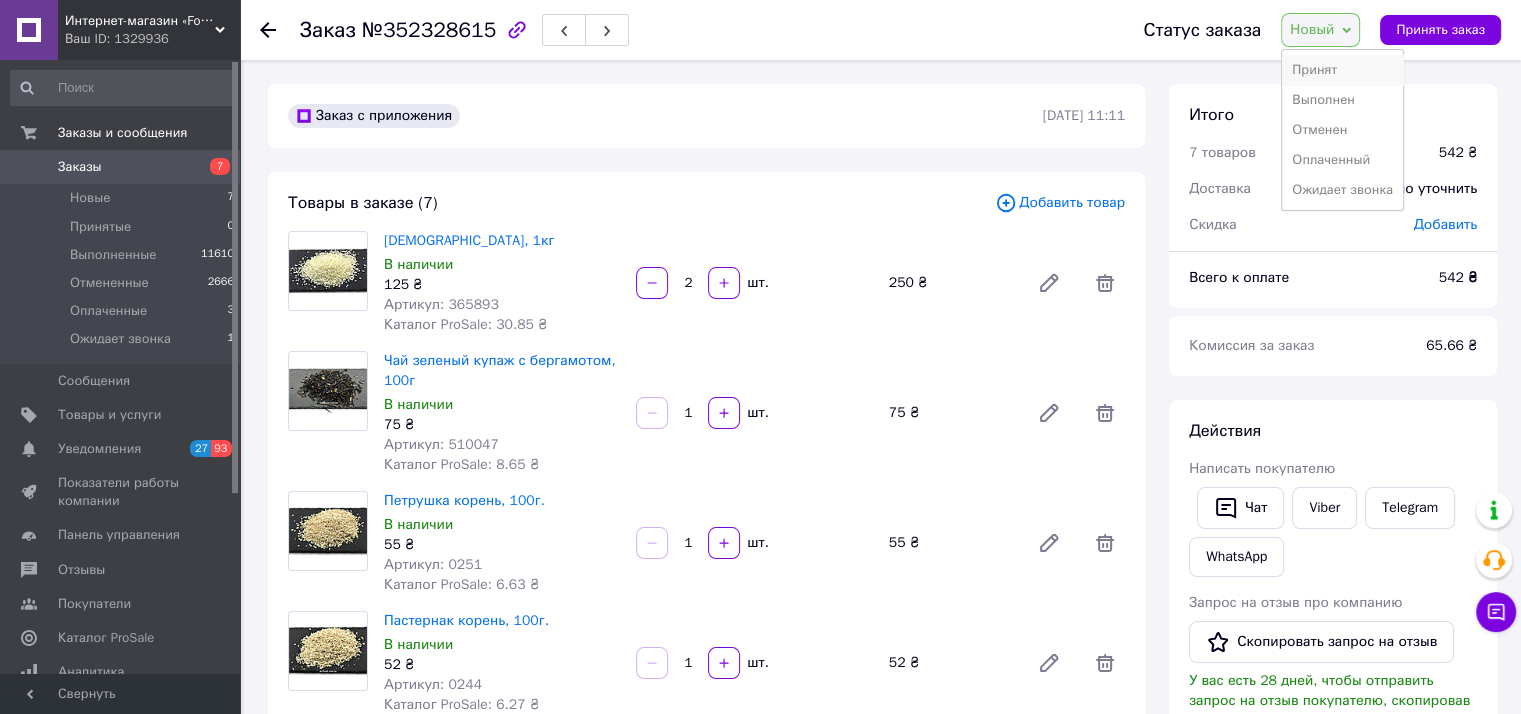 click on "Принят" at bounding box center [1342, 70] 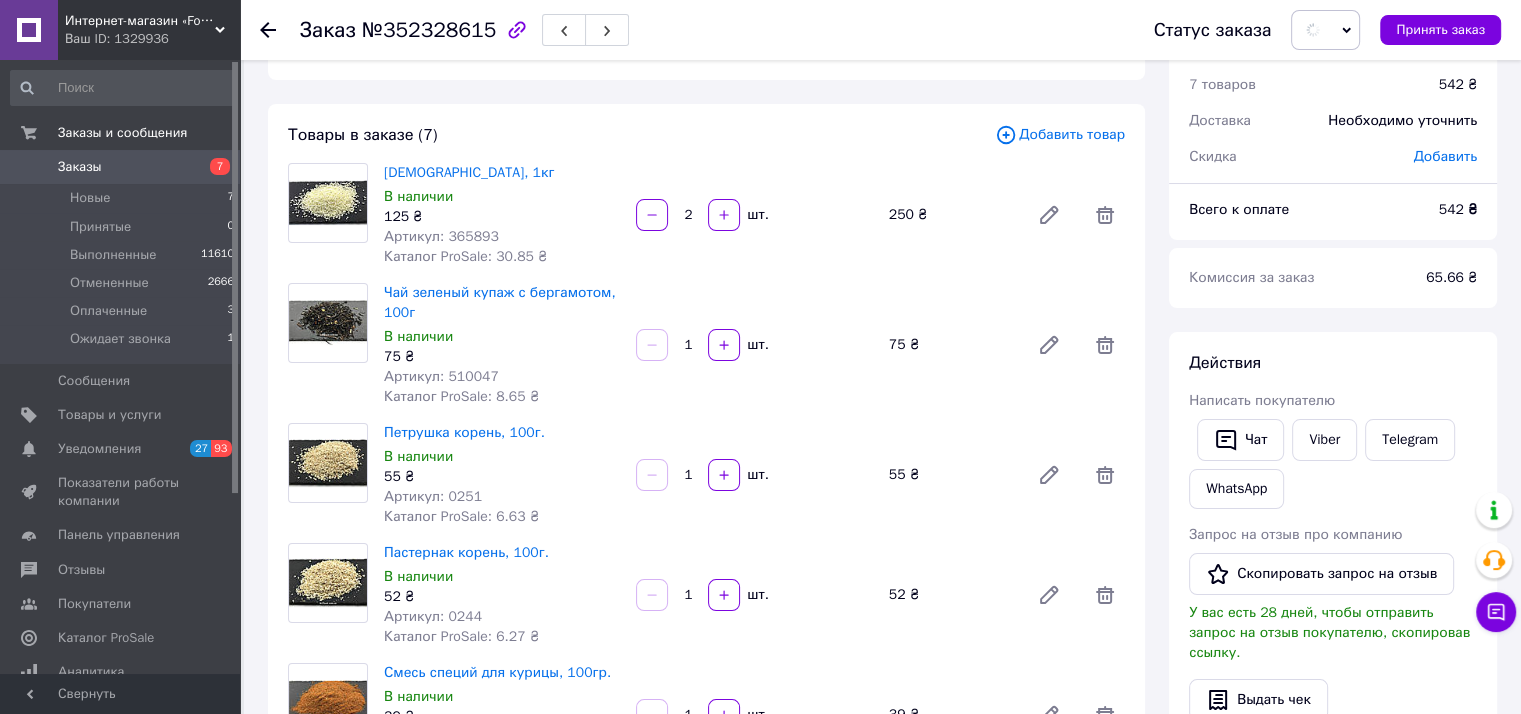 scroll, scrollTop: 100, scrollLeft: 0, axis: vertical 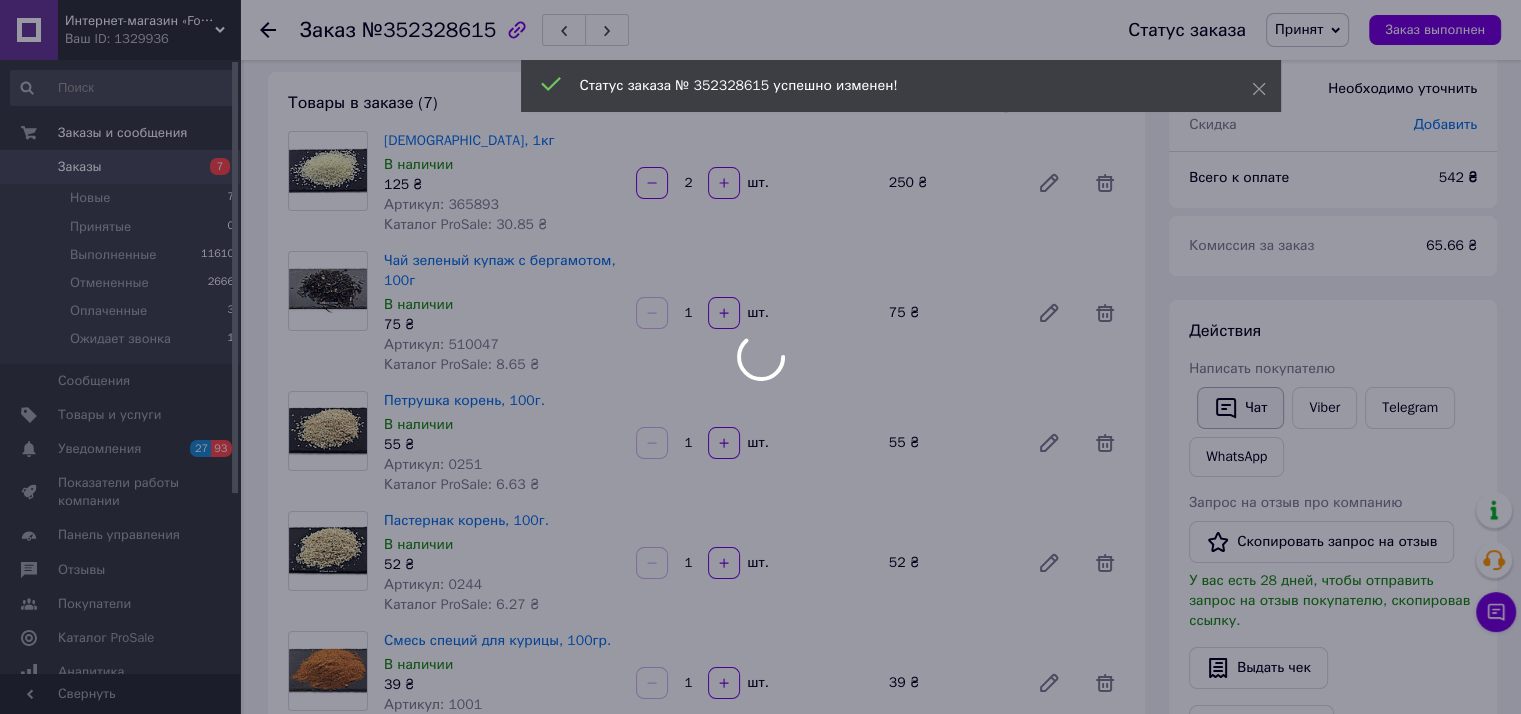 click on "Интернет-магазин «Food Good» Ваш ID: 1329936 Сайт Интернет-магазин «Food Good» Кабинет покупателя Проверить состояние системы Страница на портале FoodMarket Интернет-магазин здорового питания «Комо... Справка Выйти Заказы и сообщения Заказы 7 Новые 7 Принятые 0 Выполненные 11610 Отмененные 2666 Оплаченные 3 Ожидает звонка 1 Сообщения 0 Товары и услуги Уведомления 27 93 Показатели работы компании Панель управления Отзывы Покупатели Каталог ProSale Аналитика Инструменты вебмастера и SEO Управление сайтом Кошелек компании Маркет Prom топ" at bounding box center [760, 931] 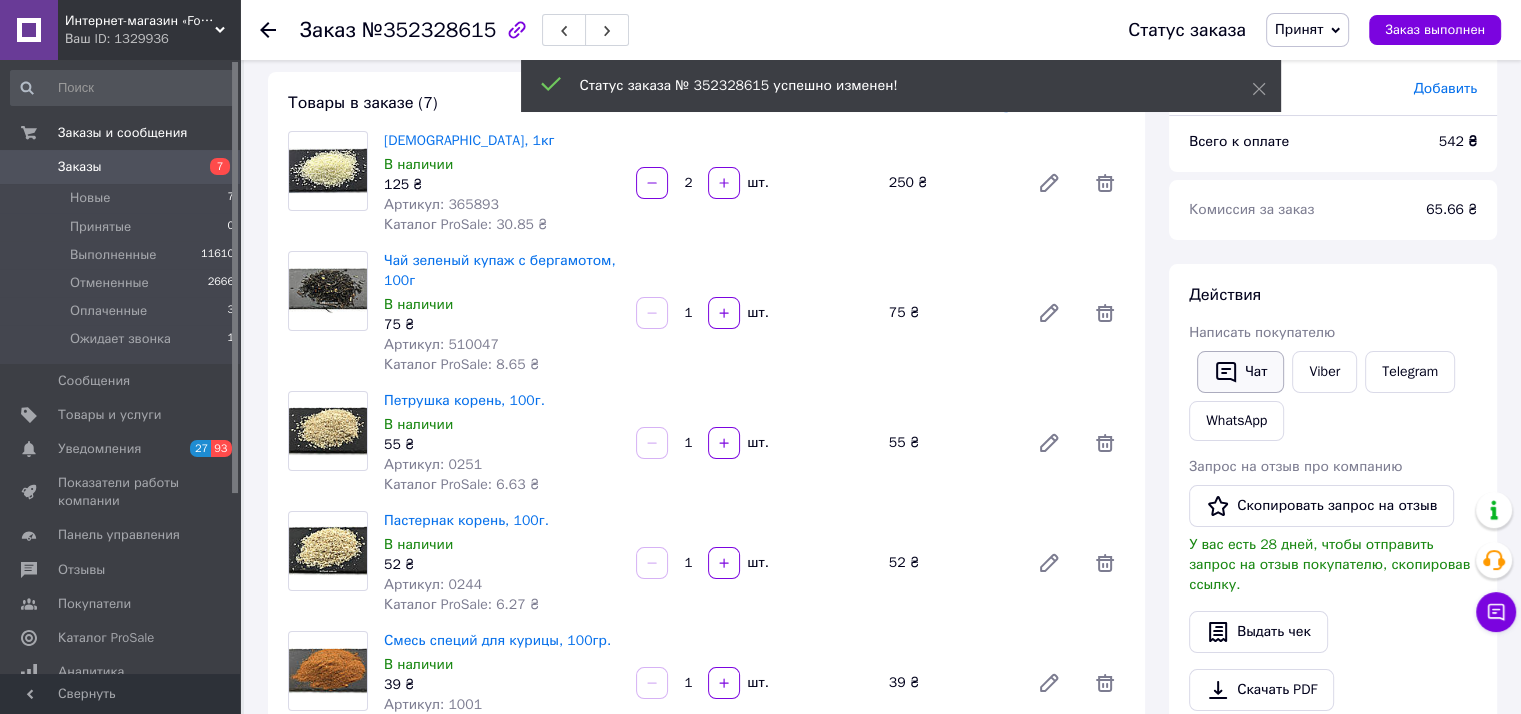 click on "Чат" at bounding box center [1240, 372] 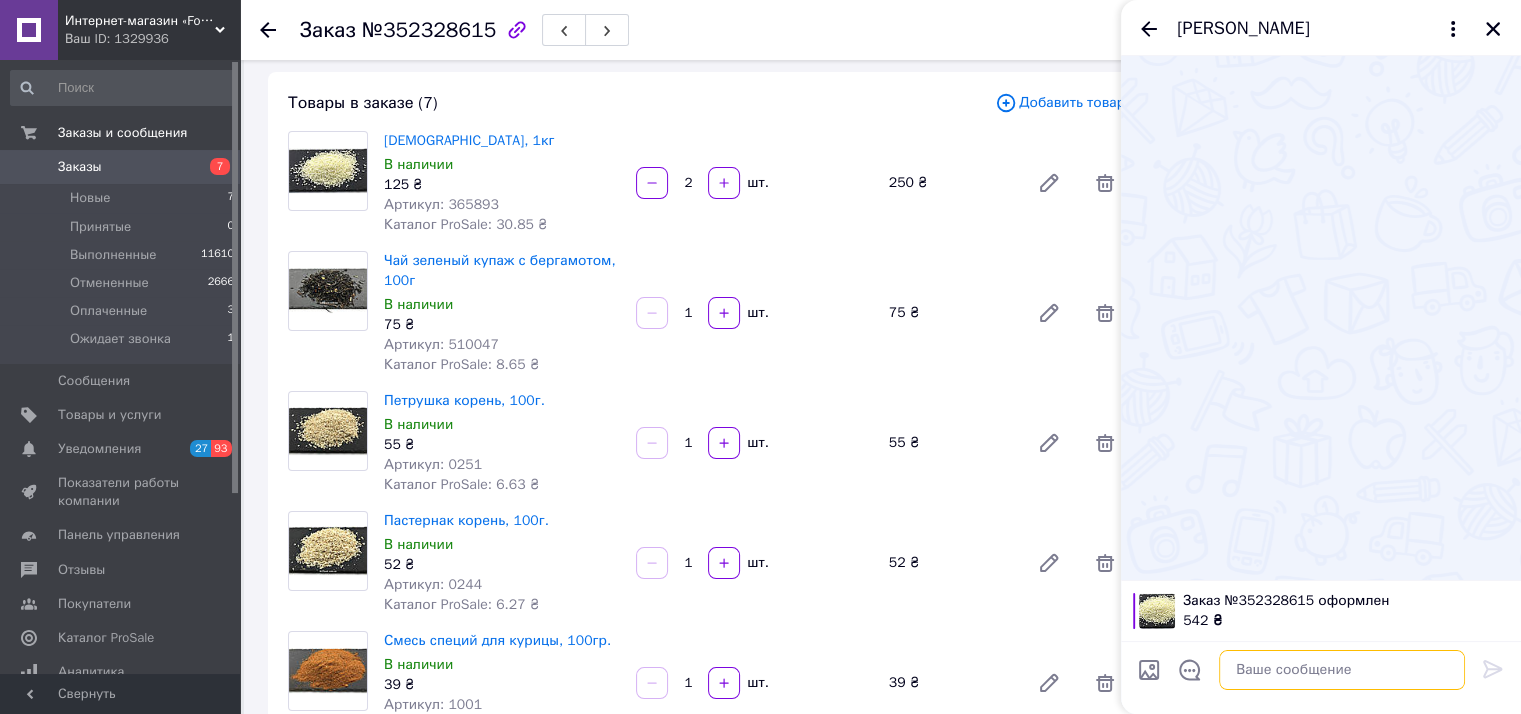 click at bounding box center [1342, 670] 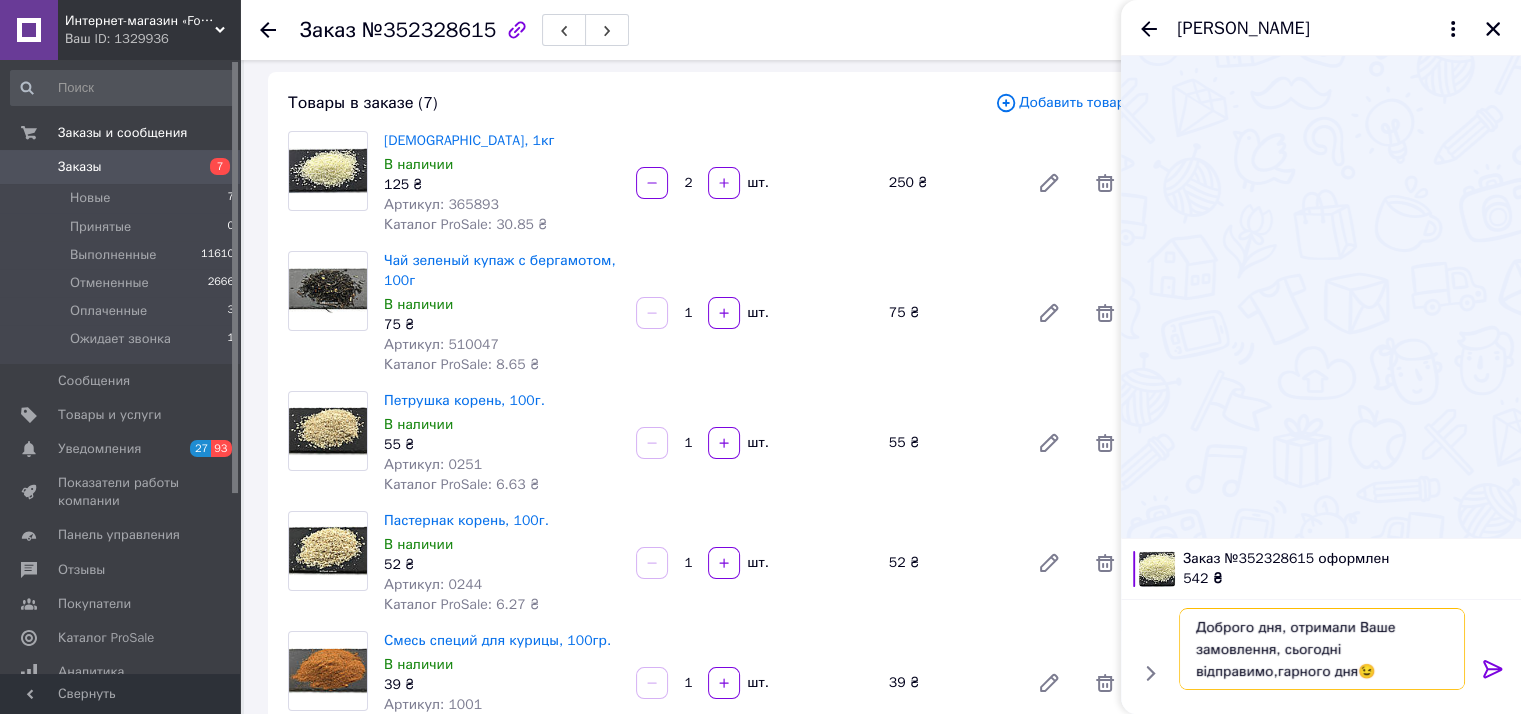 type 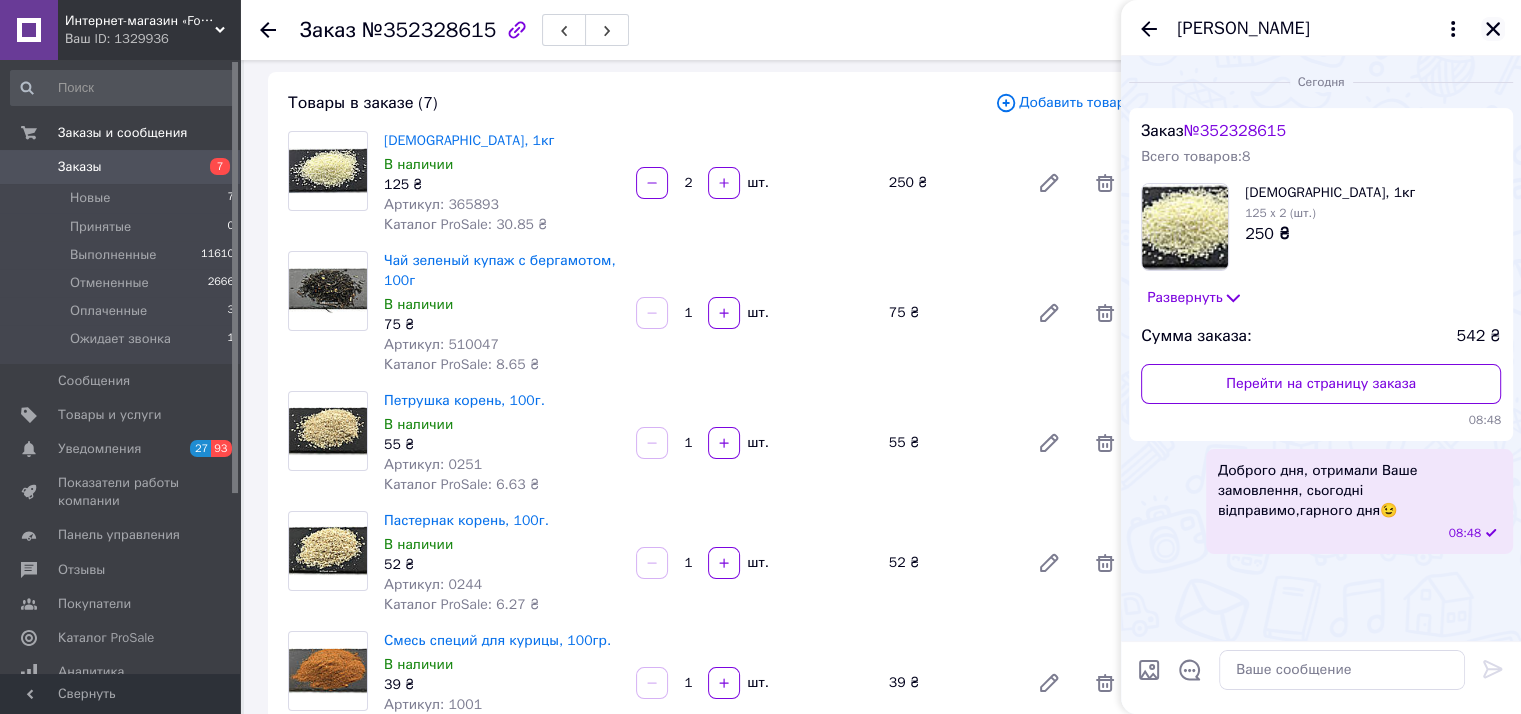 click 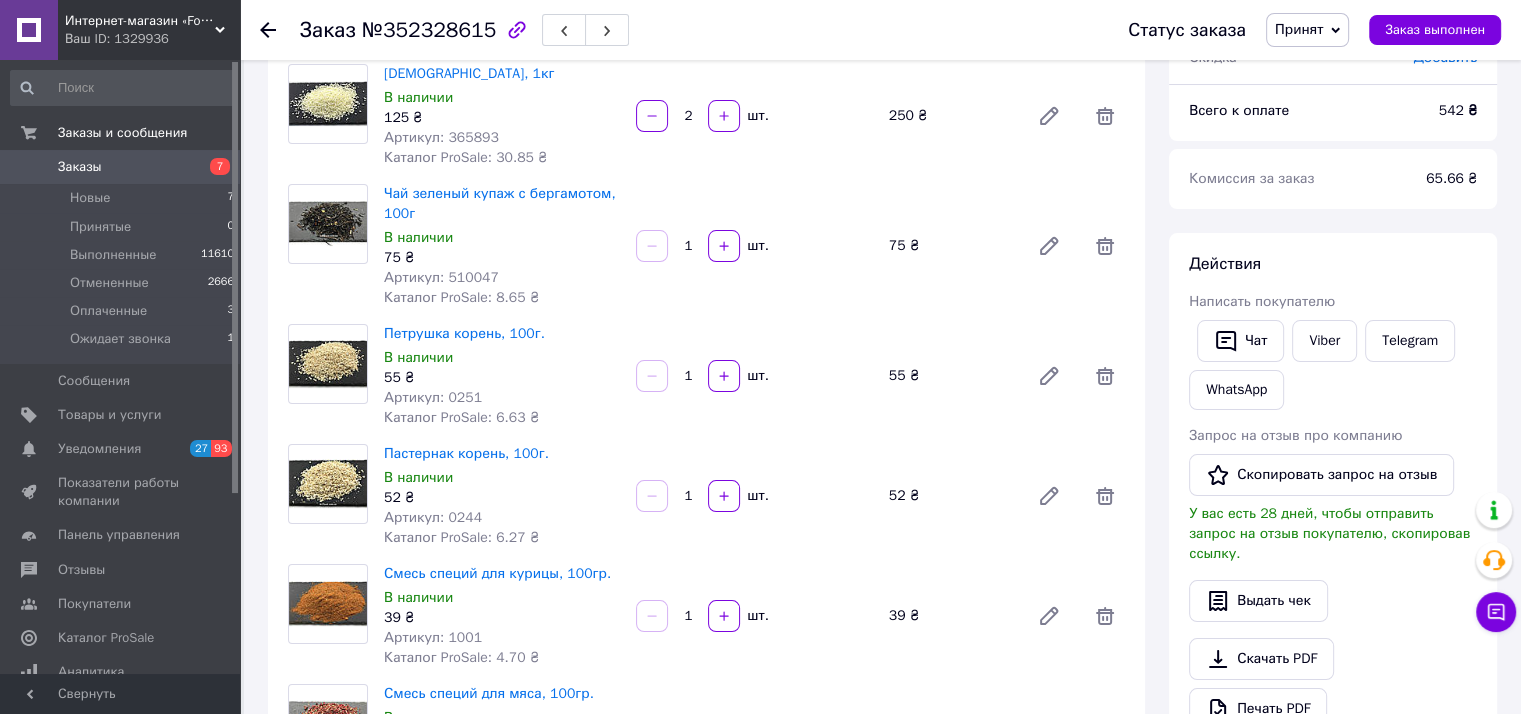 scroll, scrollTop: 300, scrollLeft: 0, axis: vertical 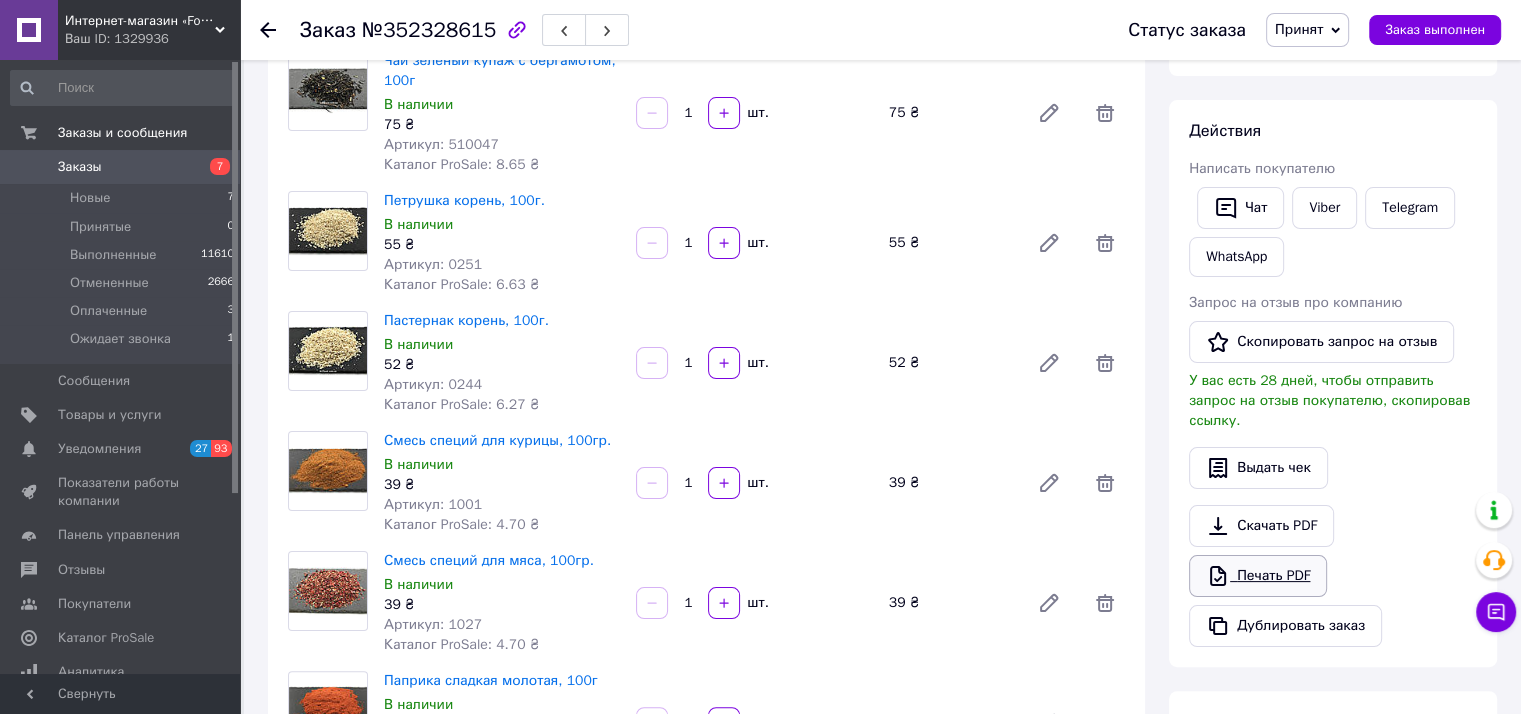 click on "Печать PDF" at bounding box center (1258, 576) 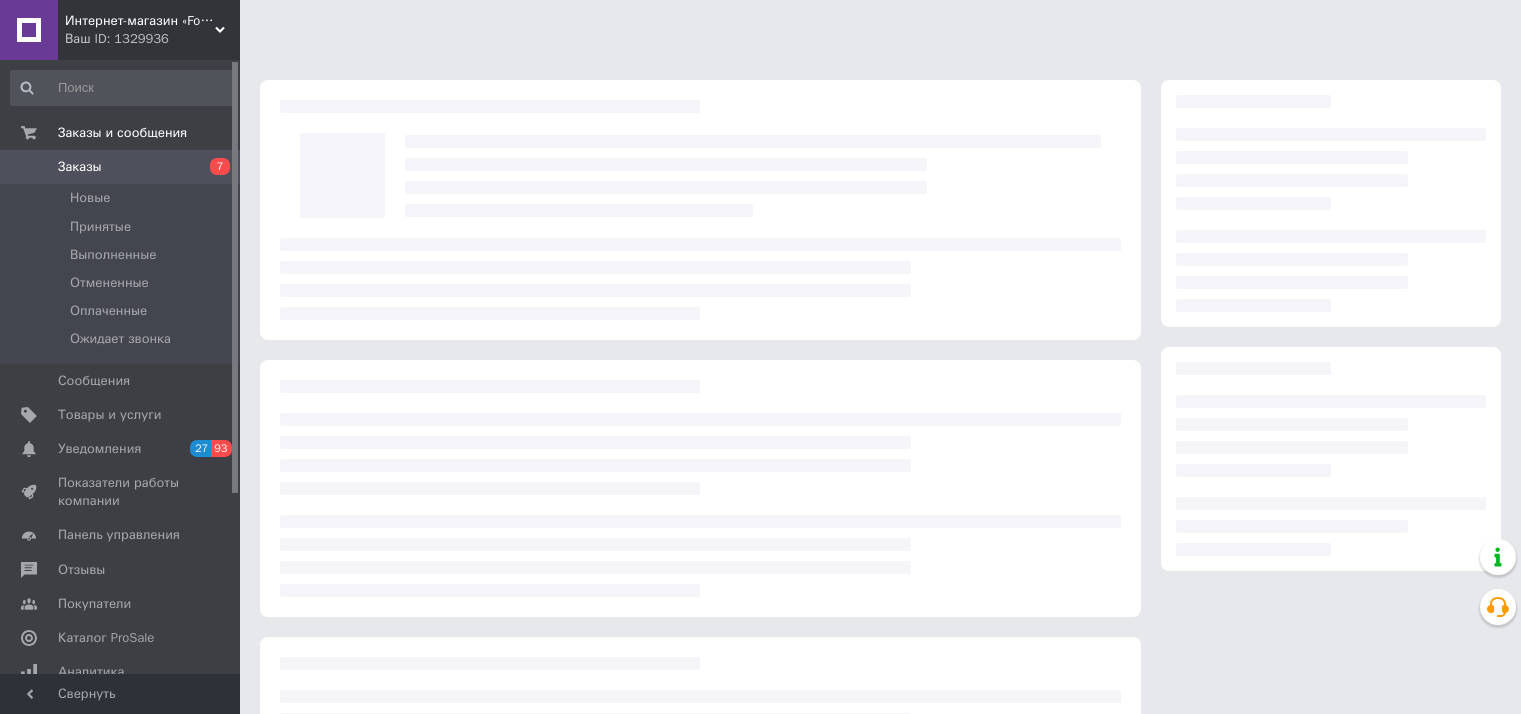 scroll, scrollTop: 0, scrollLeft: 0, axis: both 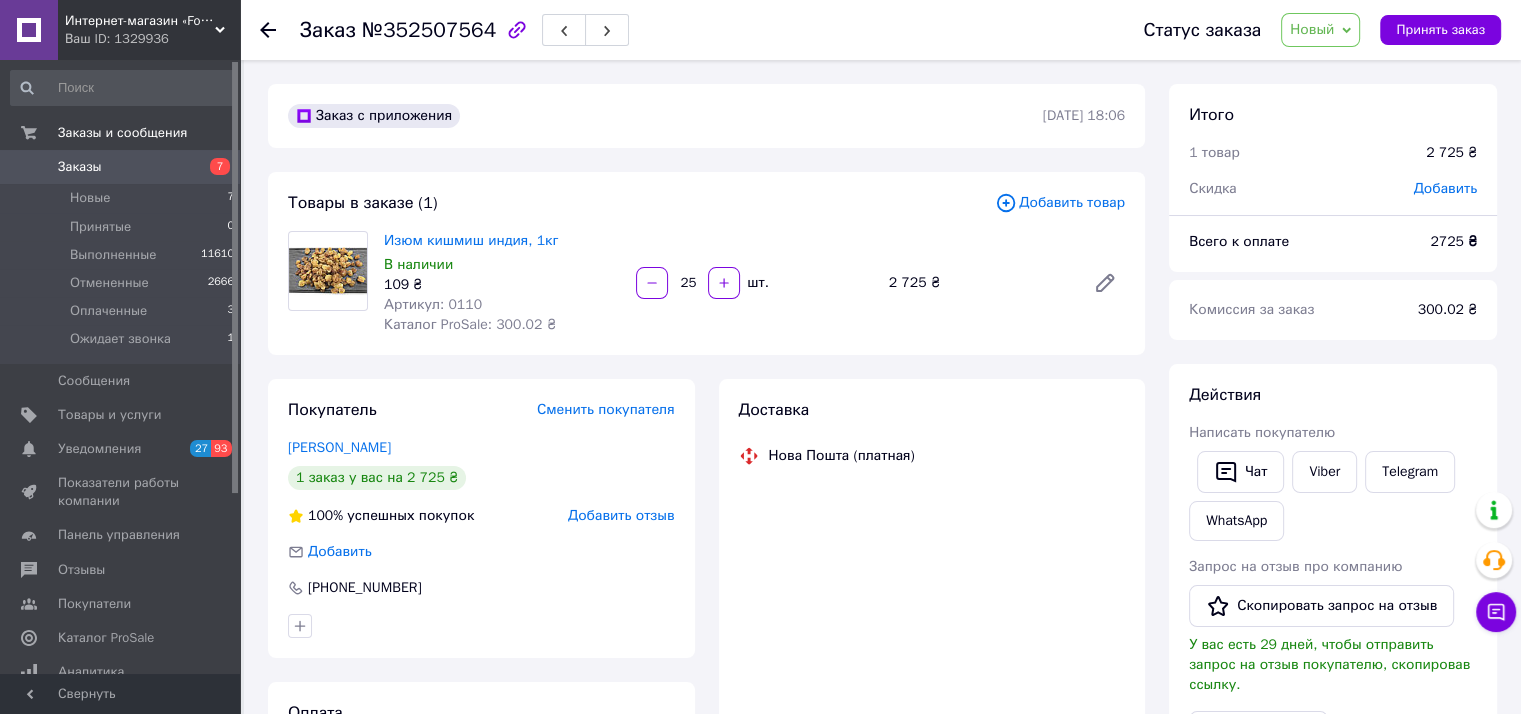 click on "Новый" at bounding box center (1312, 29) 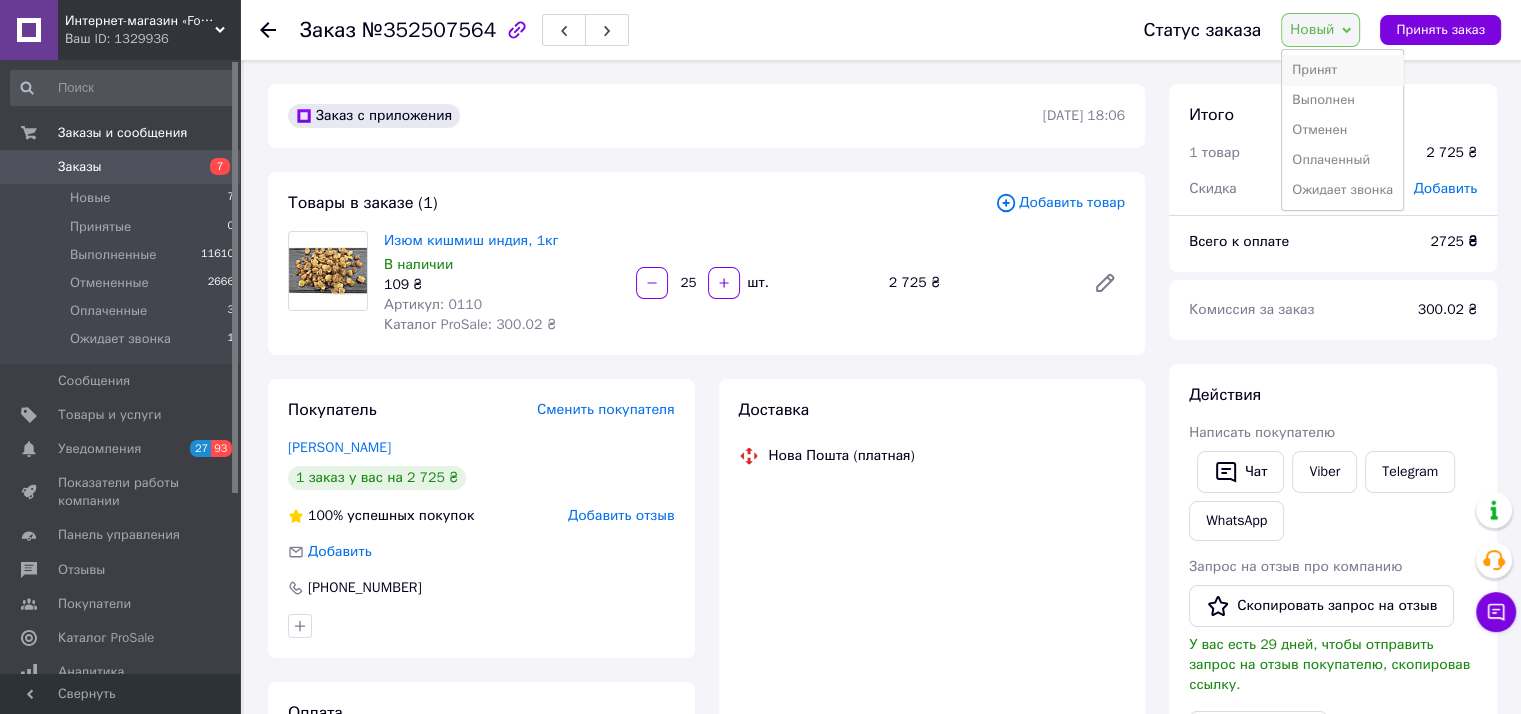 click on "Принят" at bounding box center (1342, 70) 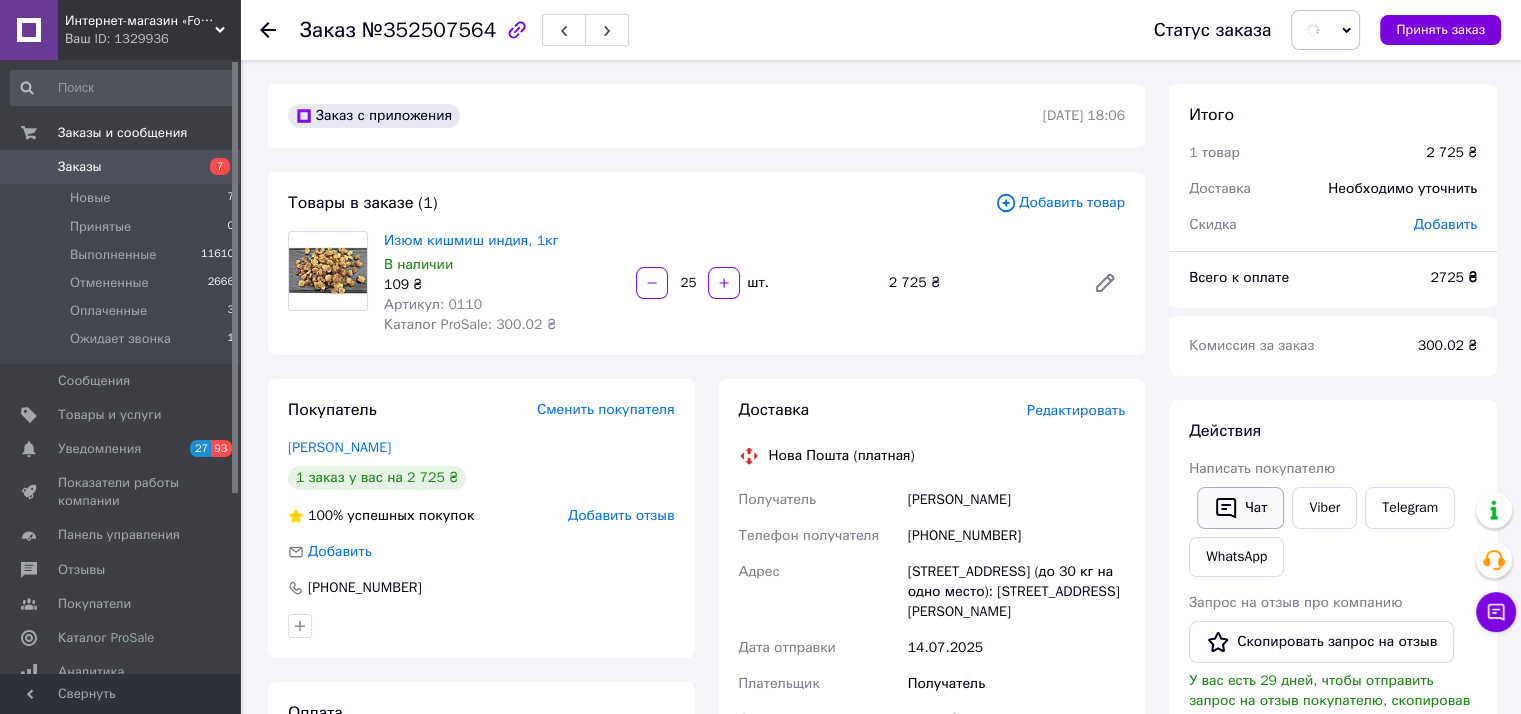 click on "Чат" at bounding box center [1240, 508] 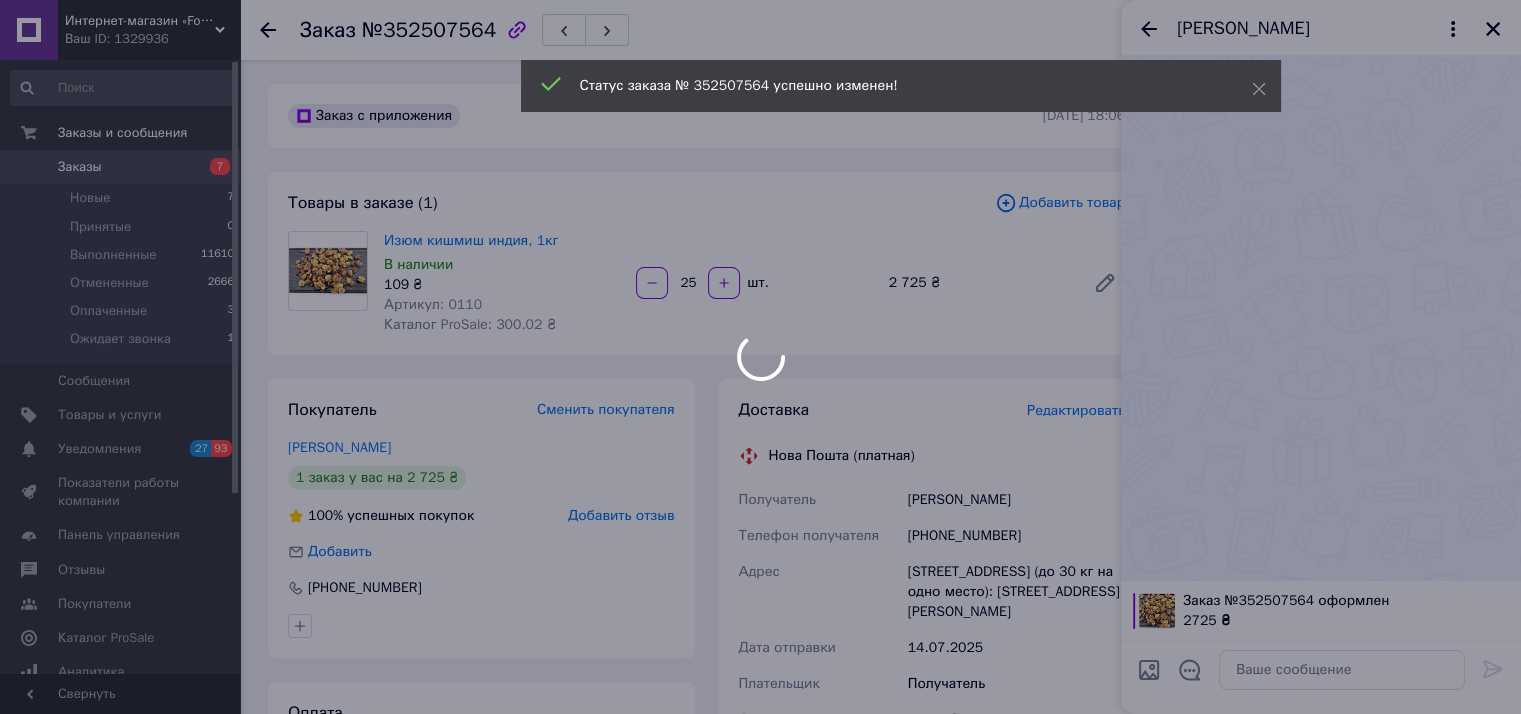 type 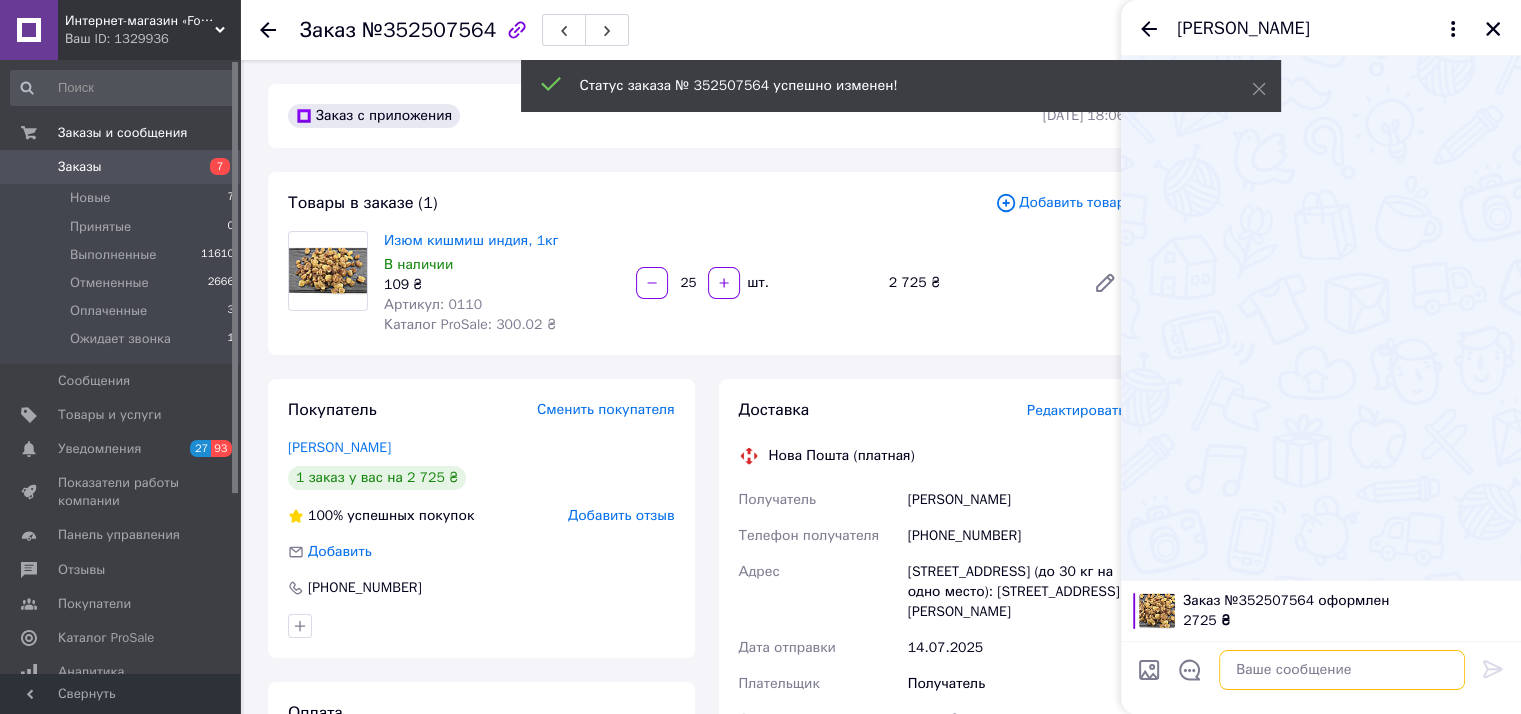 click at bounding box center [1342, 670] 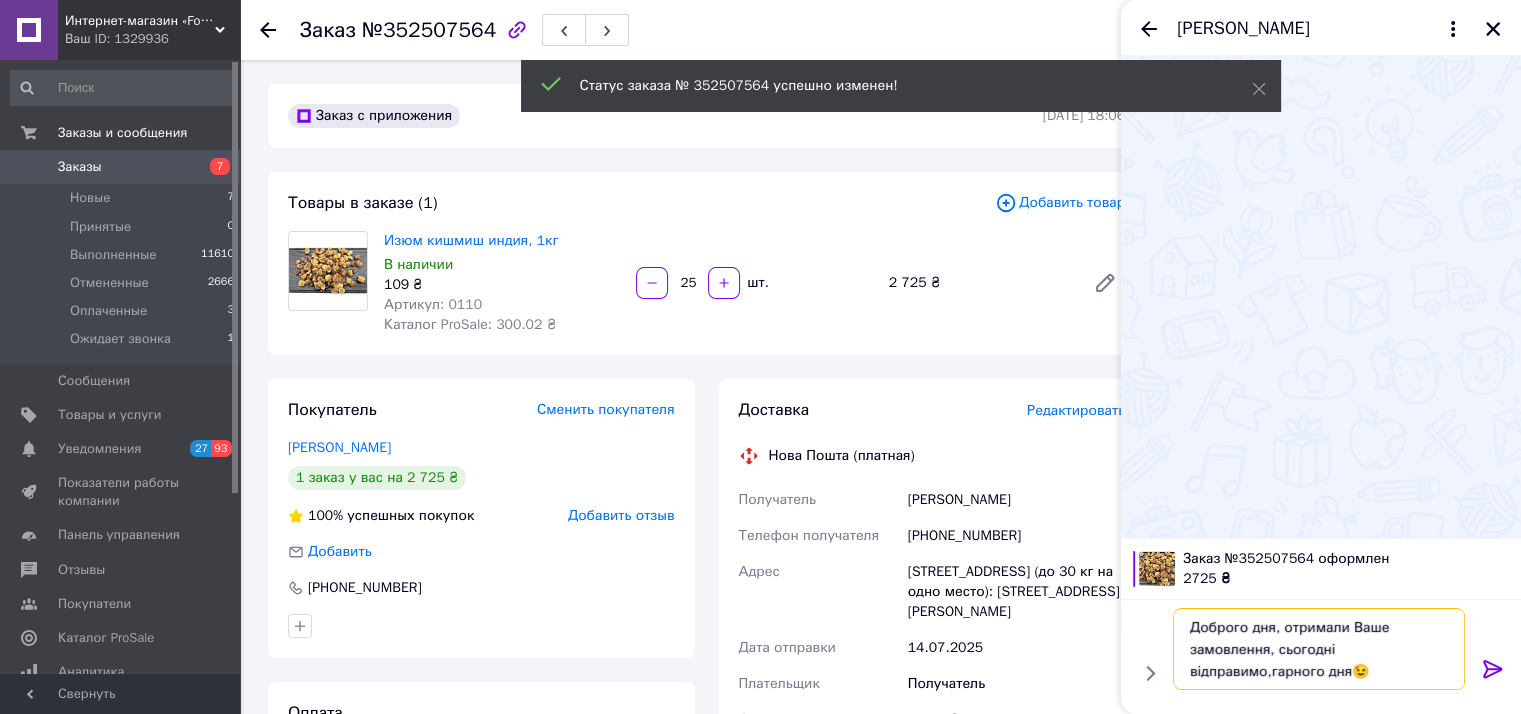 type 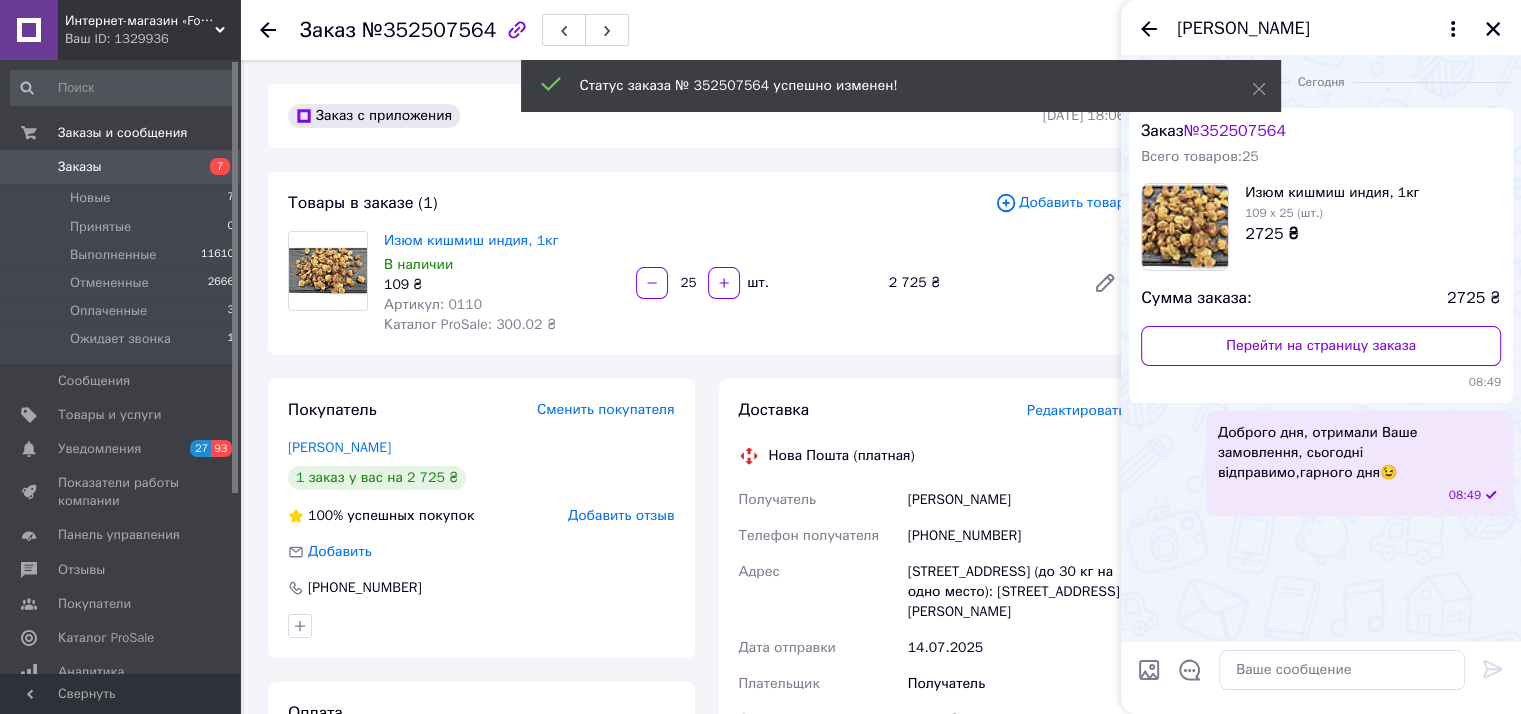 click on "Захар Тутов" at bounding box center (1321, 28) 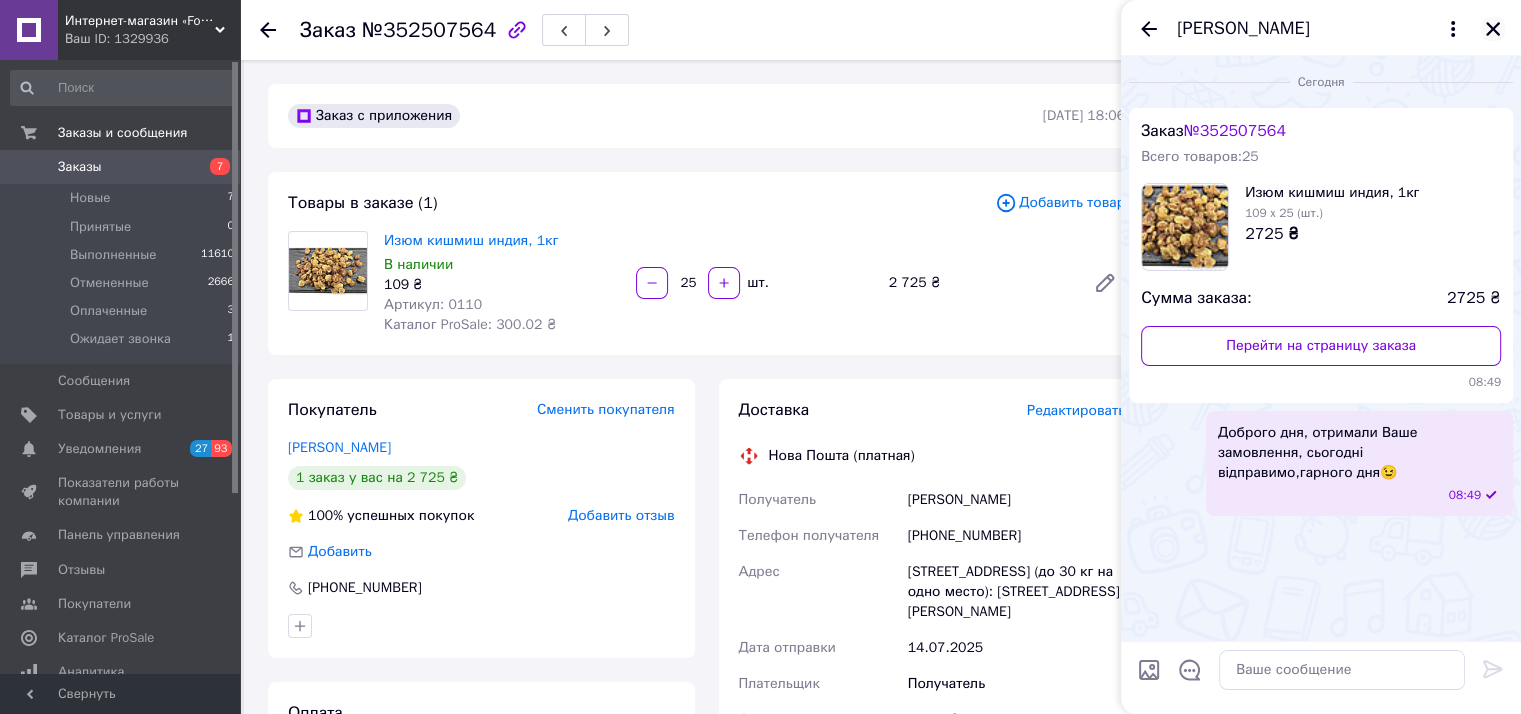 click 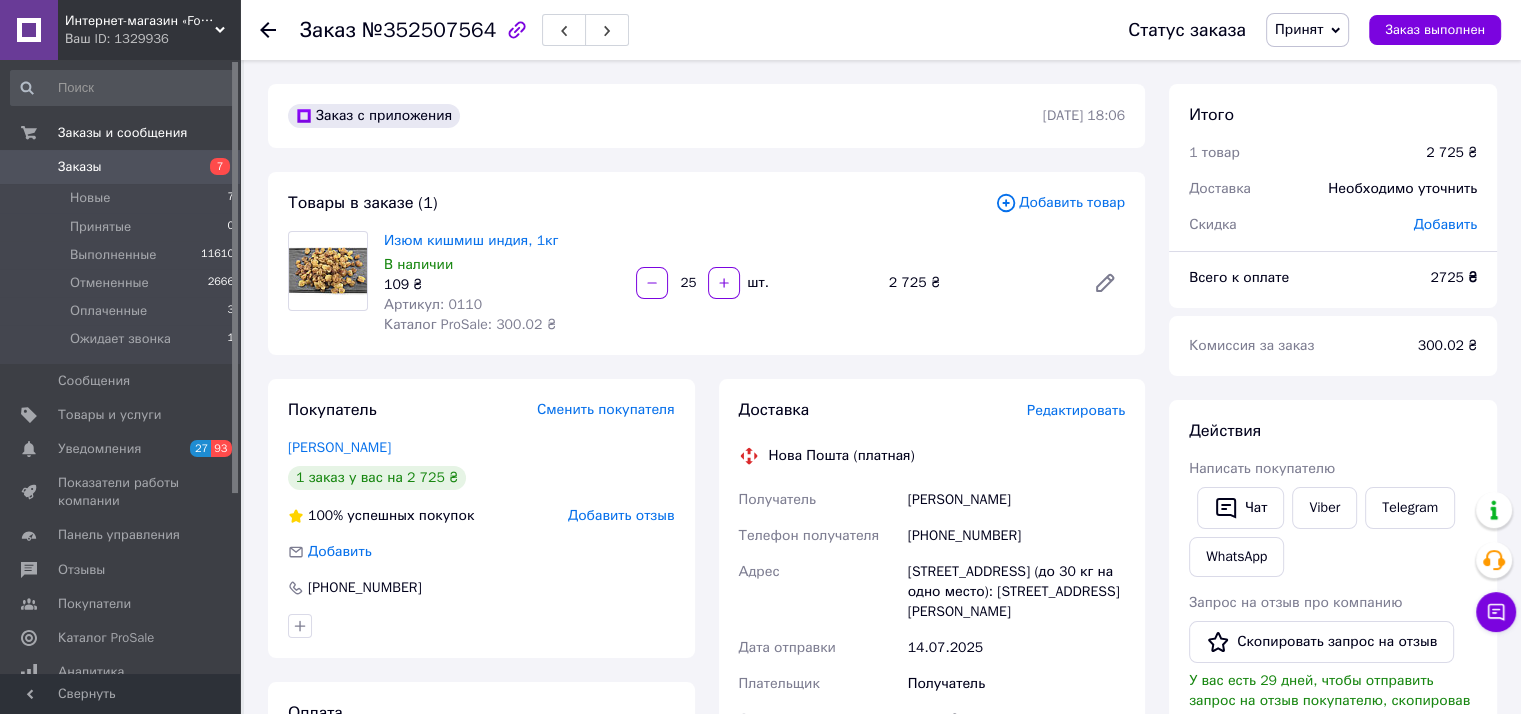 scroll, scrollTop: 300, scrollLeft: 0, axis: vertical 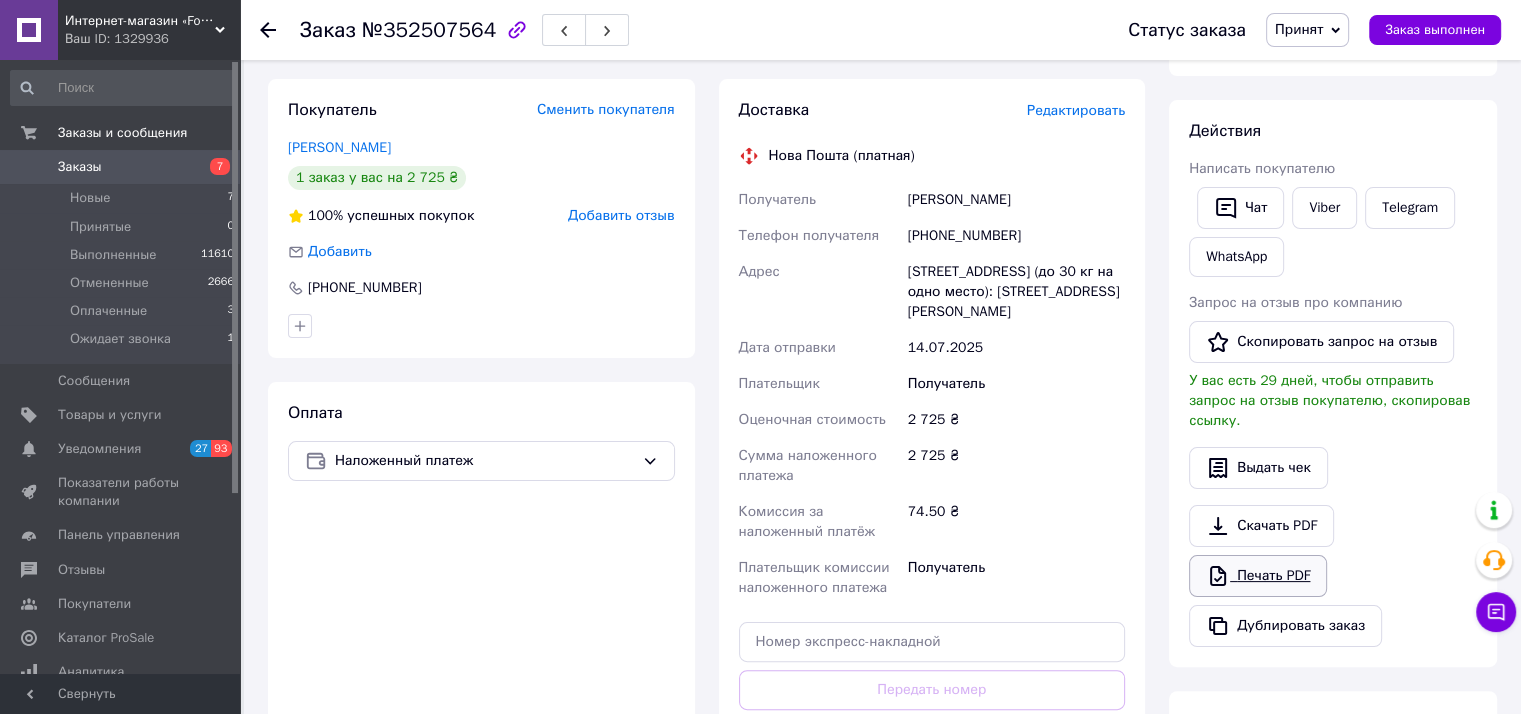 click on "Печать PDF" at bounding box center [1258, 576] 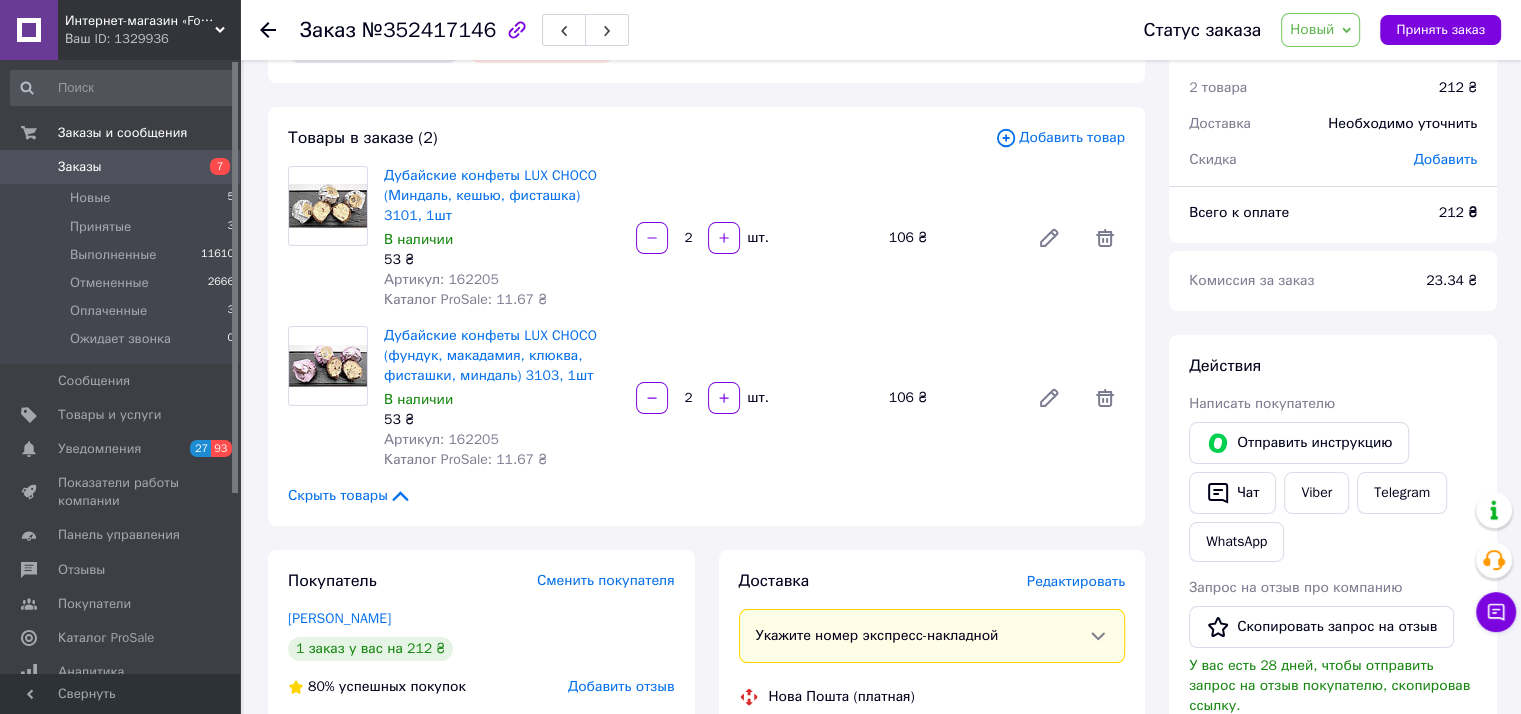 scroll, scrollTop: 100, scrollLeft: 0, axis: vertical 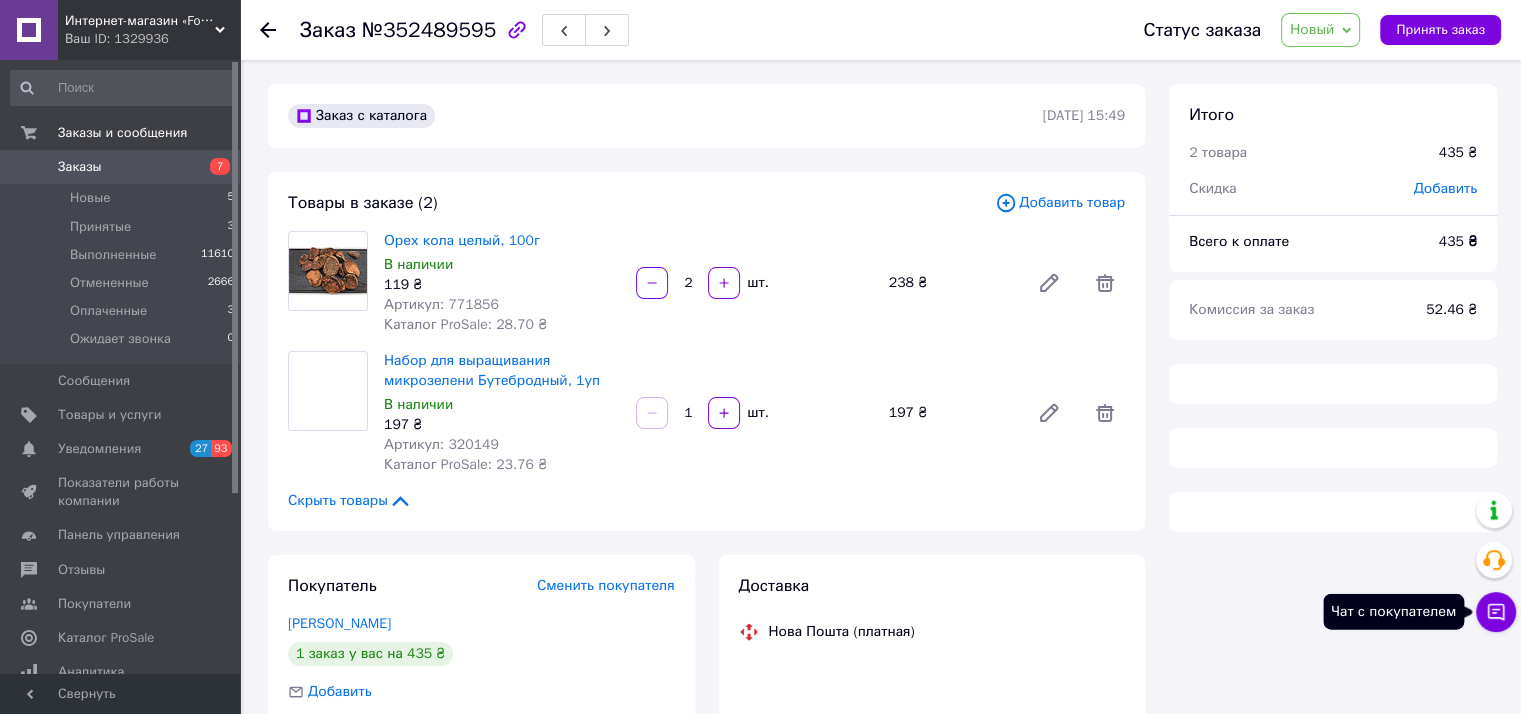 click on "Чат с покупателем" at bounding box center (1496, 612) 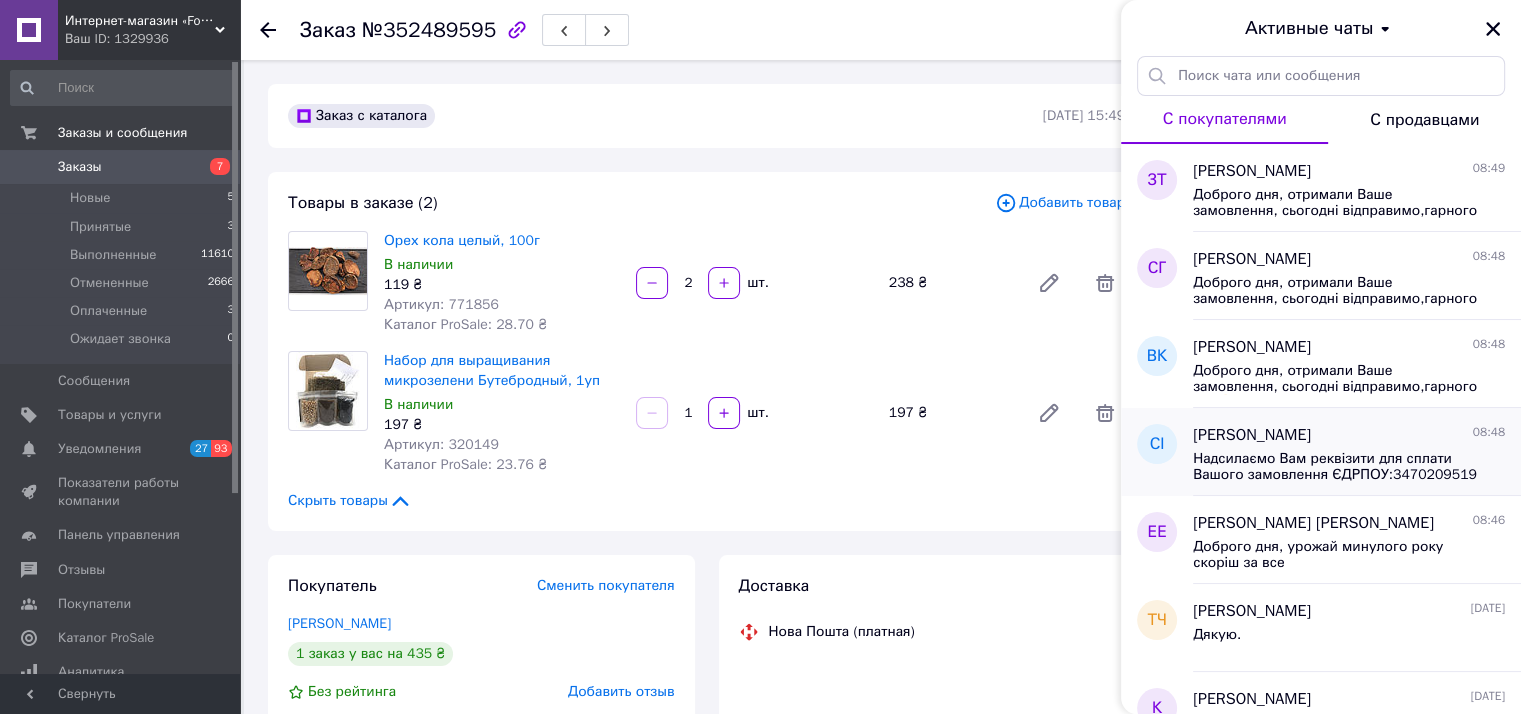click on "Софія Іванченко 08:48" at bounding box center [1349, 435] 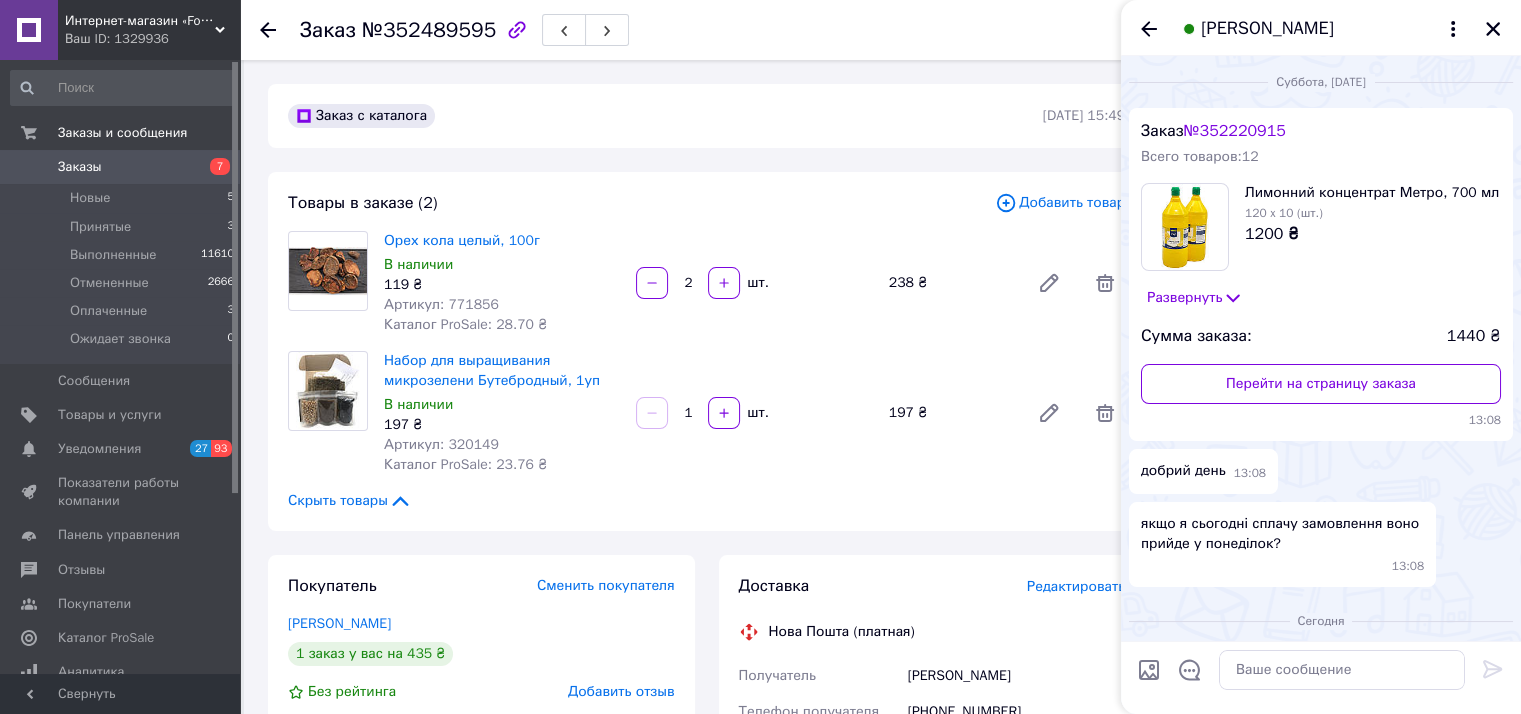 scroll, scrollTop: 232, scrollLeft: 0, axis: vertical 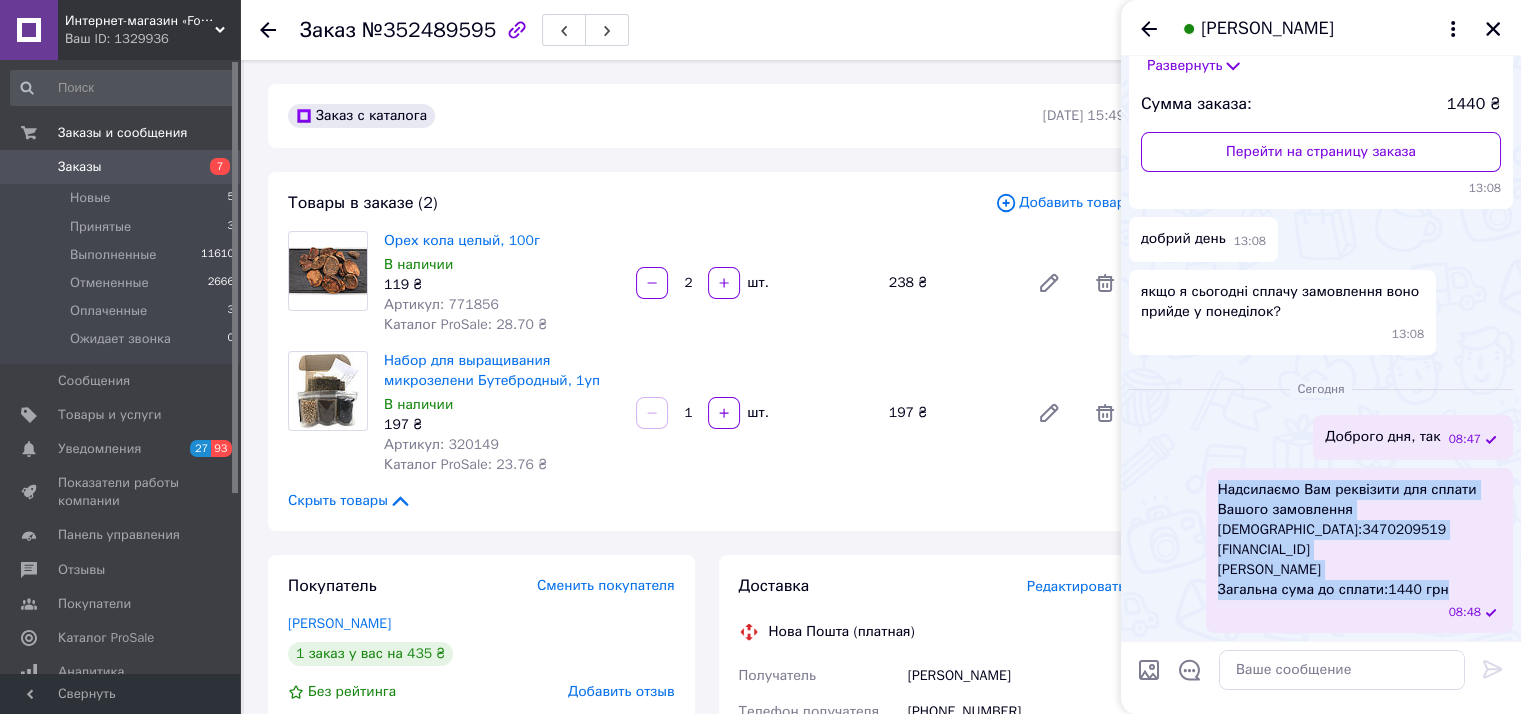 drag, startPoint x: 1444, startPoint y: 592, endPoint x: 1139, endPoint y: 476, distance: 326.31427 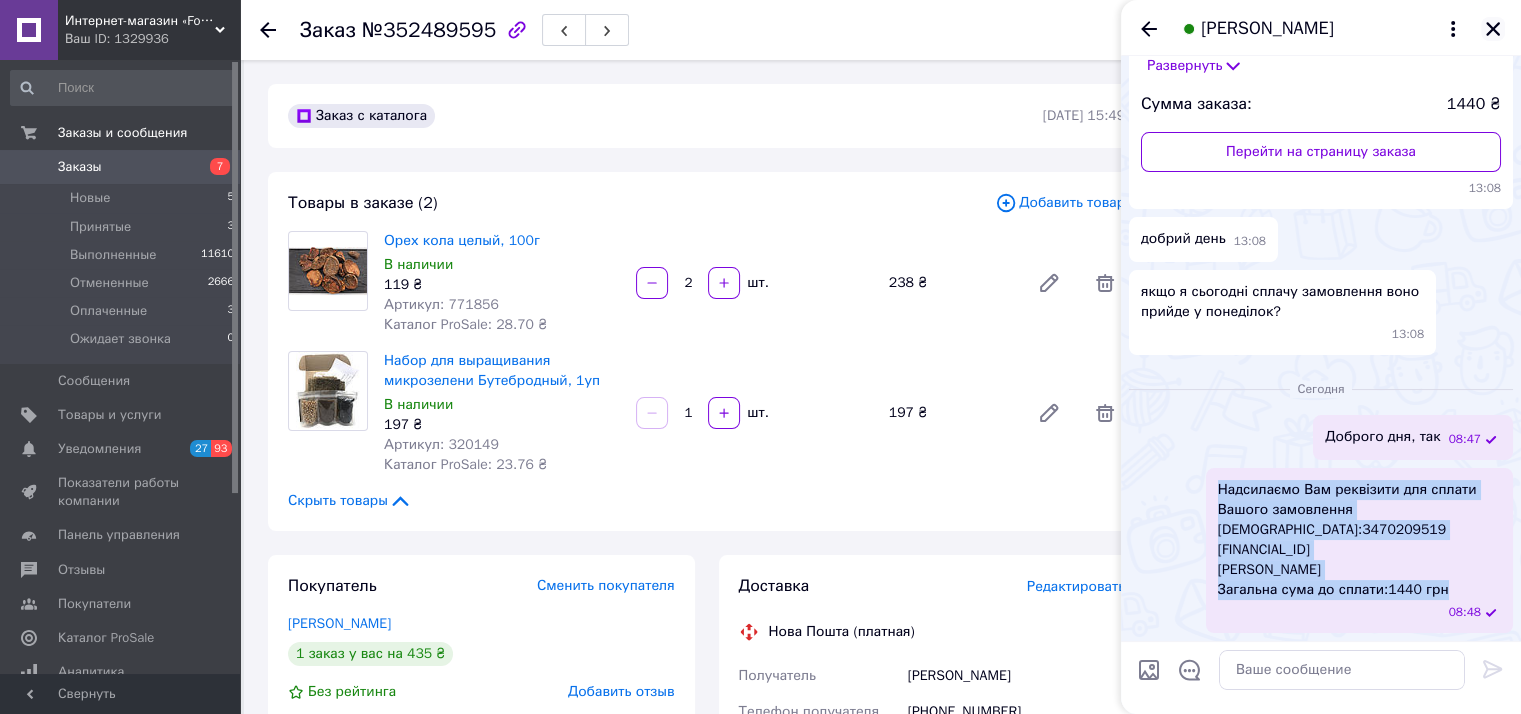 click 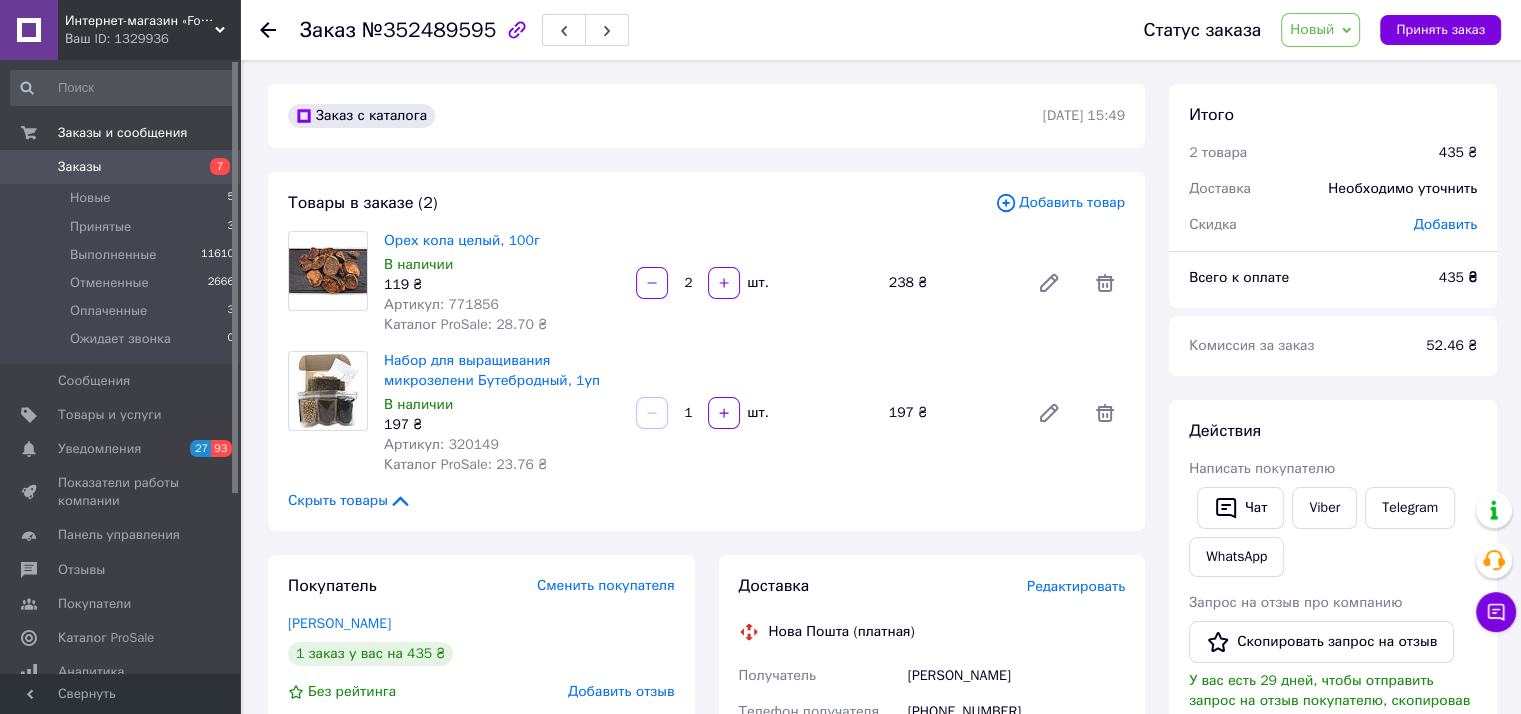 click on "Новый" at bounding box center [1320, 30] 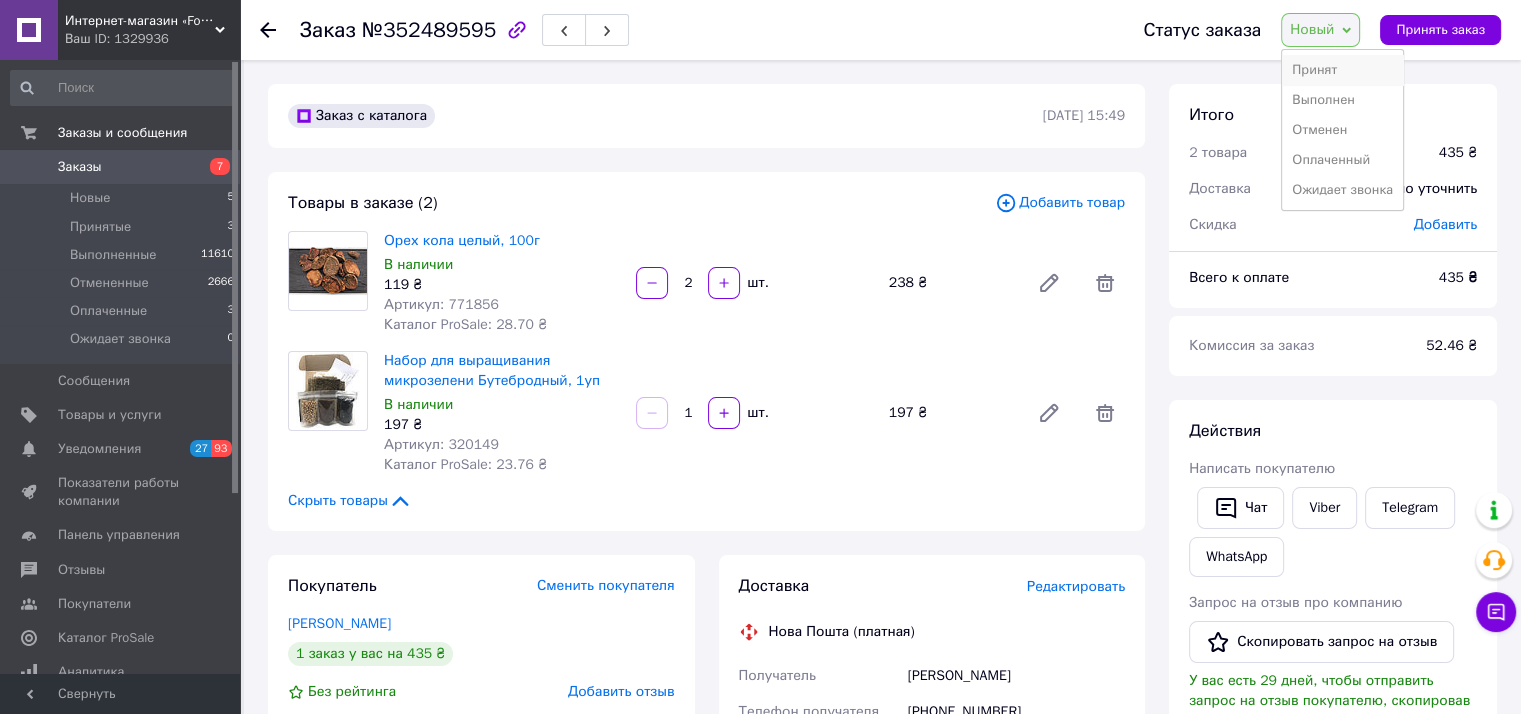 click on "Принят" at bounding box center (1342, 70) 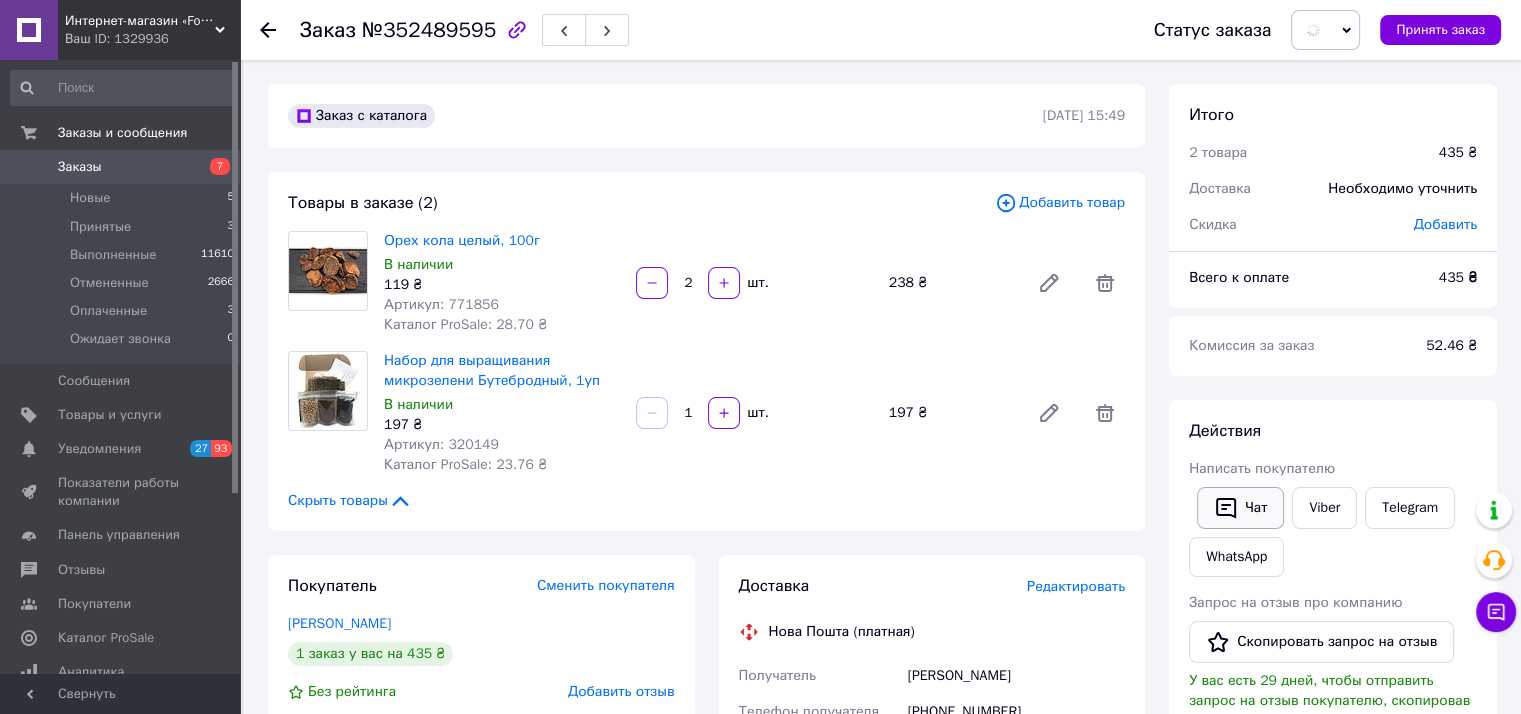 click on "Чат" at bounding box center (1240, 508) 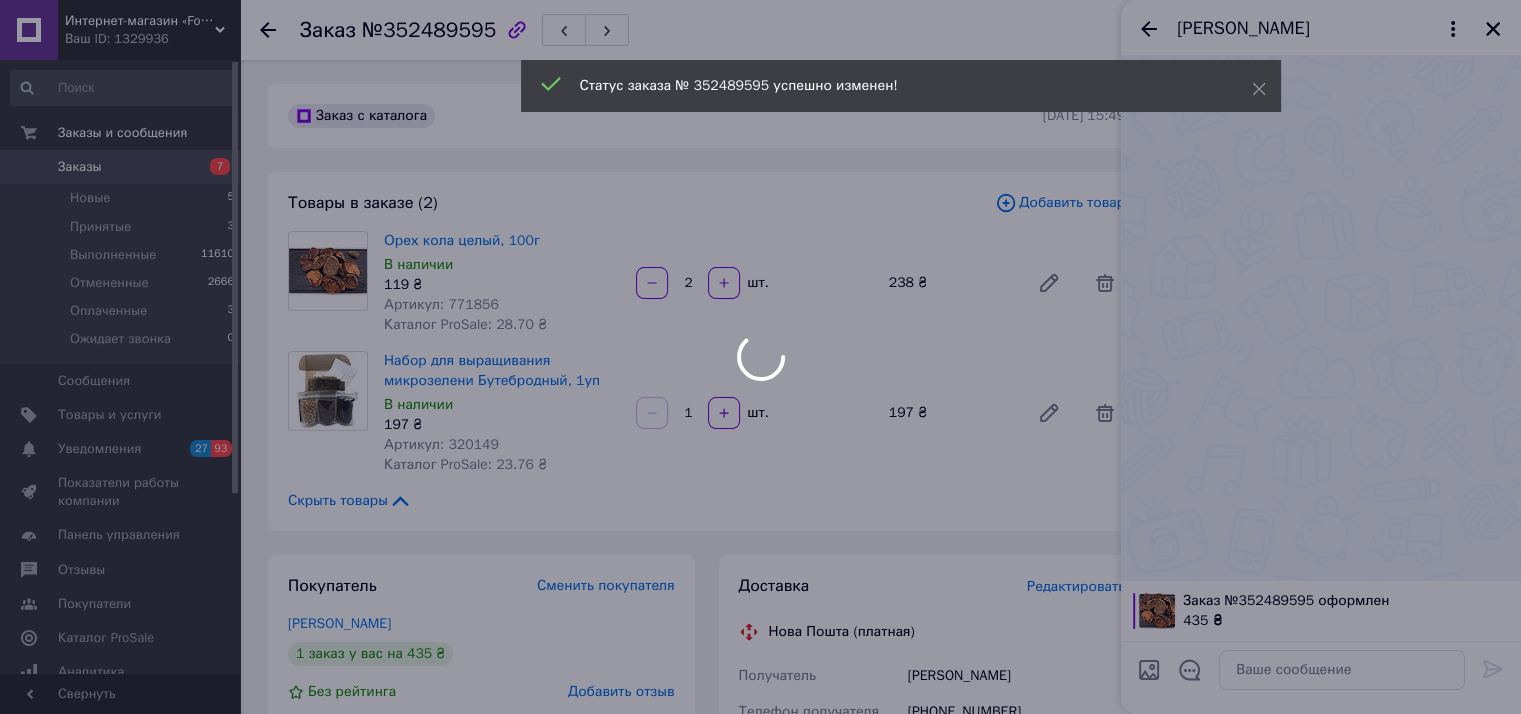 click on "Интернет-магазин «Food Good» Ваш ID: 1329936 Сайт Интернет-магазин «Food Good» Кабинет покупателя Проверить состояние системы Страница на портале FoodMarket Интернет-магазин здорового питания «Комо... Справка Выйти Заказы и сообщения Заказы 7 Новые 5 Принятые 3 Выполненные 11610 Отмененные 2666 Оплаченные 3 Ожидает звонка 0 Сообщения 0 Товары и услуги Уведомления 27 93 Показатели работы компании Панель управления Отзывы Покупатели Каталог ProSale Аналитика Инструменты вебмастера и SEO Управление сайтом Кошелек компании Маркет Prom топ" at bounding box center [760, 727] 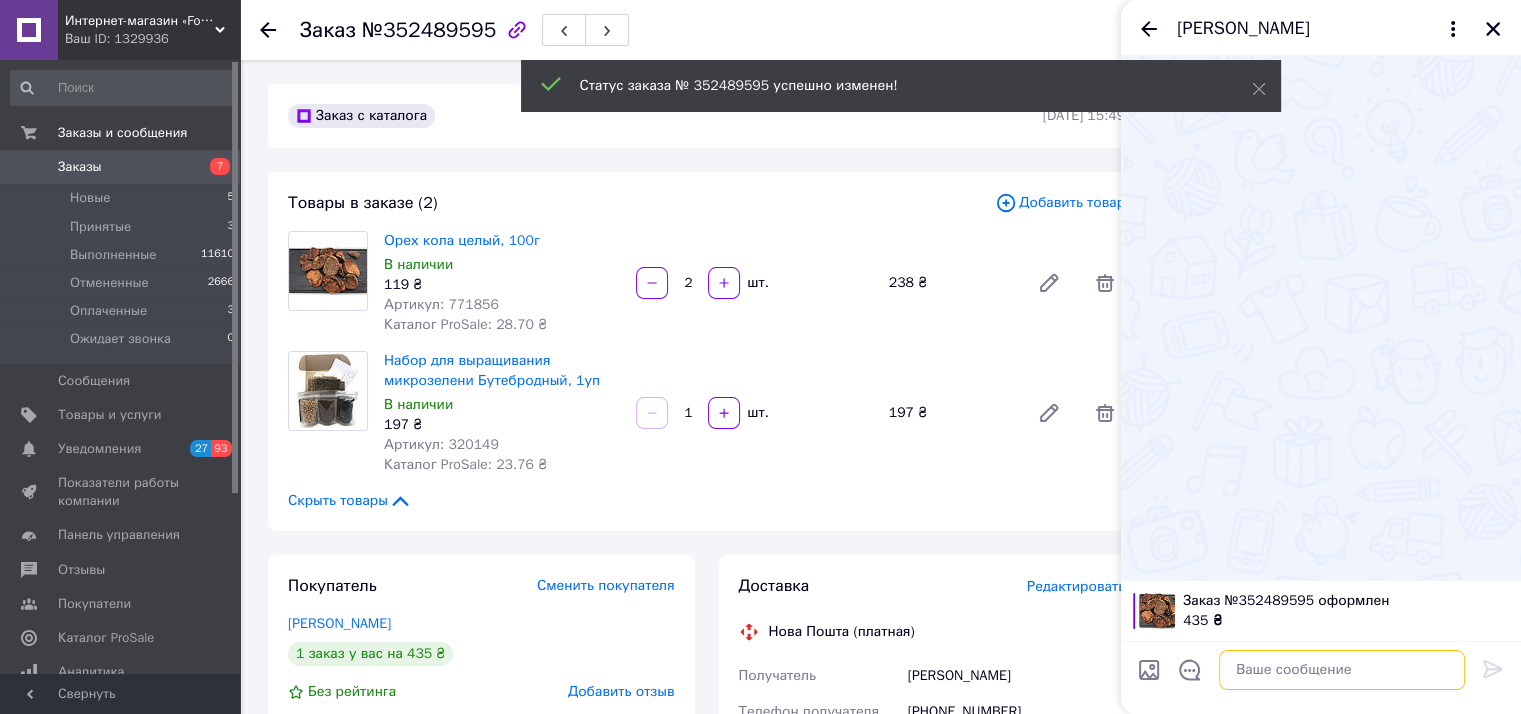 click at bounding box center (1342, 670) 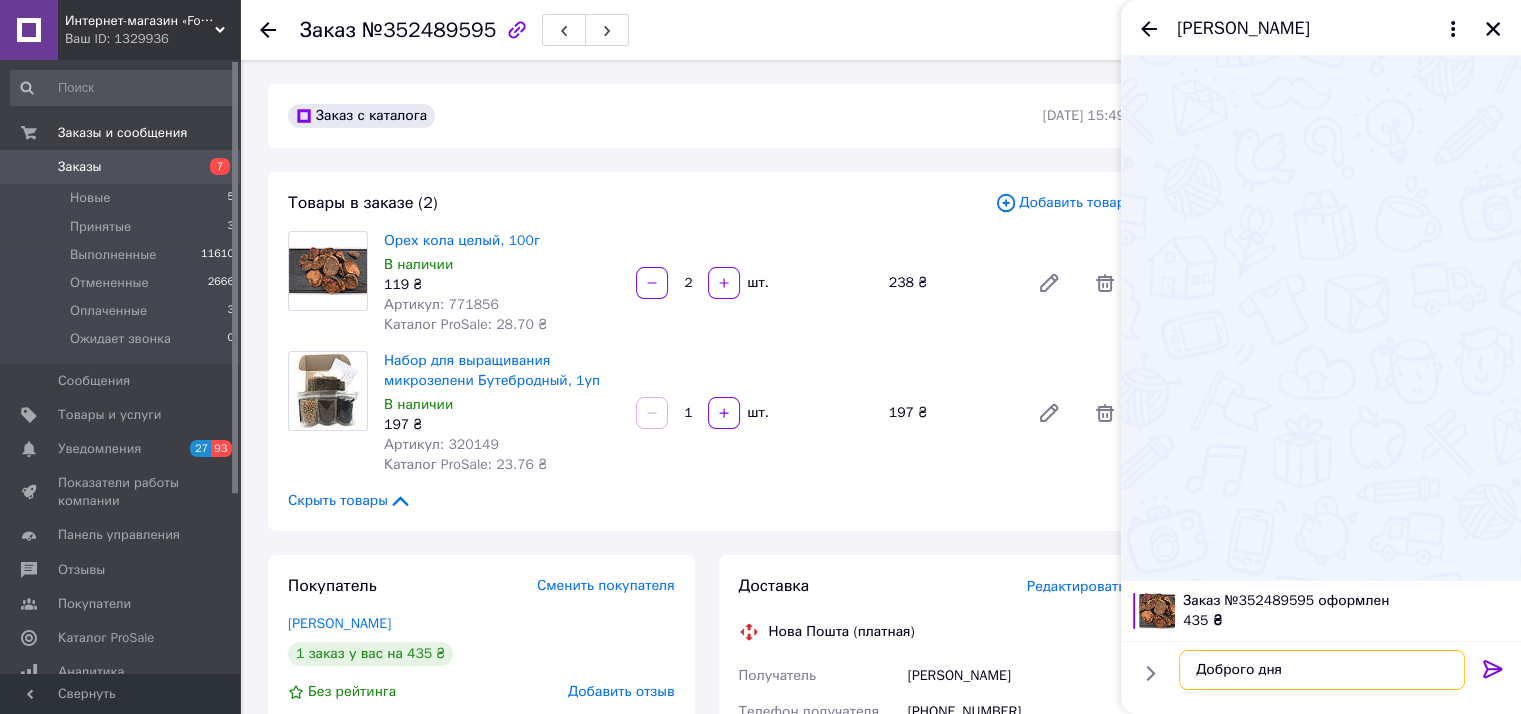 paste on "Надсилаємо Вам реквізити для сплати Вашого замовлення
ЄДРПОУ:3470209519
UA783052990000026002045906698
ФОП Кругляков Микита Олександрович
Загальна сума до сплати:1440 грн" 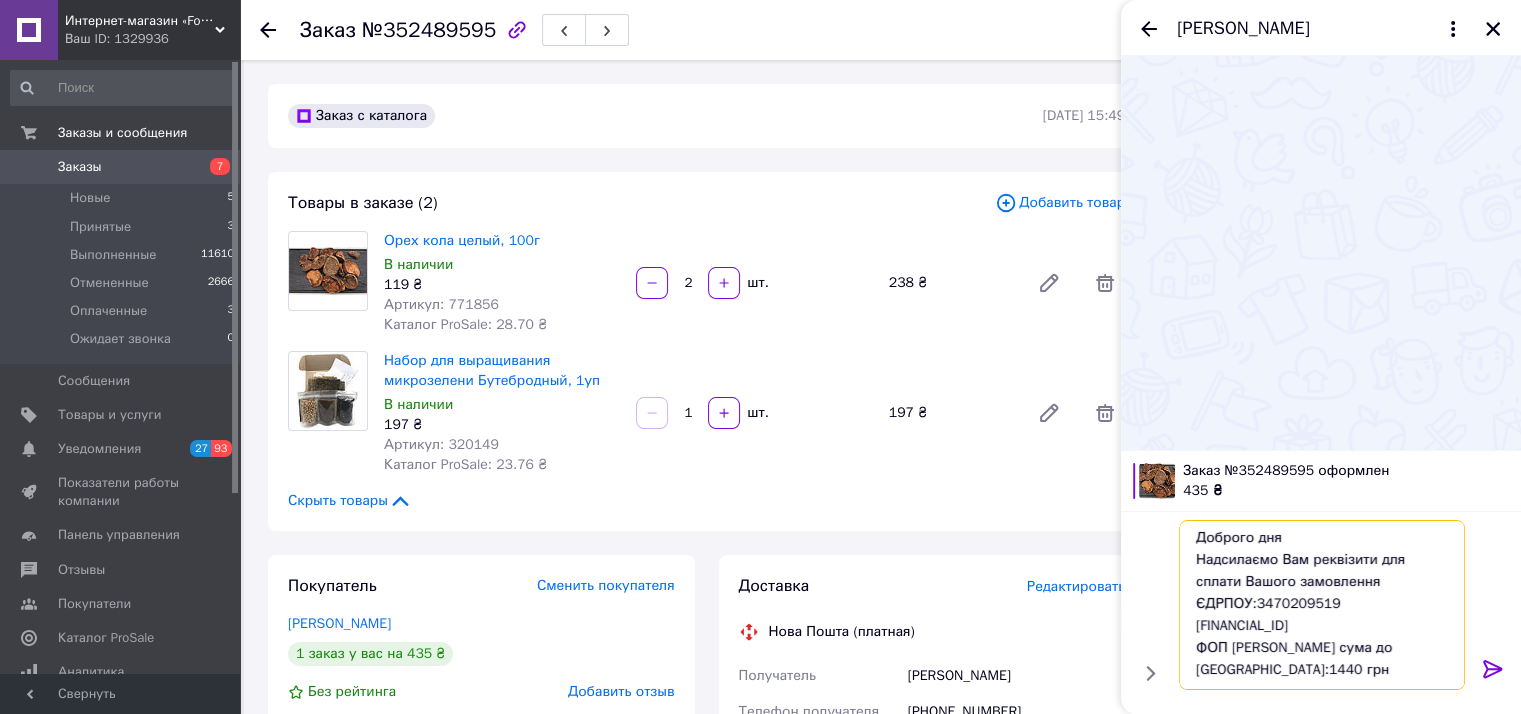 scroll, scrollTop: 13, scrollLeft: 0, axis: vertical 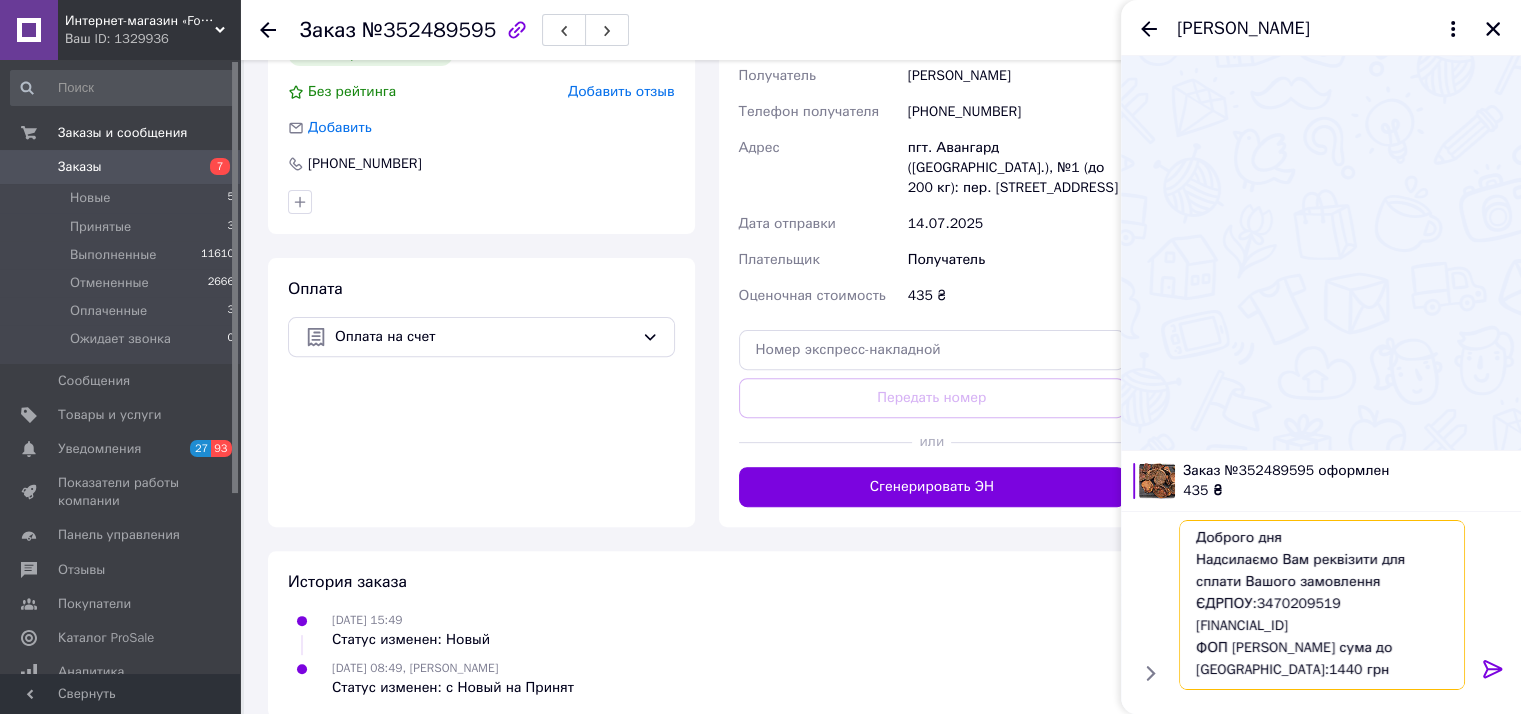 click on "Доброго дня
Надсилаємо Вам реквізити для сплати Вашого замовлення
ЄДРПОУ:3470209519
UA783052990000026002045906698
ФОП Кругляков Микита Олександрович
Загальна сума до сплати:1440 грн" at bounding box center (1322, 605) 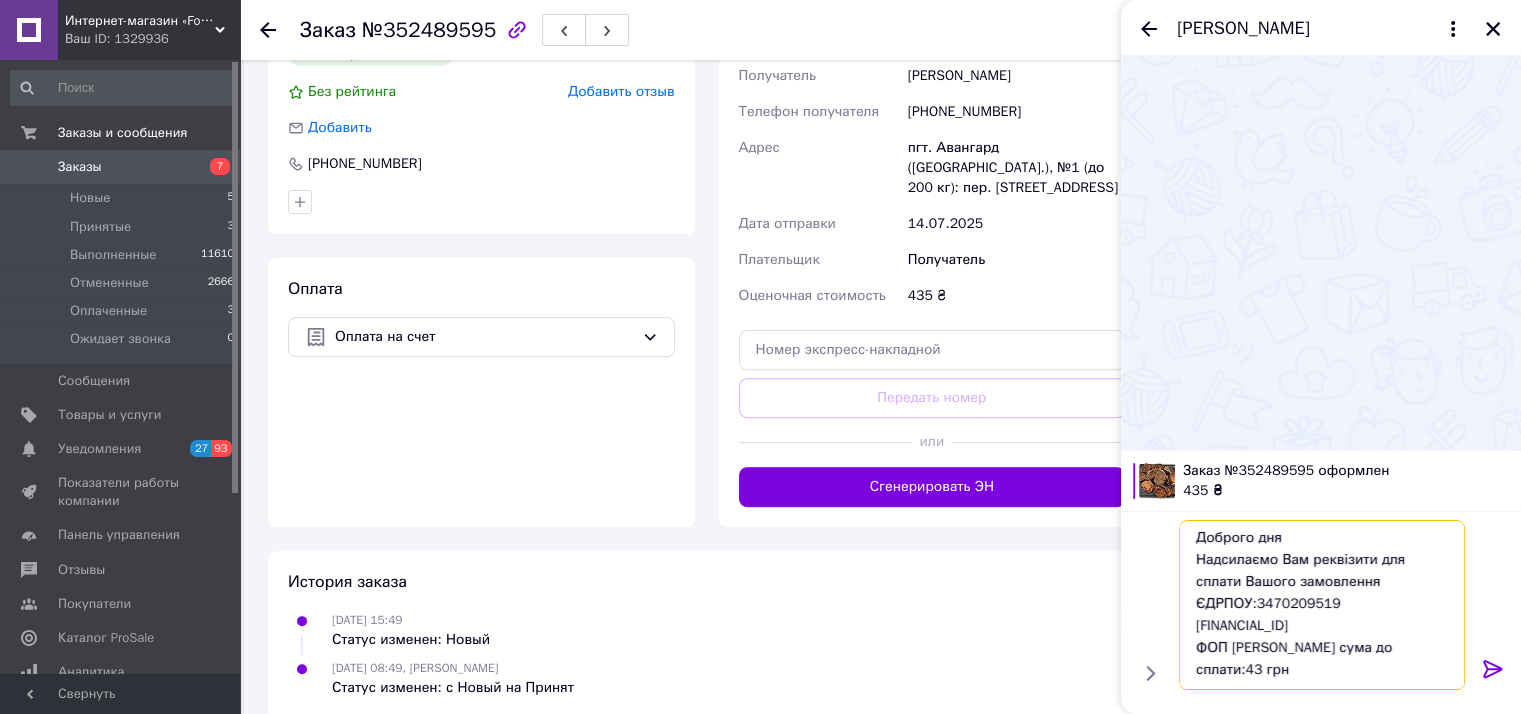 type on "Доброго дня
Надсилаємо Вам реквізити для сплати Вашого замовлення
ЄДРПОУ:3470209519
UA783052990000026002045906698
ФОП Кругляков Микита Олександрович
Загальна сума до сплати:435 грн" 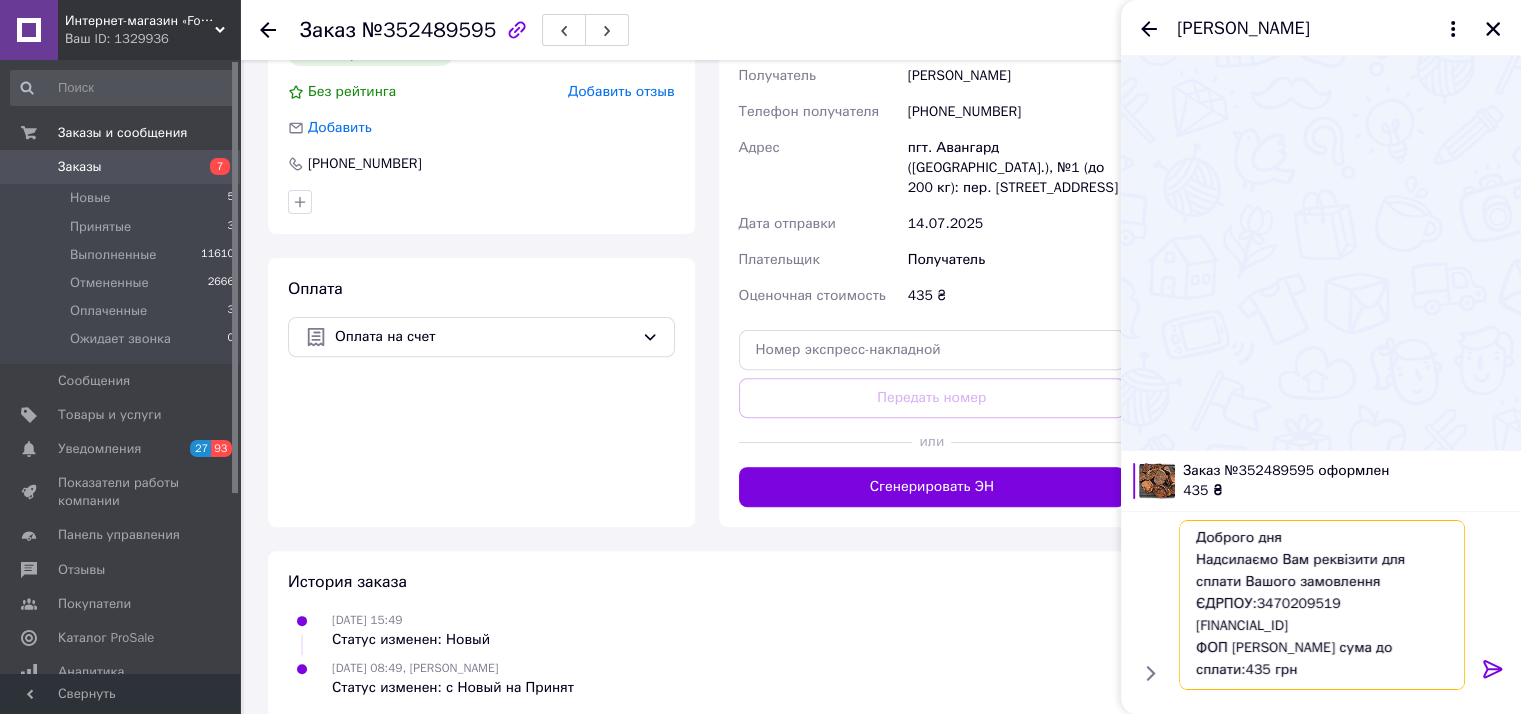 type 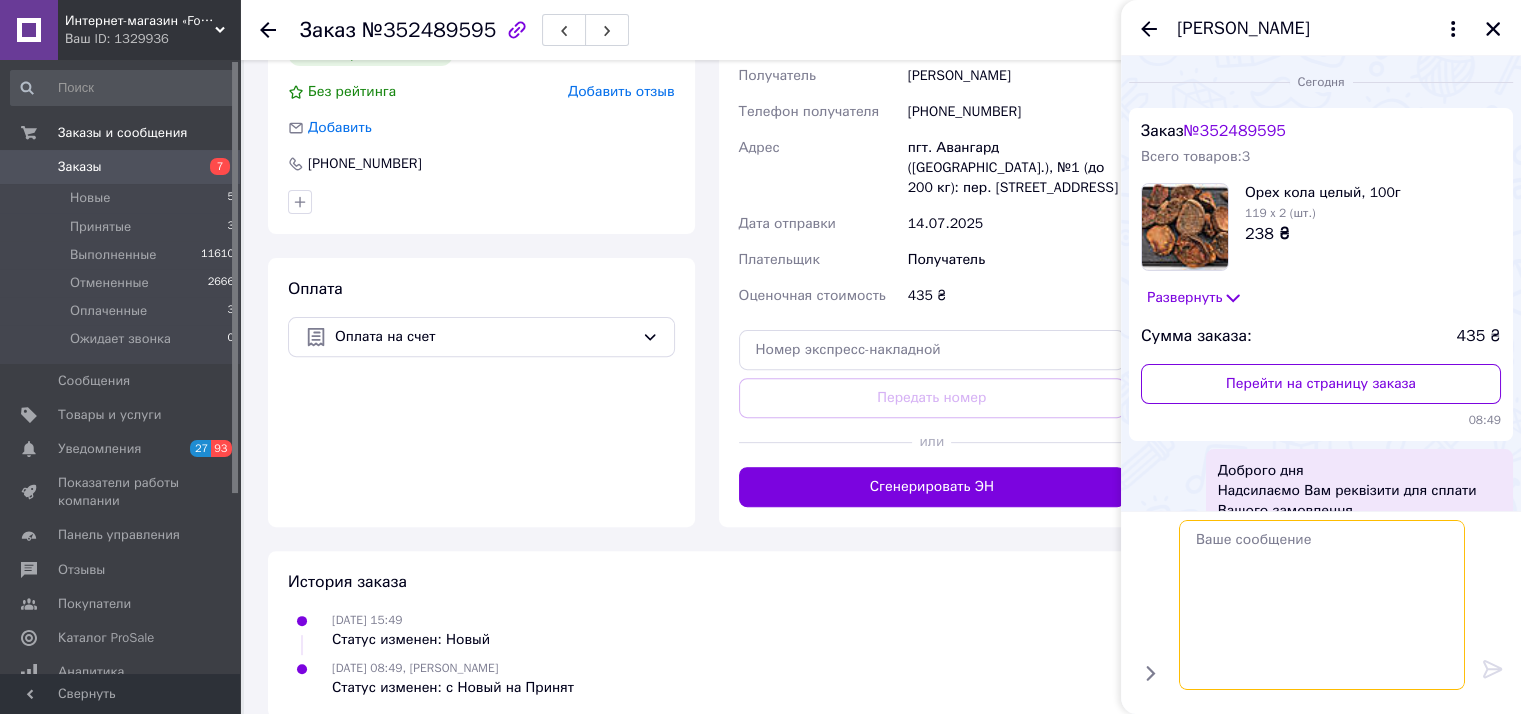 scroll, scrollTop: 0, scrollLeft: 0, axis: both 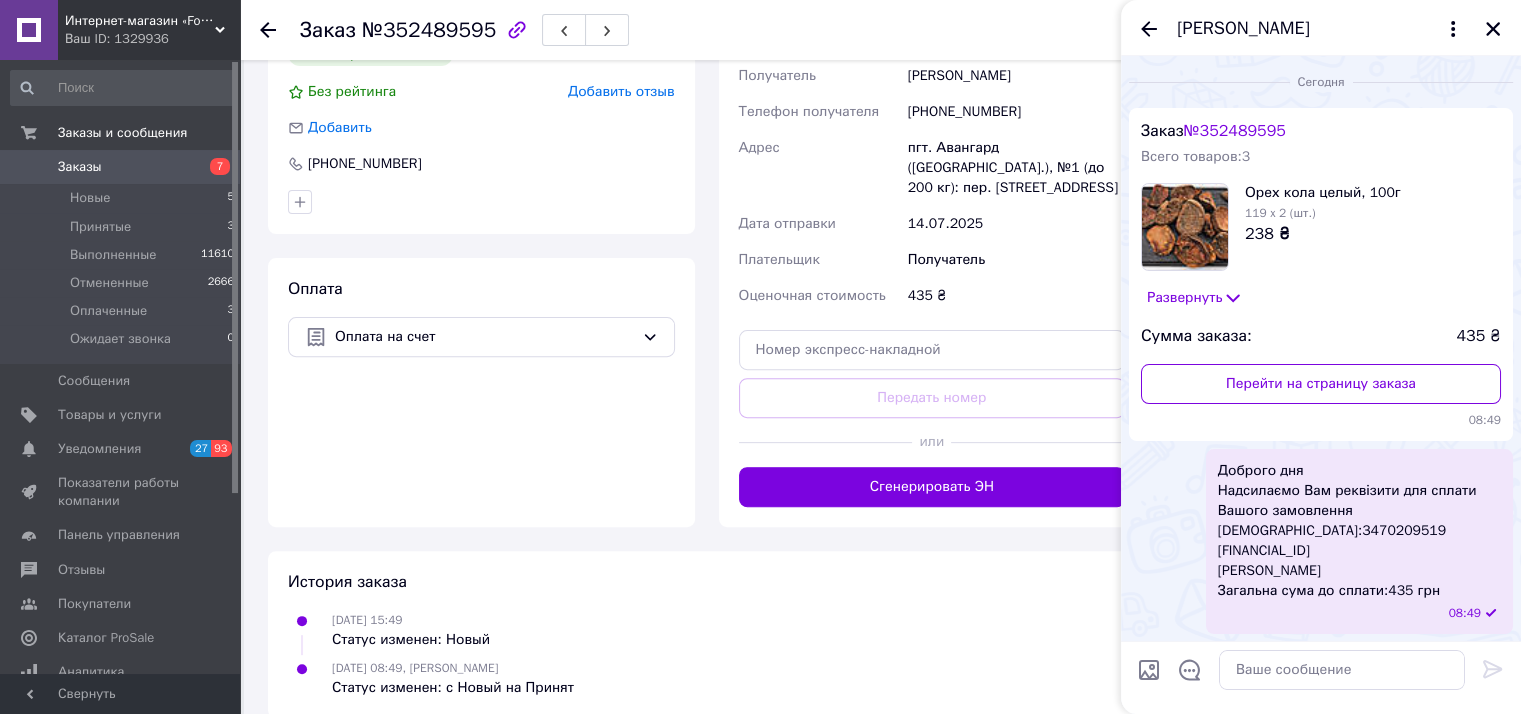 click on "[PERSON_NAME]" at bounding box center (1321, 28) 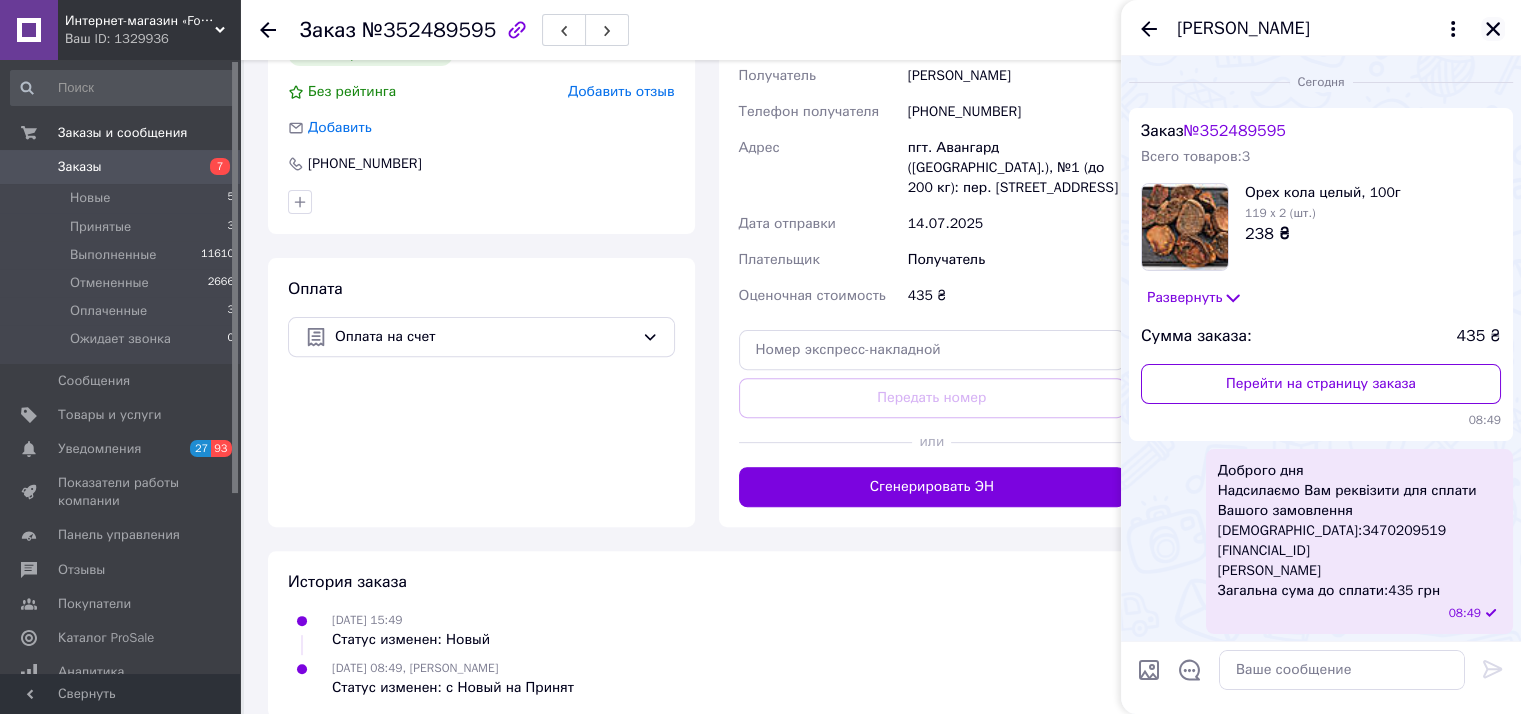 click 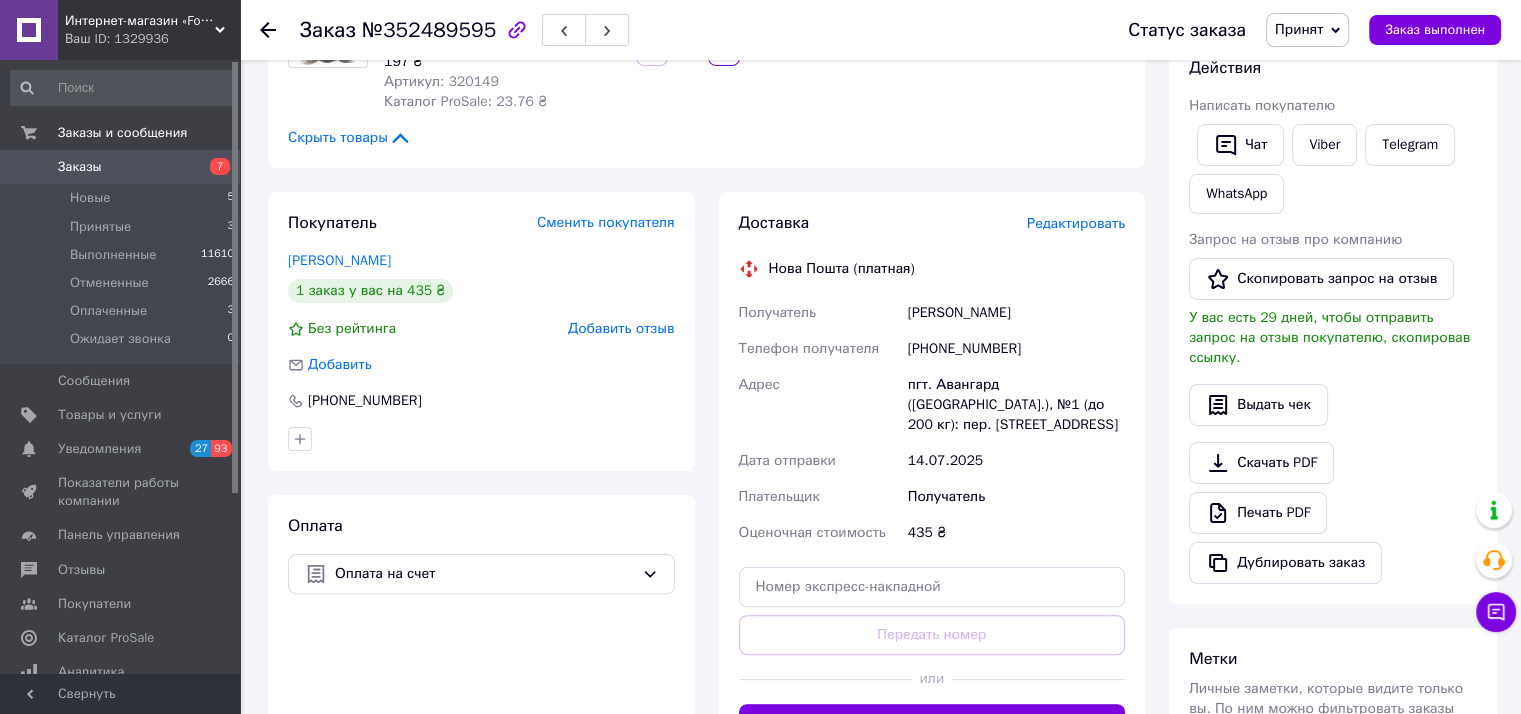 scroll, scrollTop: 0, scrollLeft: 0, axis: both 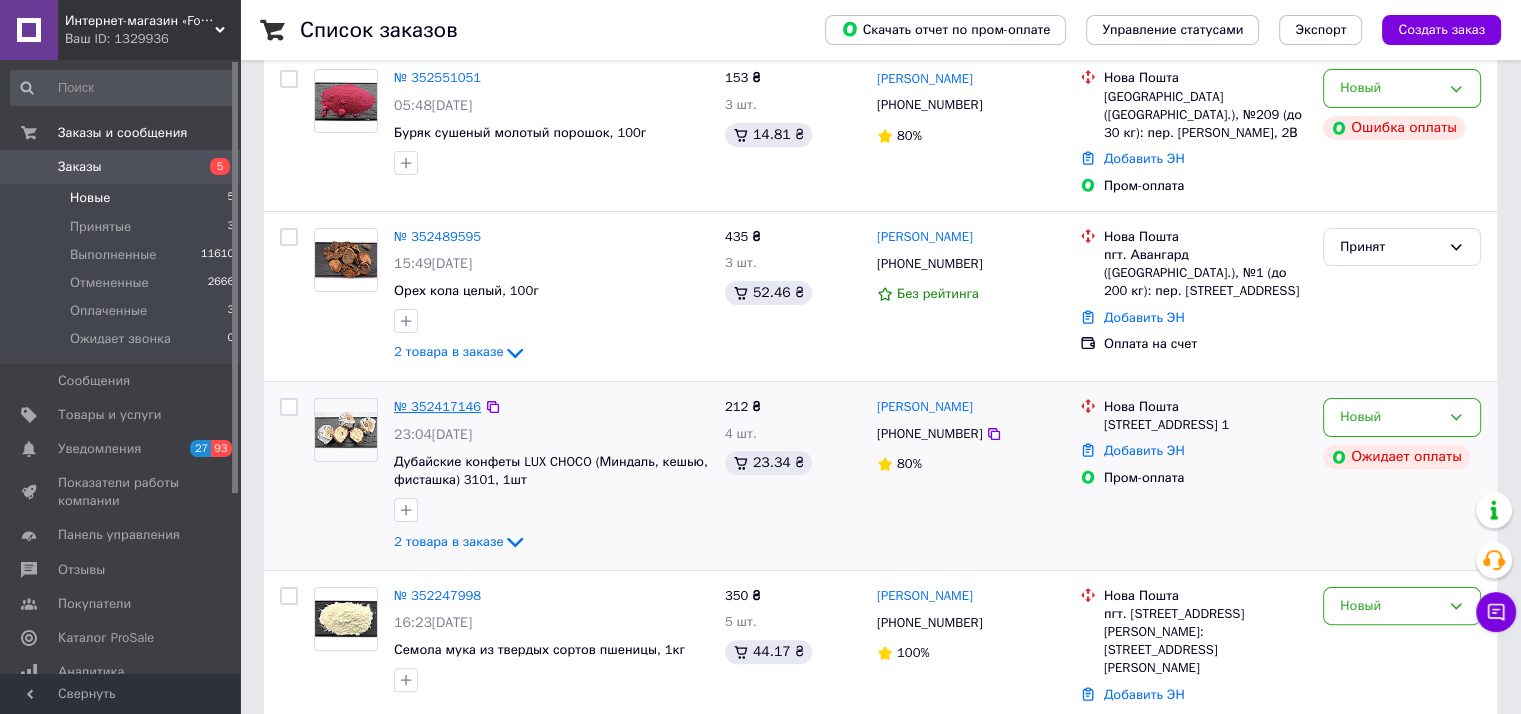 click on "№ 352417146" at bounding box center [437, 406] 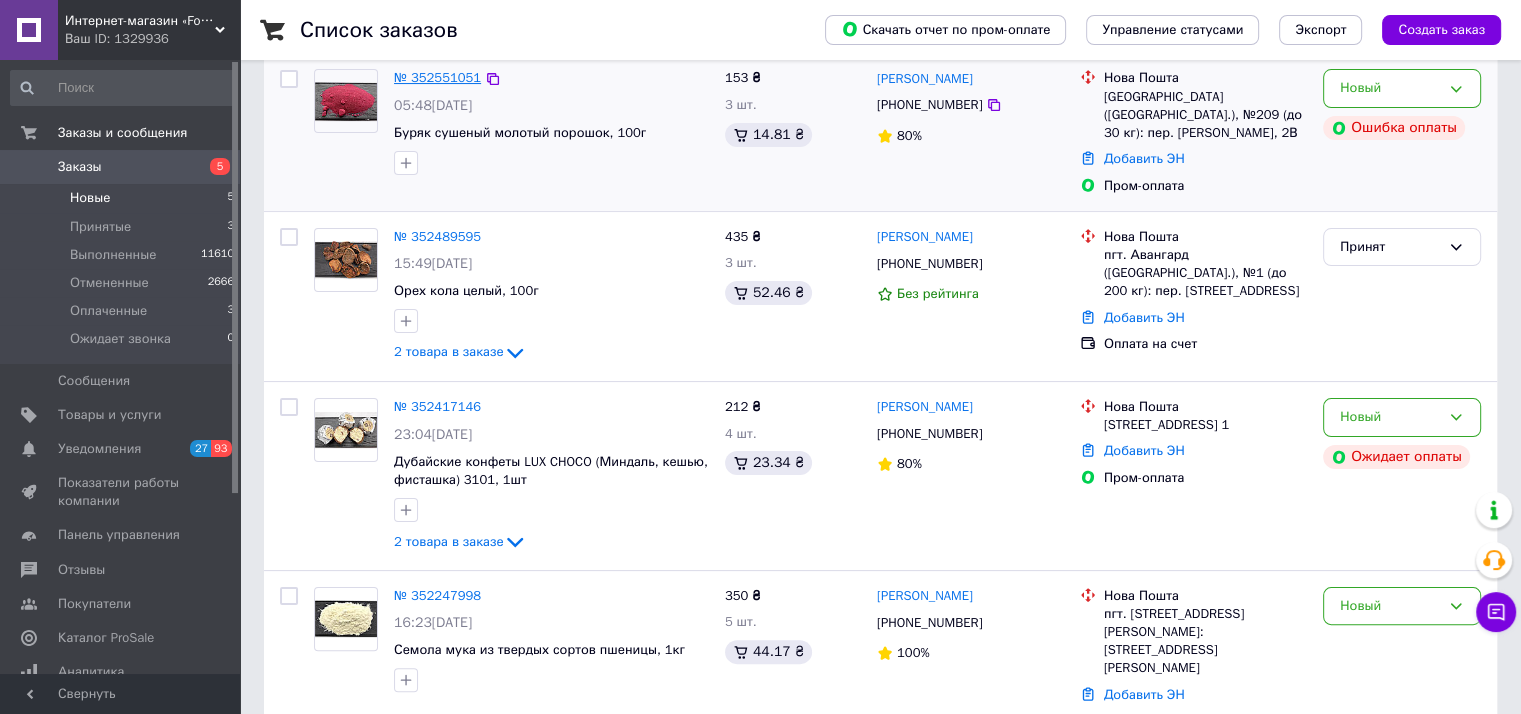 click on "№ 352551051" at bounding box center [437, 77] 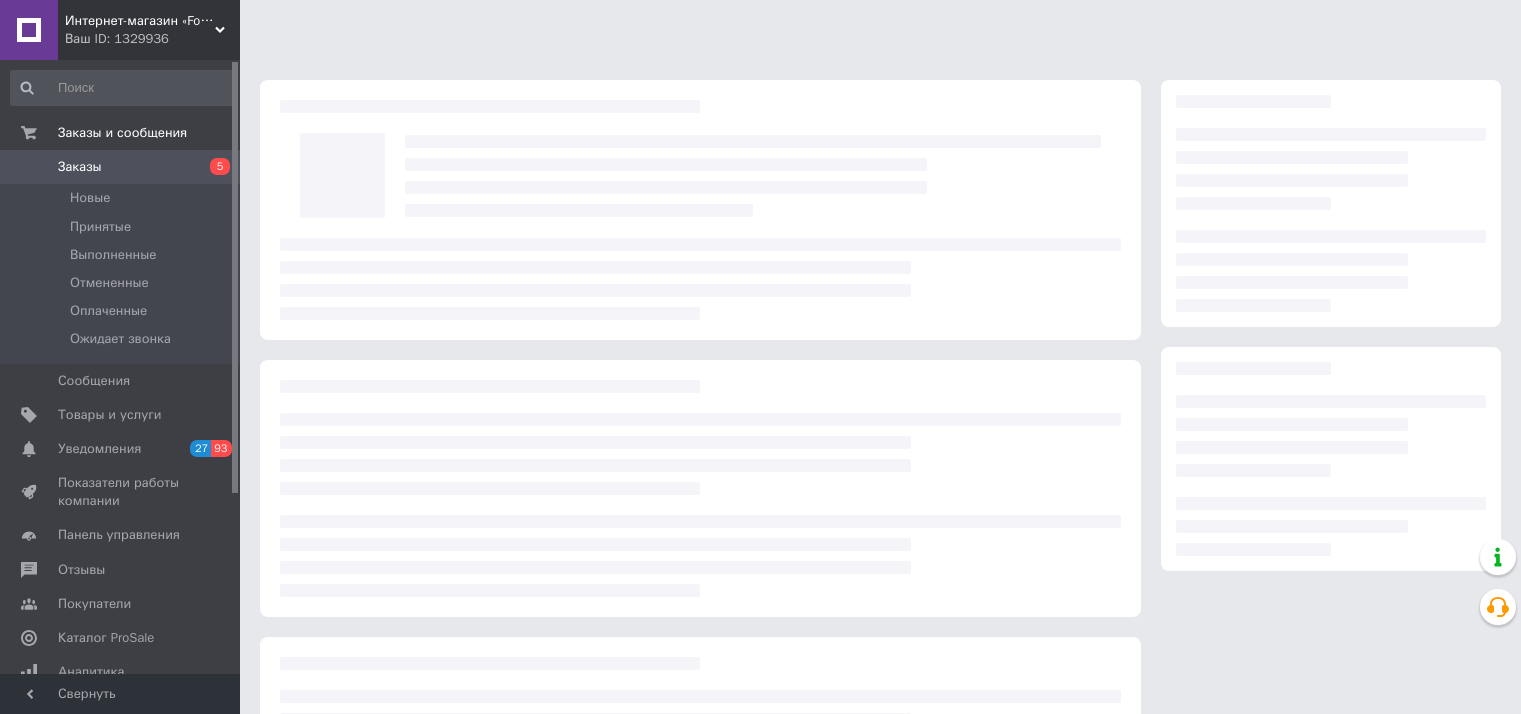 scroll, scrollTop: 0, scrollLeft: 0, axis: both 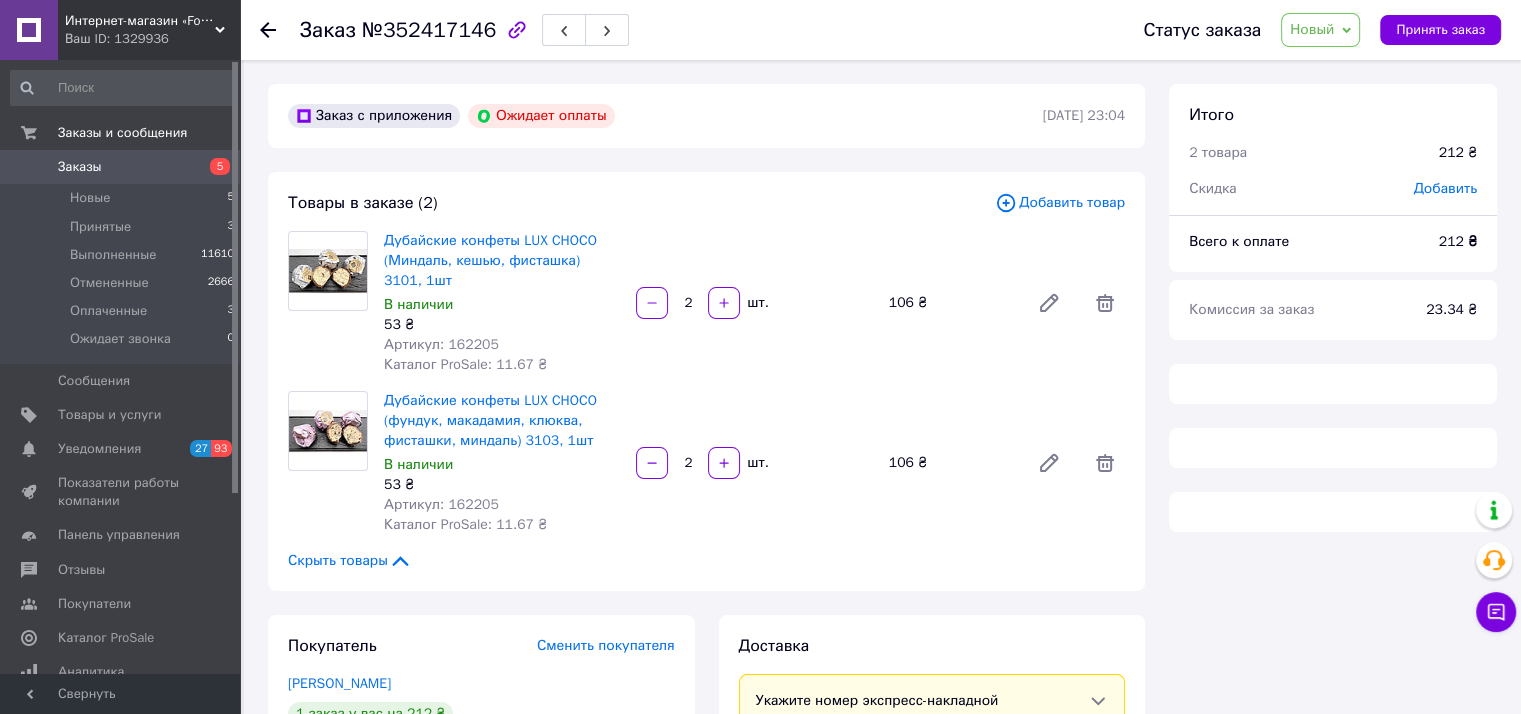 click on "Чат с покупателем Тех поддержка
Чат с покупателем" at bounding box center [1496, 562] 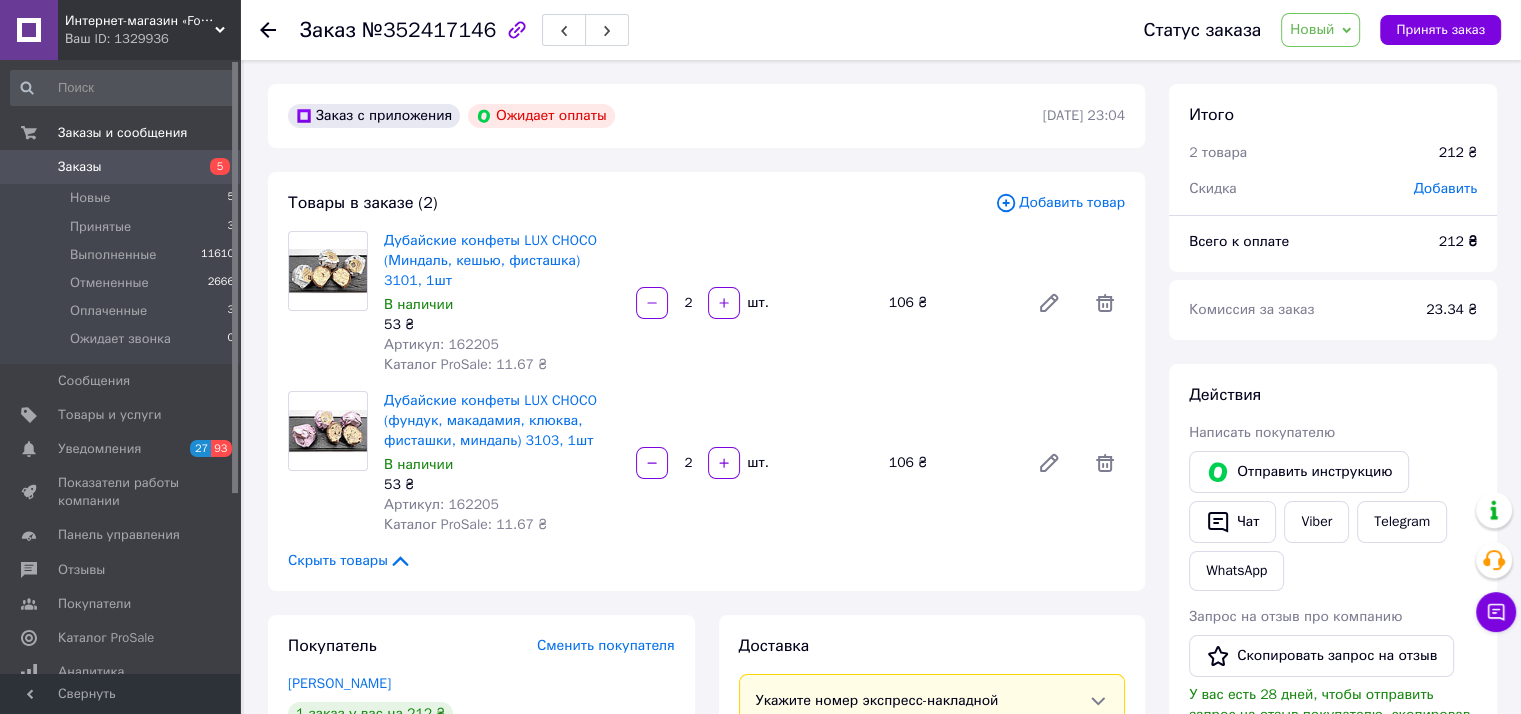click on "Чат с покупателем Тех поддержка
Чат с покупателем" at bounding box center (1496, 562) 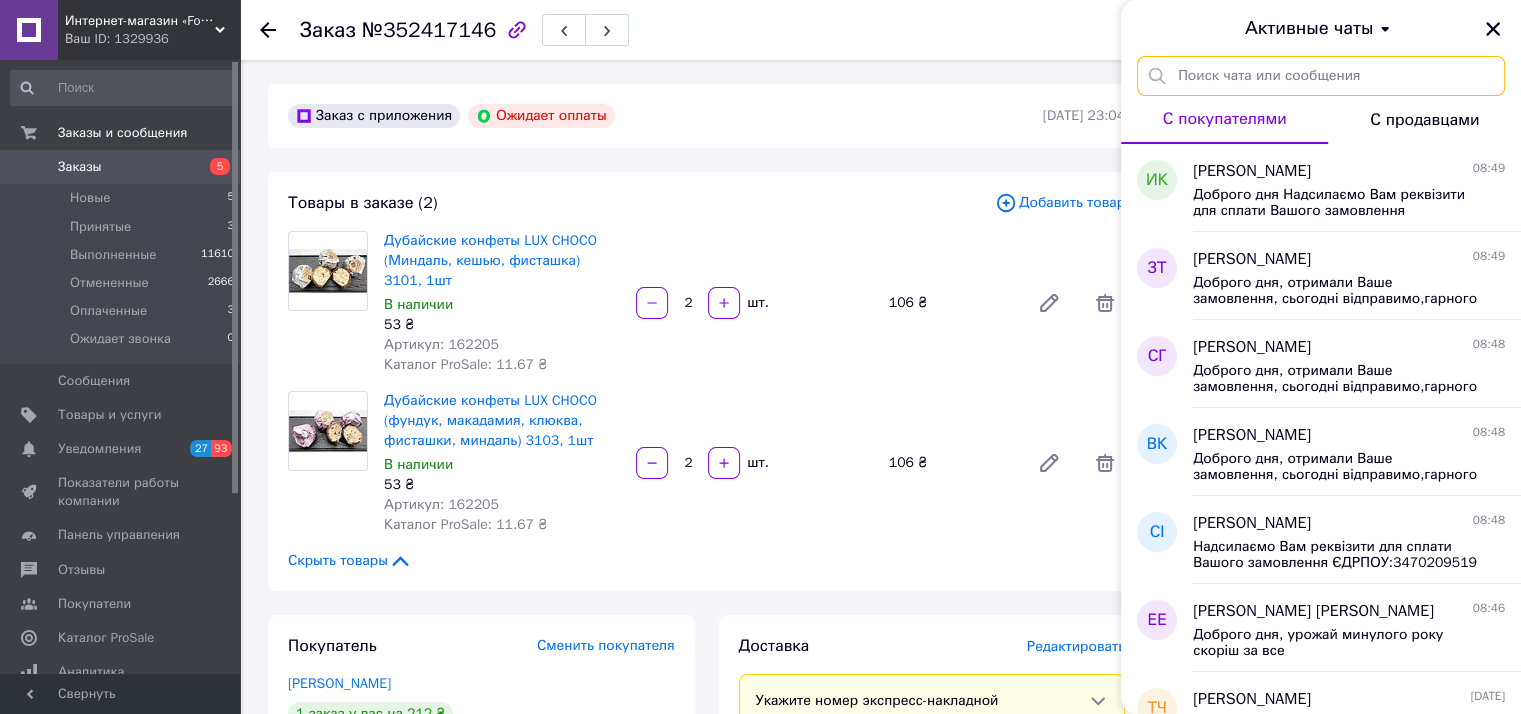 click at bounding box center [1321, 76] 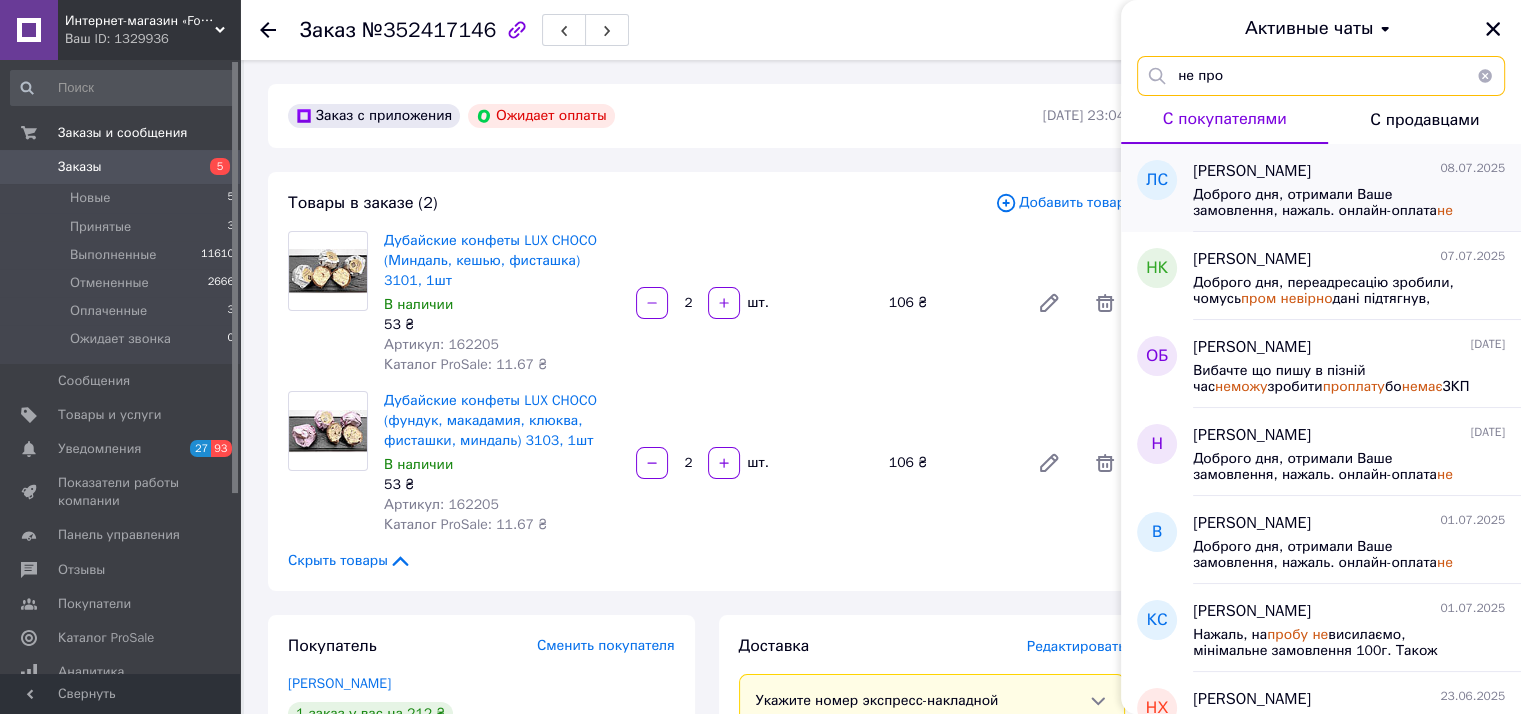 type on "не про" 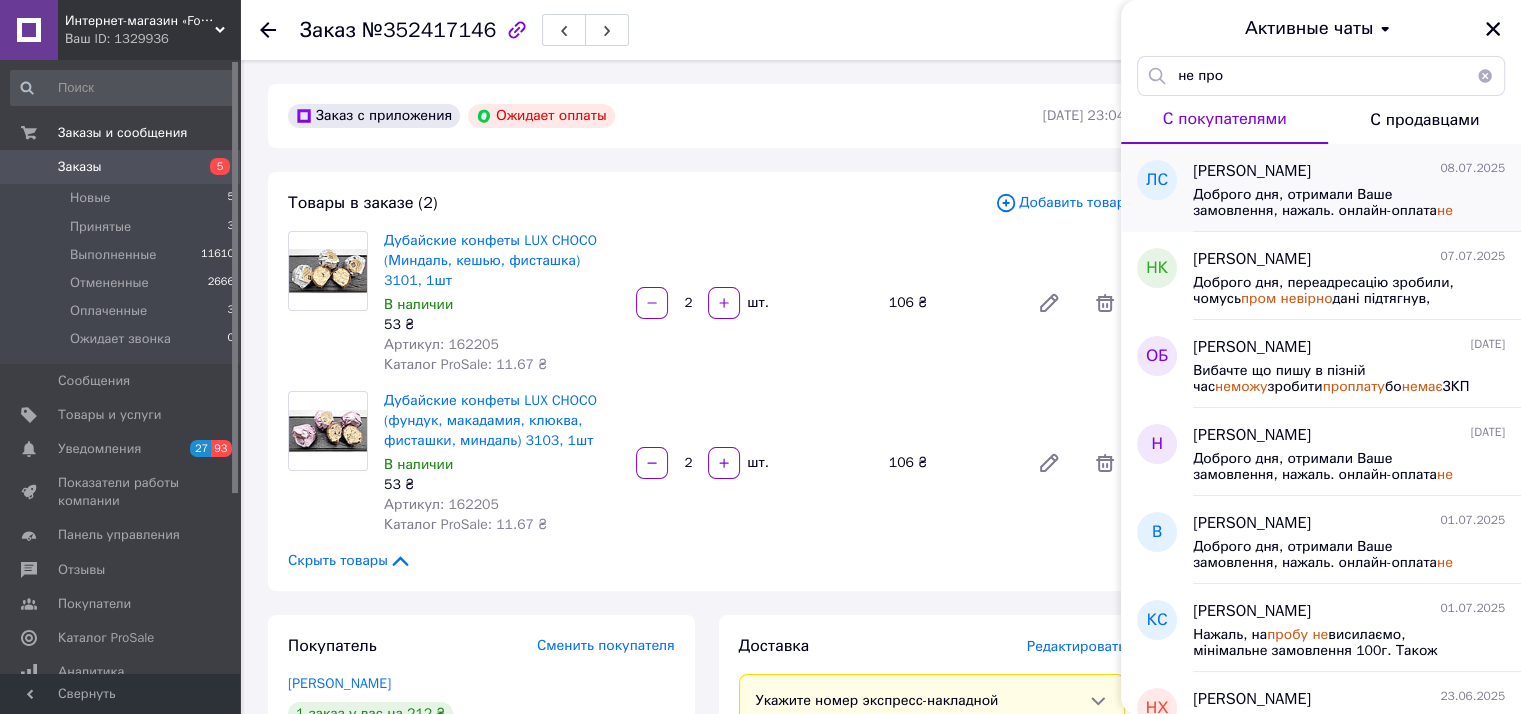 click on "леся смалюк 08.07.2025 Доброго дня, отримали Ваше замовлення, нажаль. онлайн-оплата  не   пройшла" at bounding box center (1357, 188) 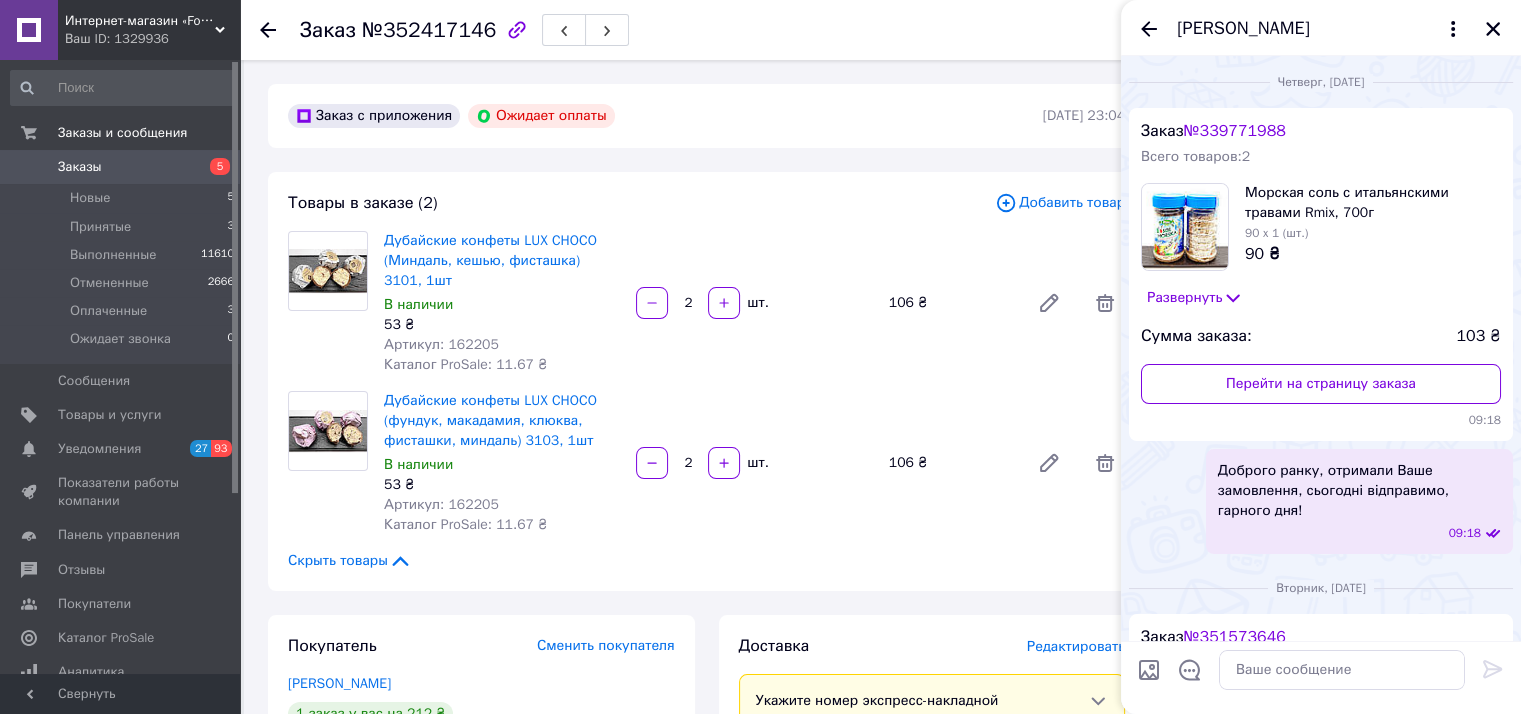 scroll, scrollTop: 538, scrollLeft: 0, axis: vertical 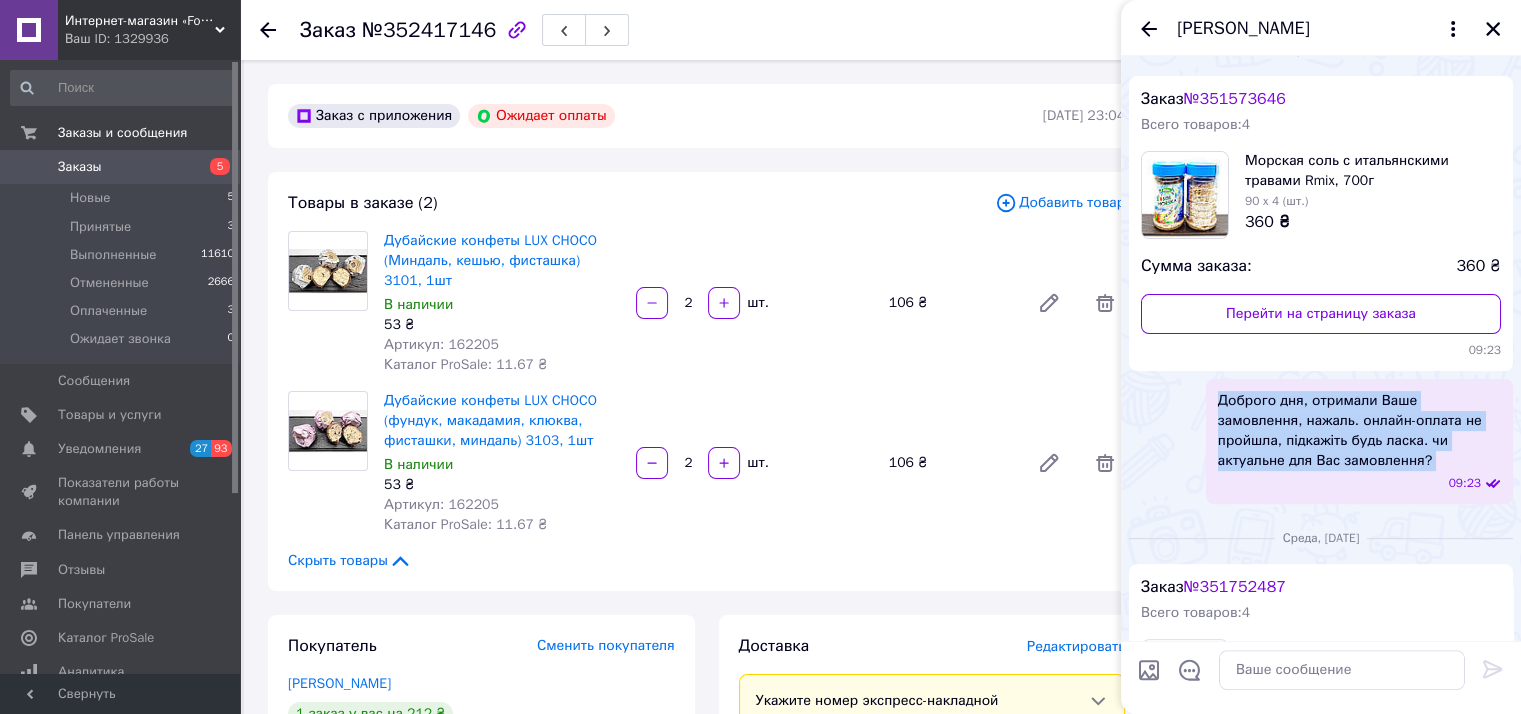 drag, startPoint x: 1354, startPoint y: 480, endPoint x: 1216, endPoint y: 407, distance: 156.11855 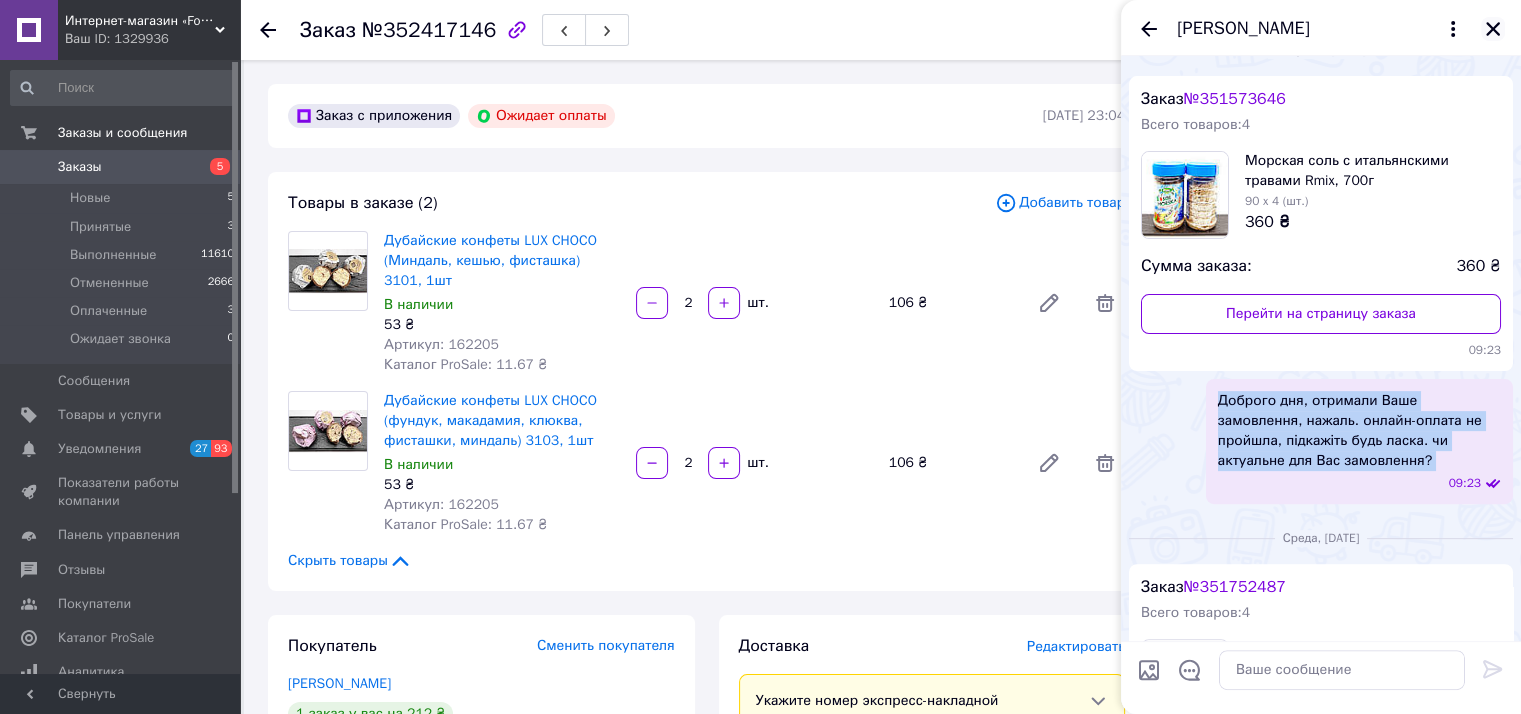 click 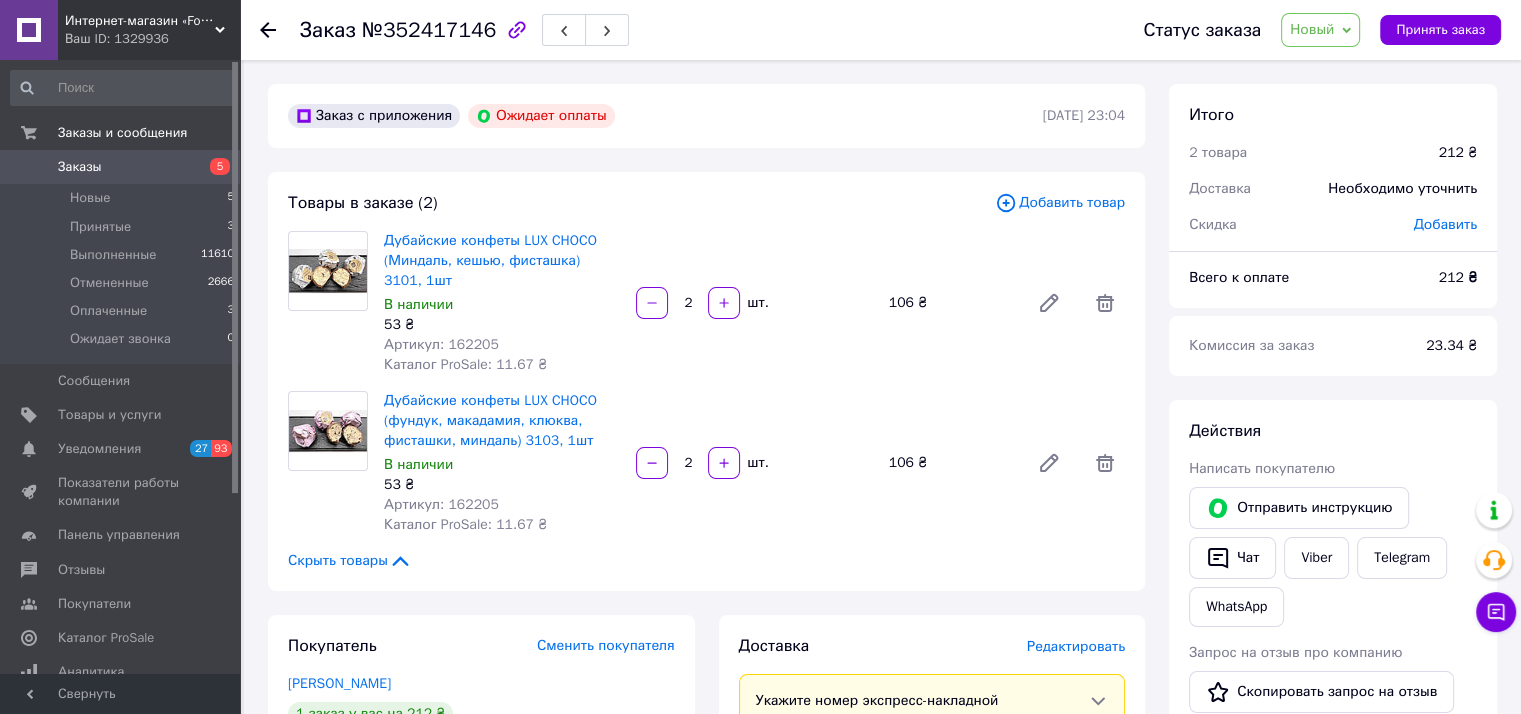 click on "Статус заказа Новый Принят Выполнен Отменен Оплаченный Ожидает звонка Принять заказ" at bounding box center (1302, 30) 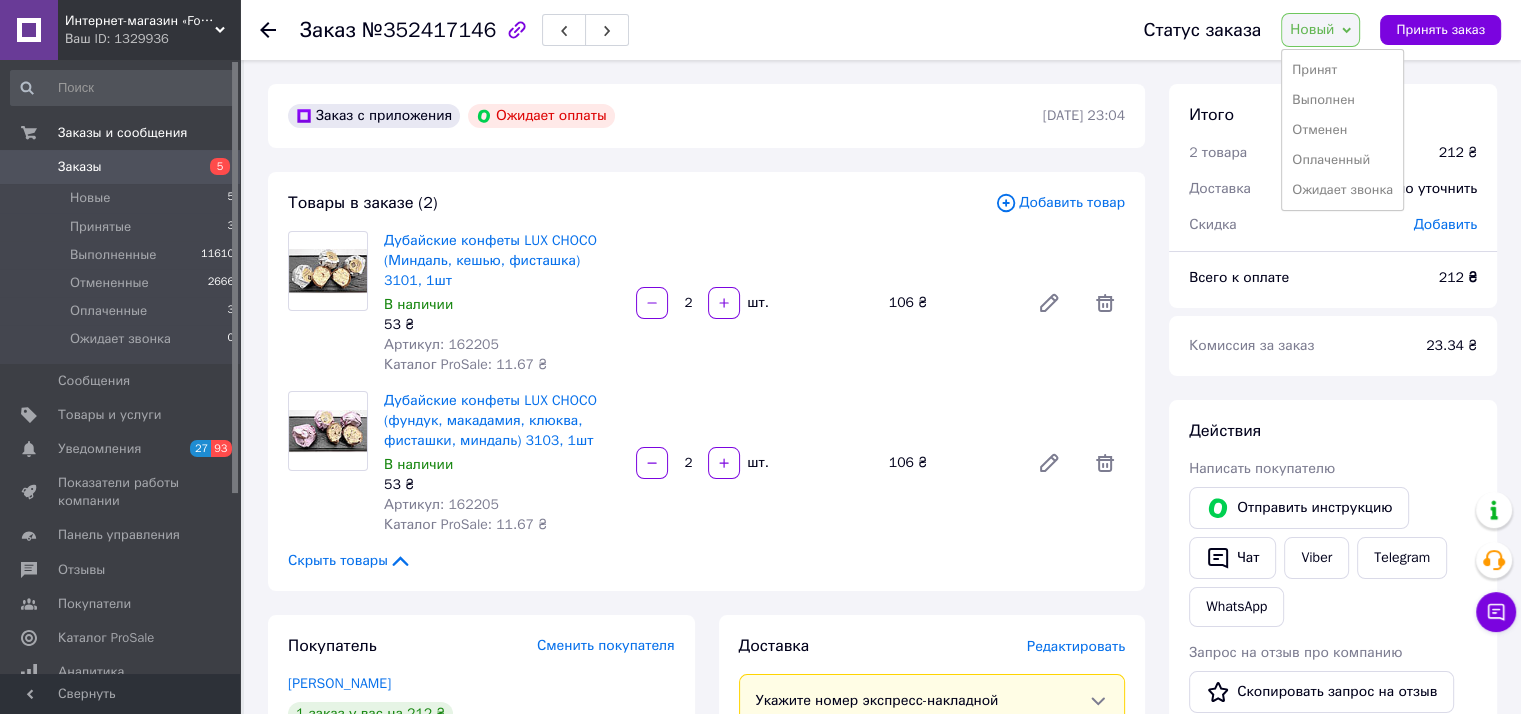 drag, startPoint x: 1327, startPoint y: 182, endPoint x: 1313, endPoint y: 309, distance: 127.769325 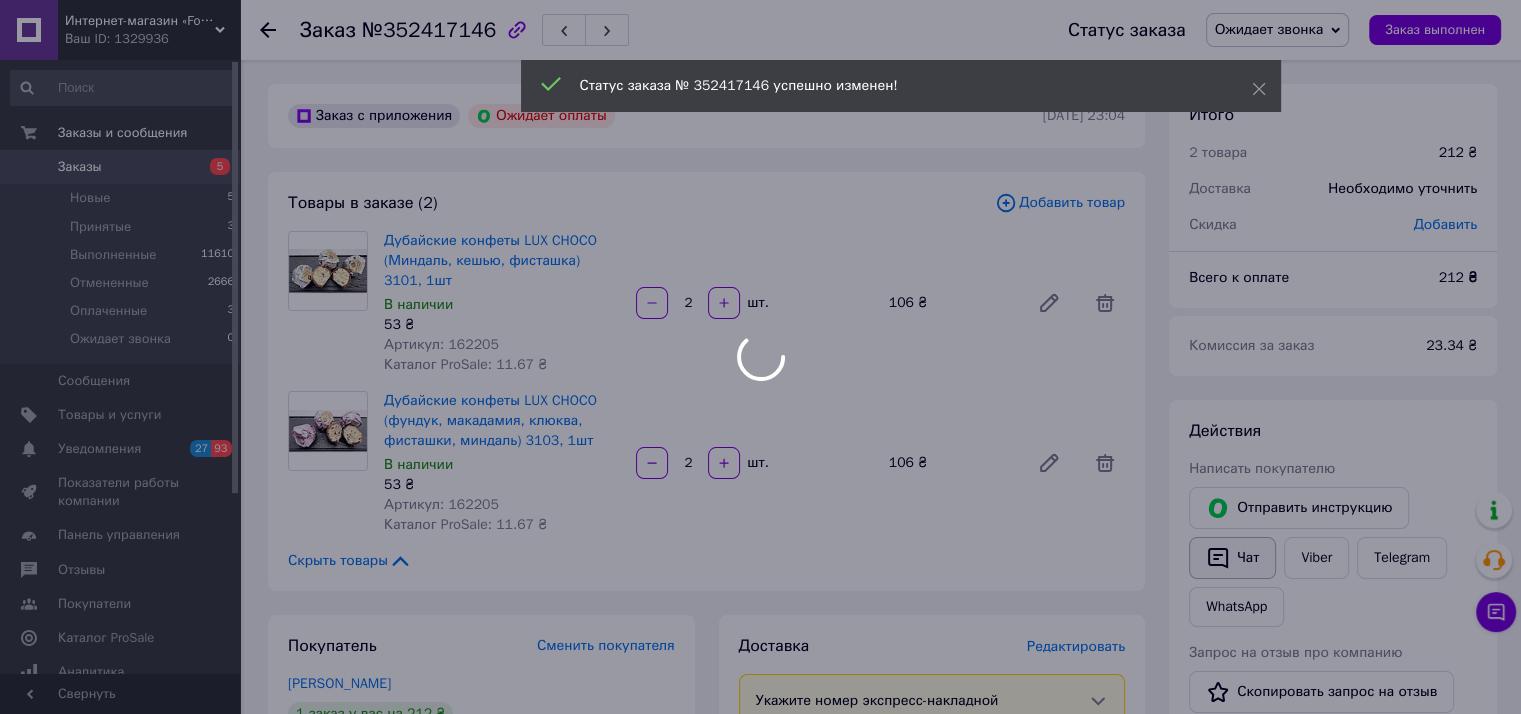 click on "Чат" at bounding box center (1232, 558) 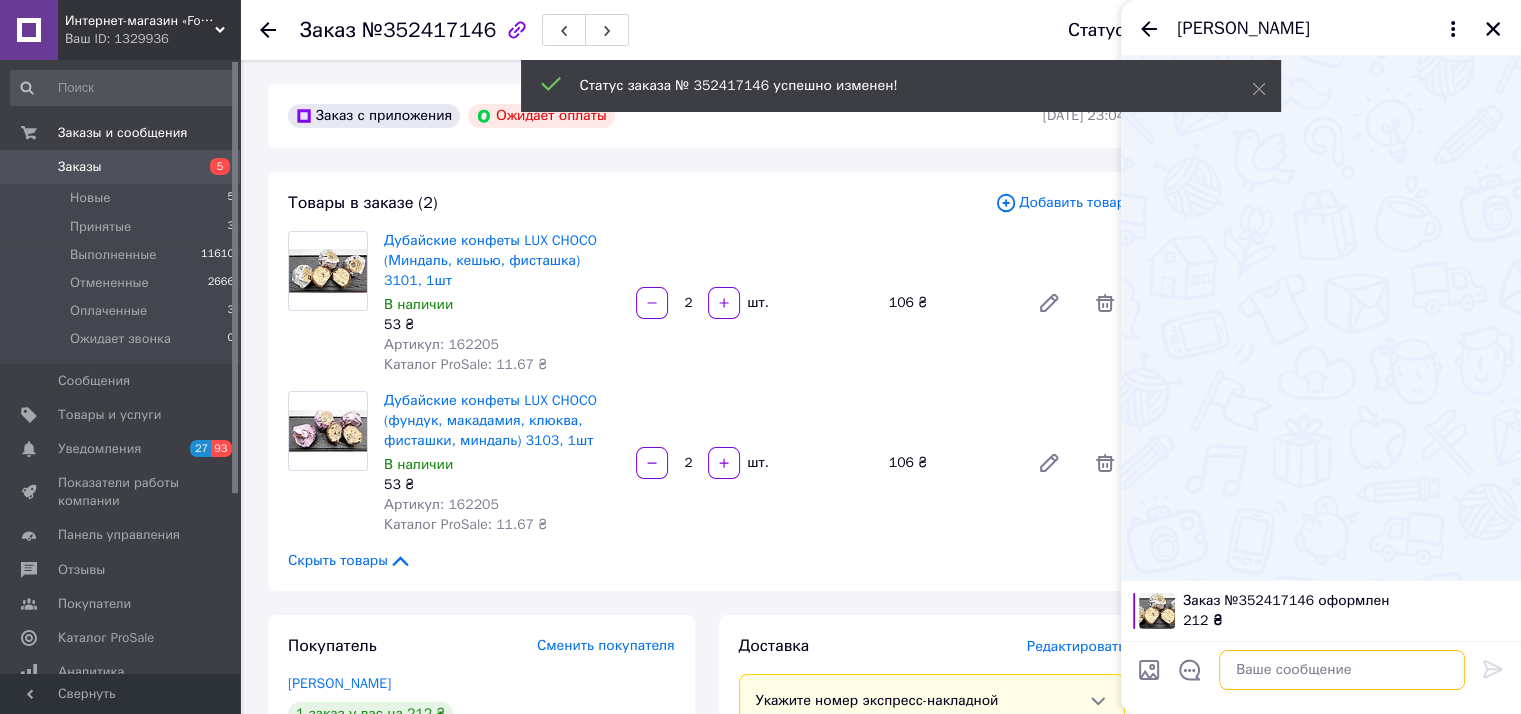 click at bounding box center [1342, 670] 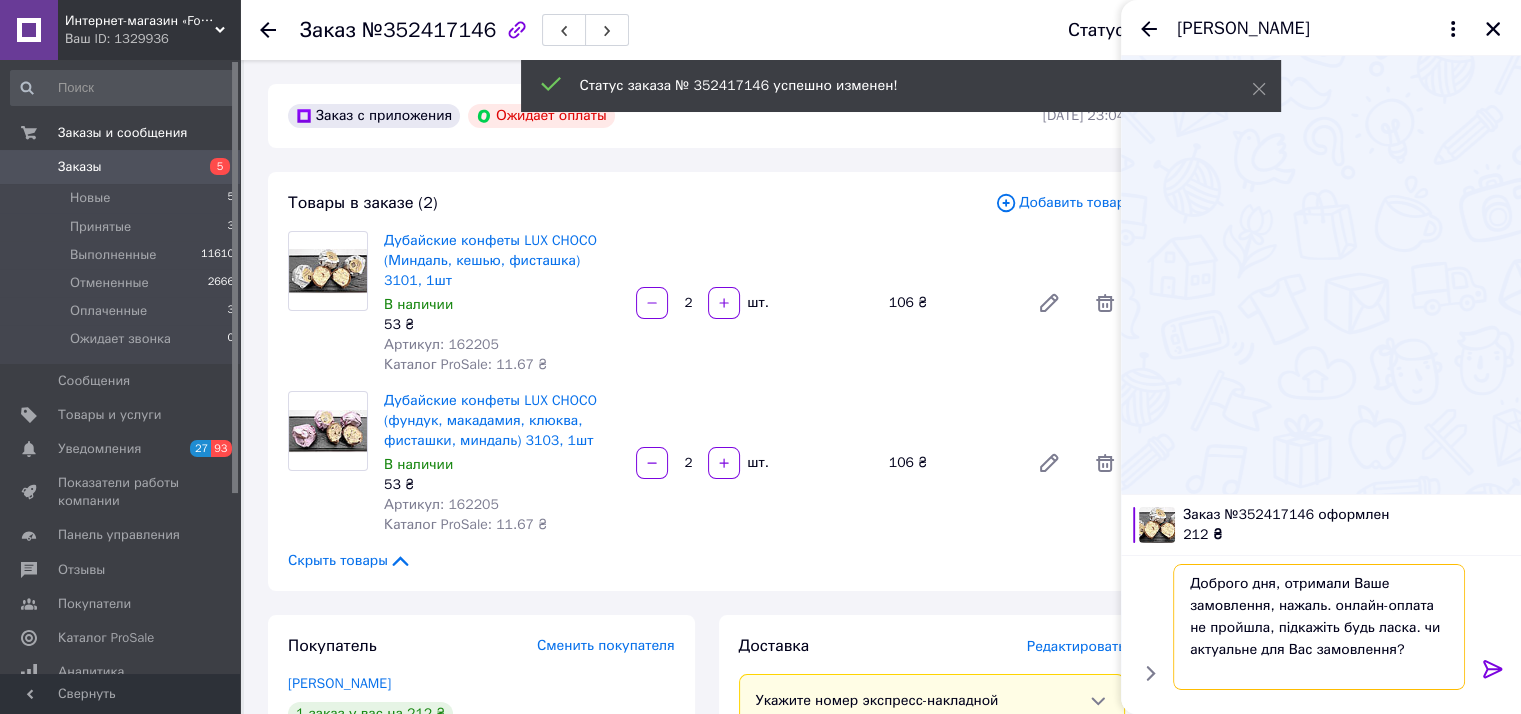 scroll, scrollTop: 1, scrollLeft: 0, axis: vertical 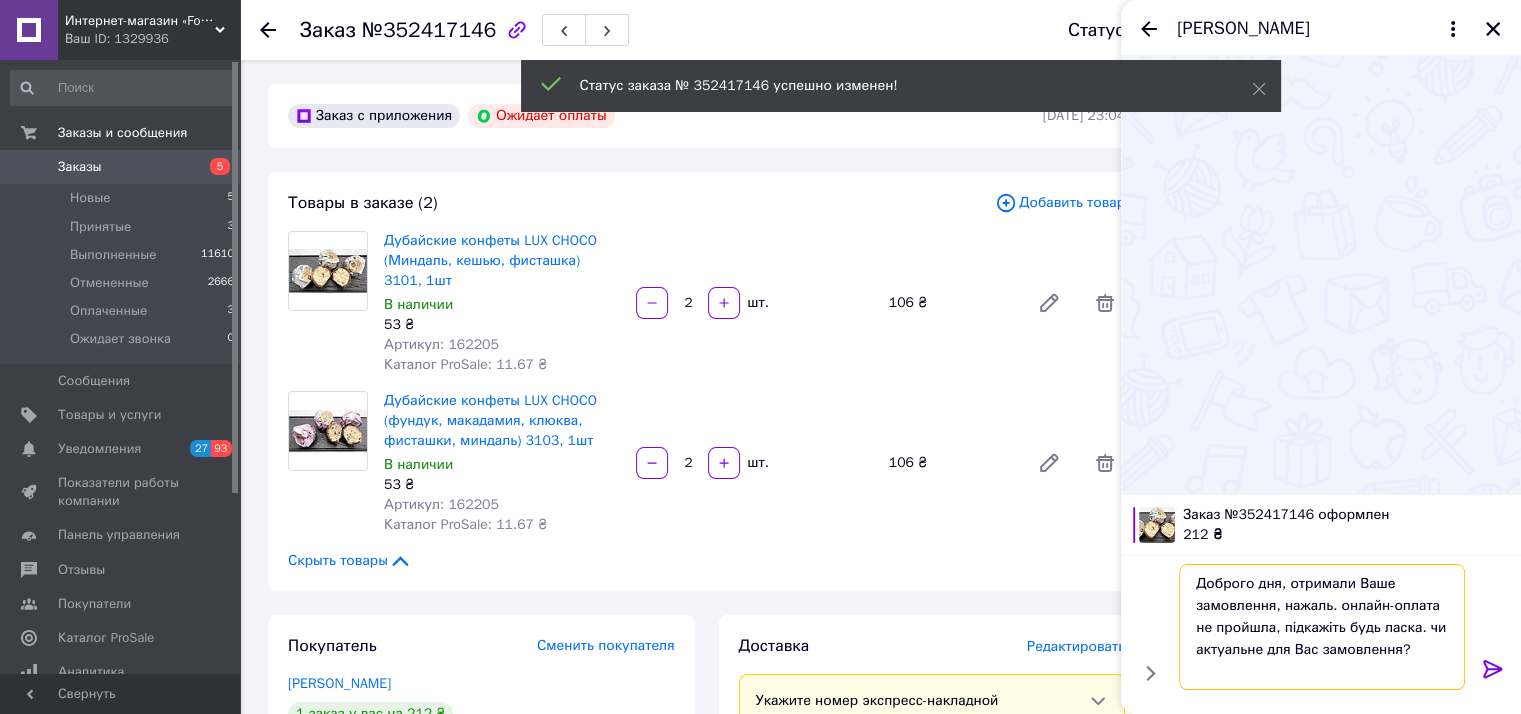 type 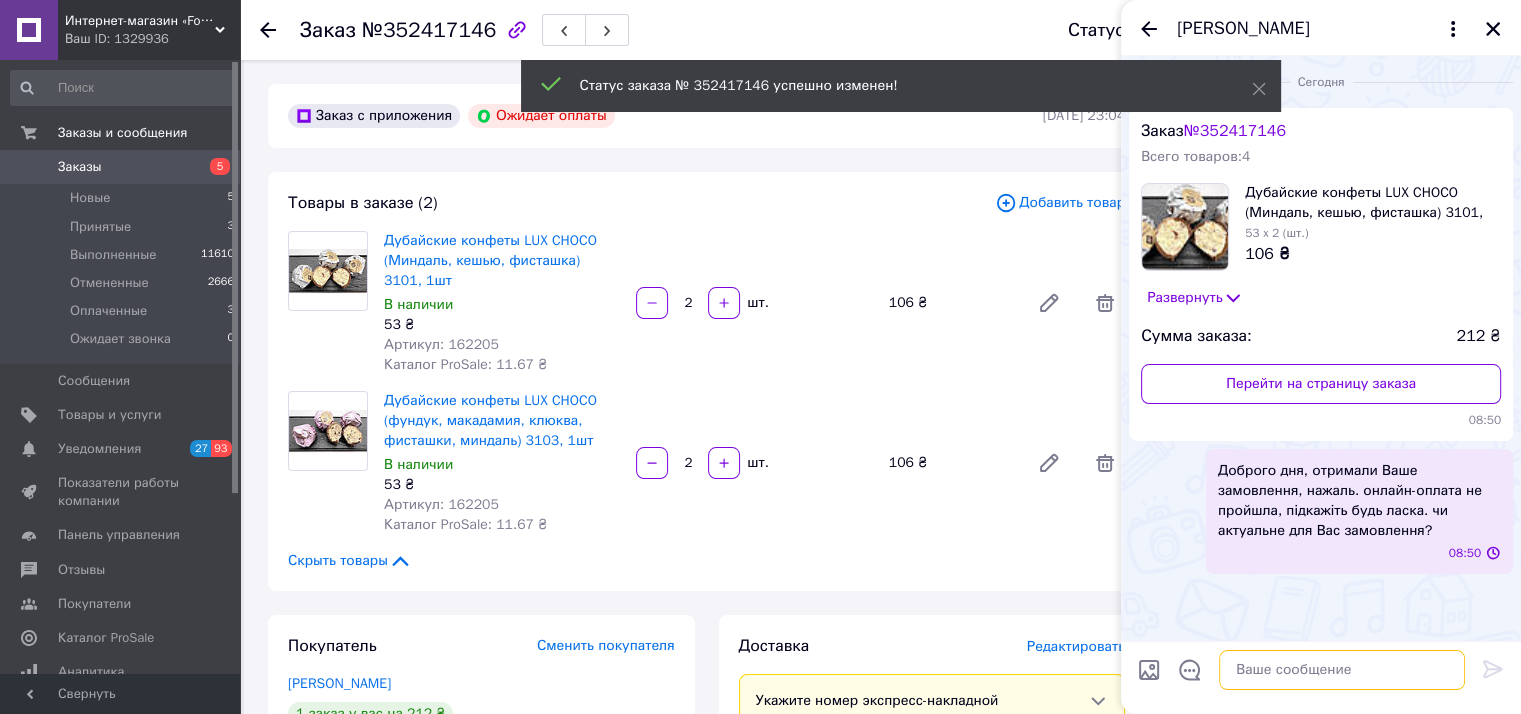scroll, scrollTop: 0, scrollLeft: 0, axis: both 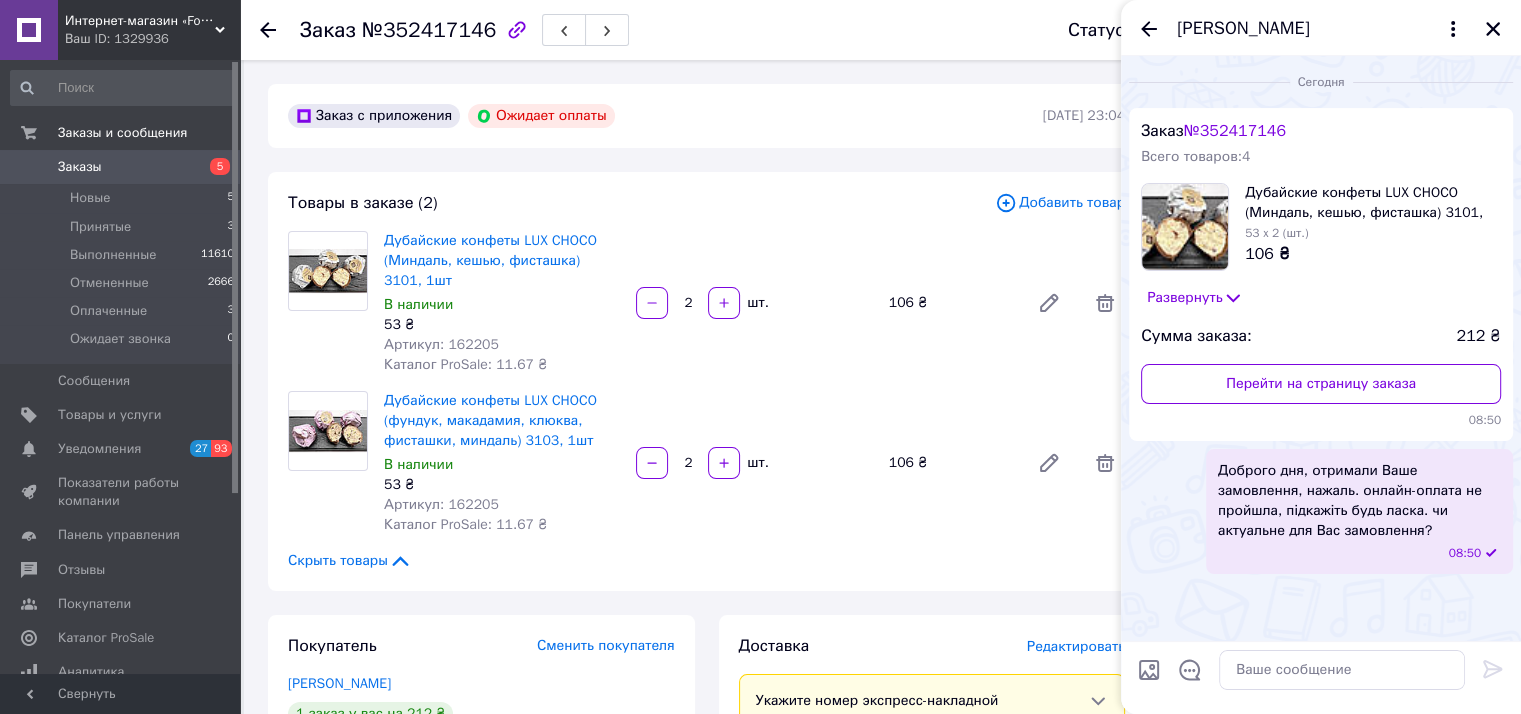 click on "[PERSON_NAME]" at bounding box center (1321, 28) 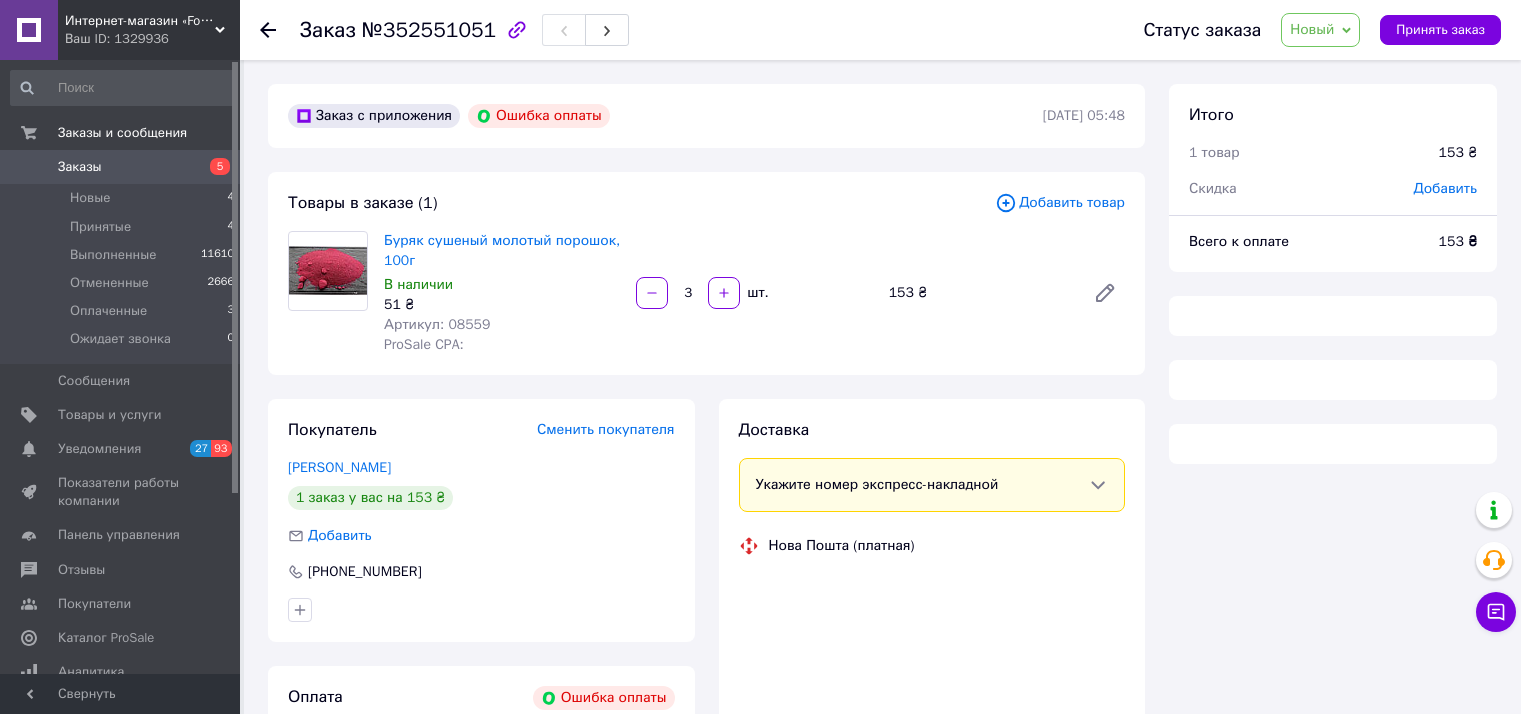 scroll, scrollTop: 0, scrollLeft: 0, axis: both 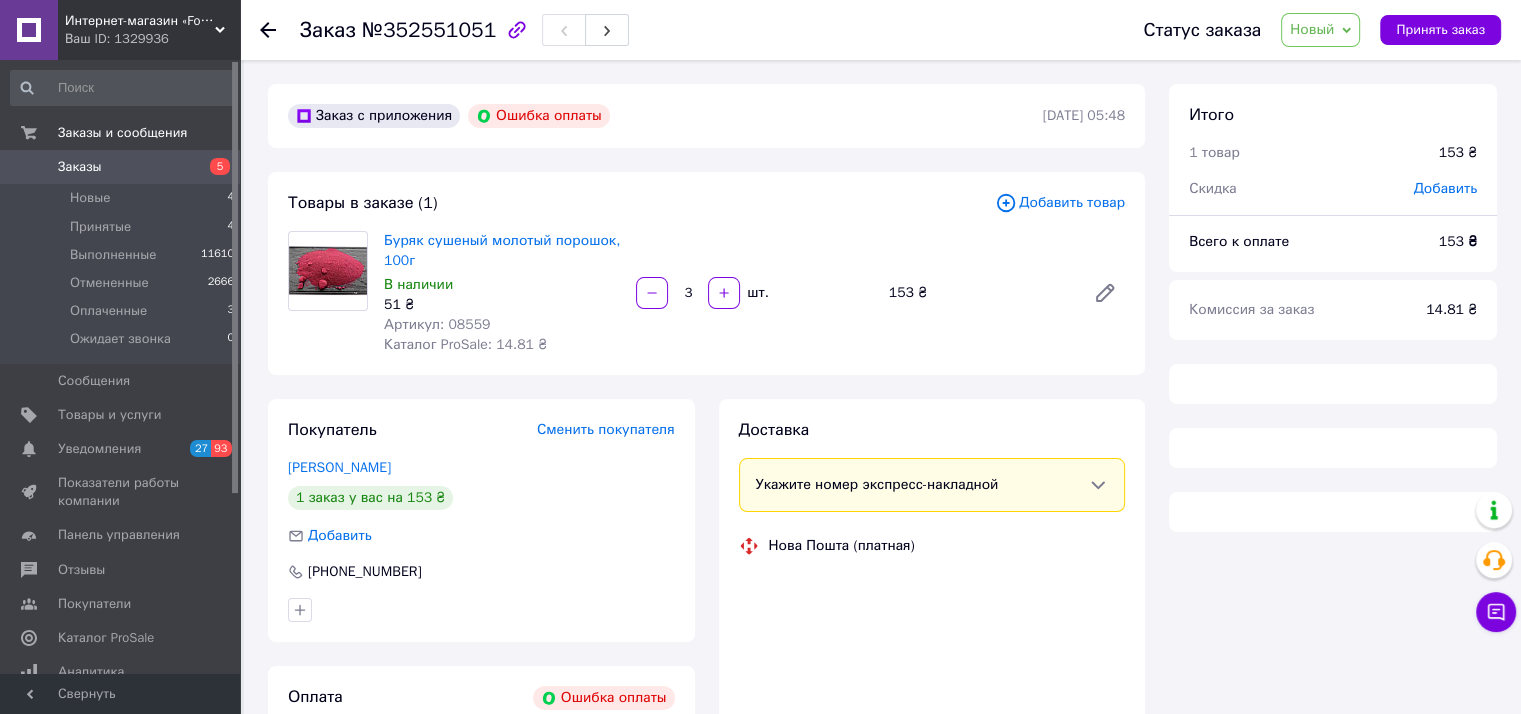 drag, startPoint x: 1323, startPoint y: 31, endPoint x: 1332, endPoint y: 105, distance: 74.54529 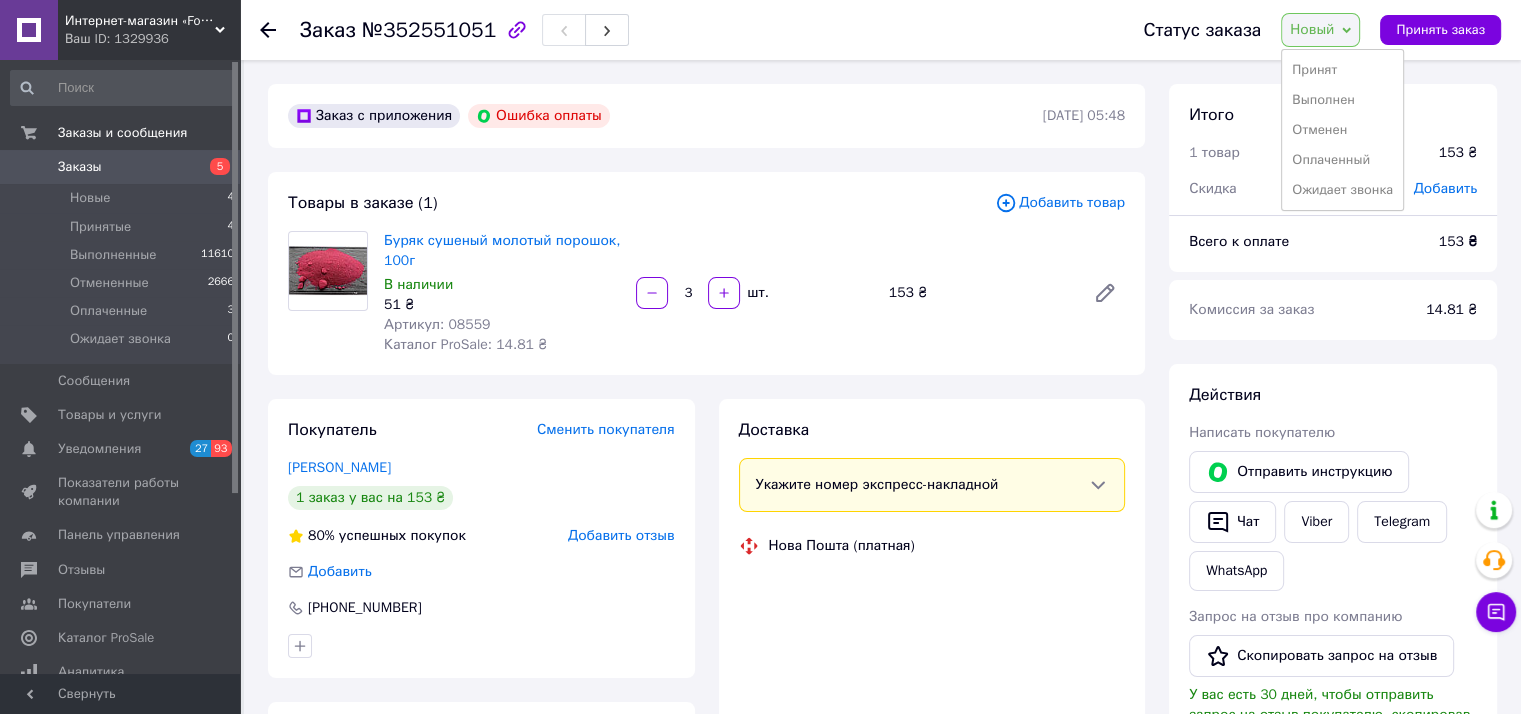 drag, startPoint x: 1360, startPoint y: 189, endPoint x: 1359, endPoint y: 199, distance: 10.049875 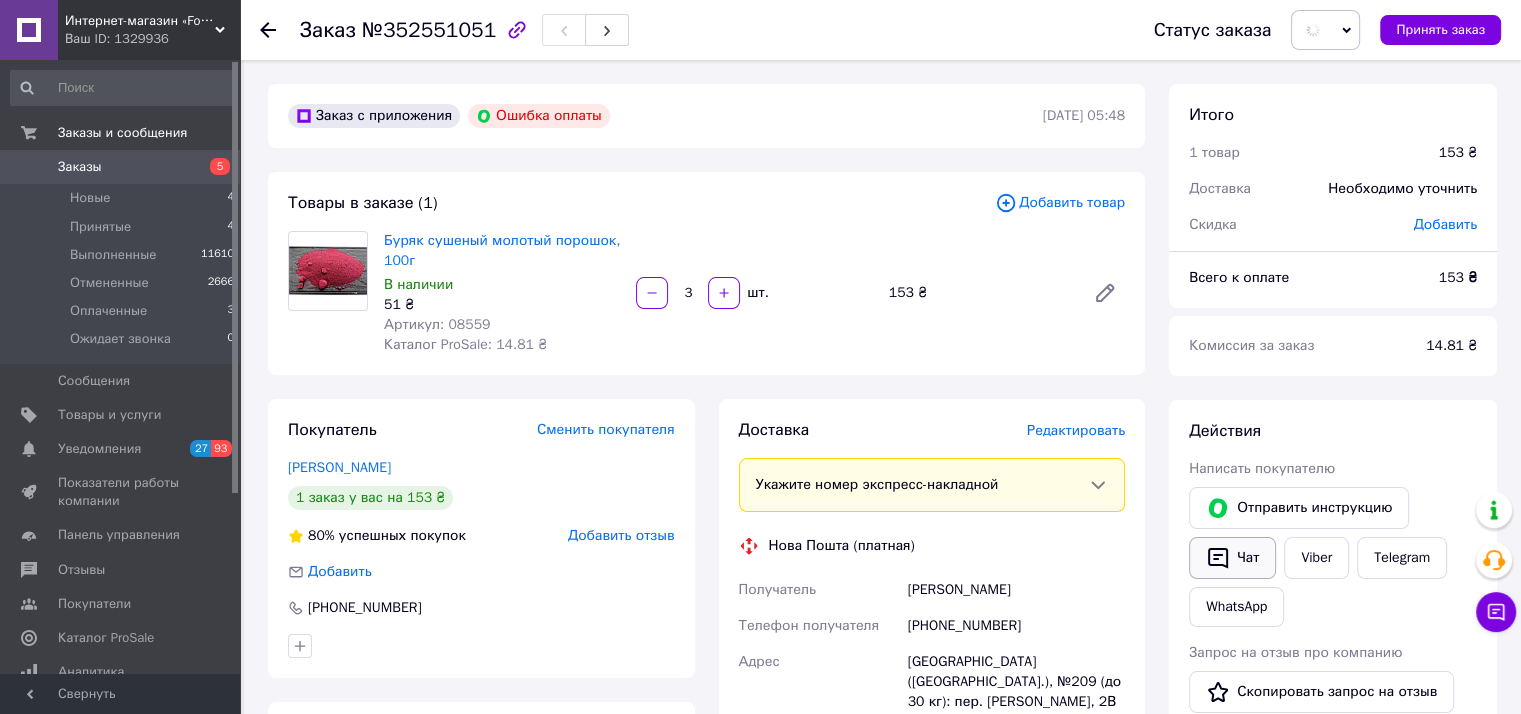 click on "Чат" at bounding box center [1232, 558] 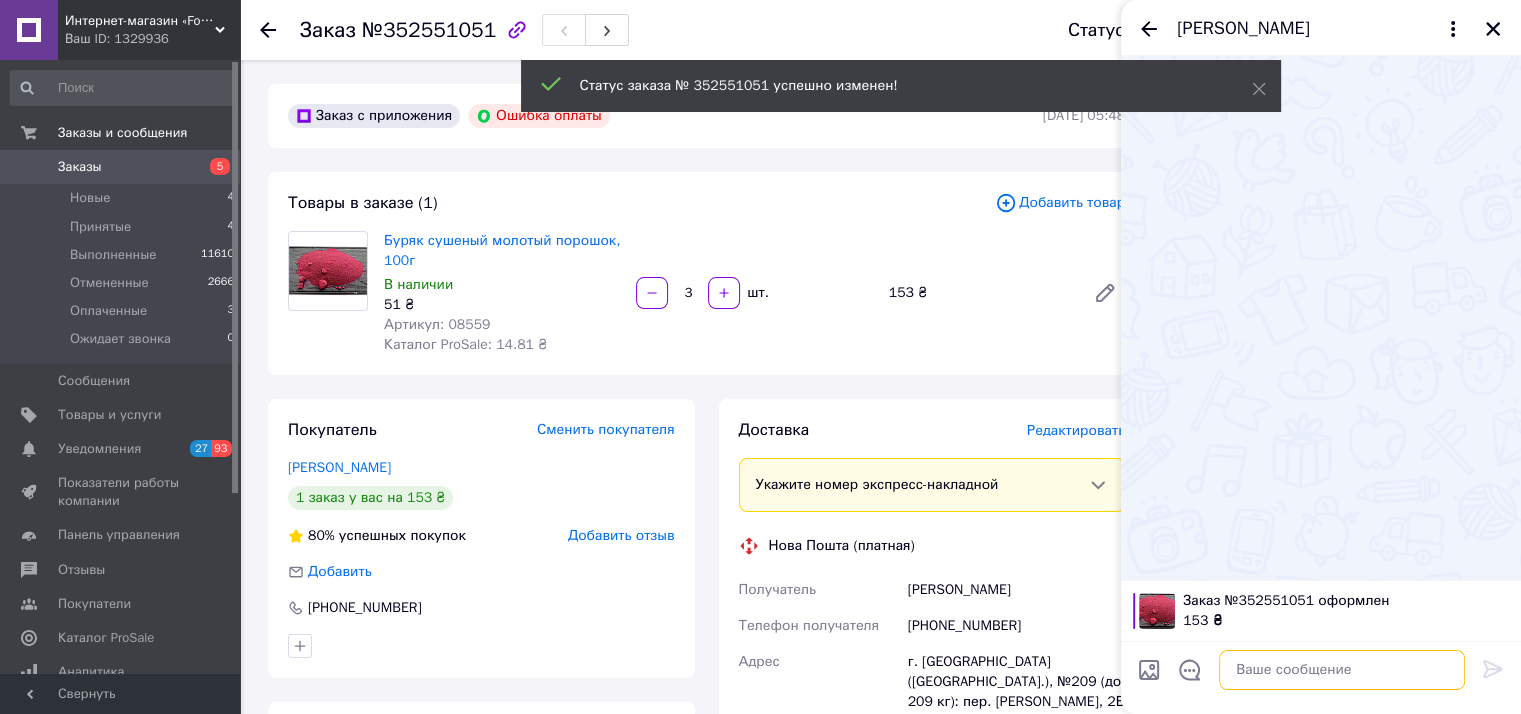click at bounding box center [1342, 670] 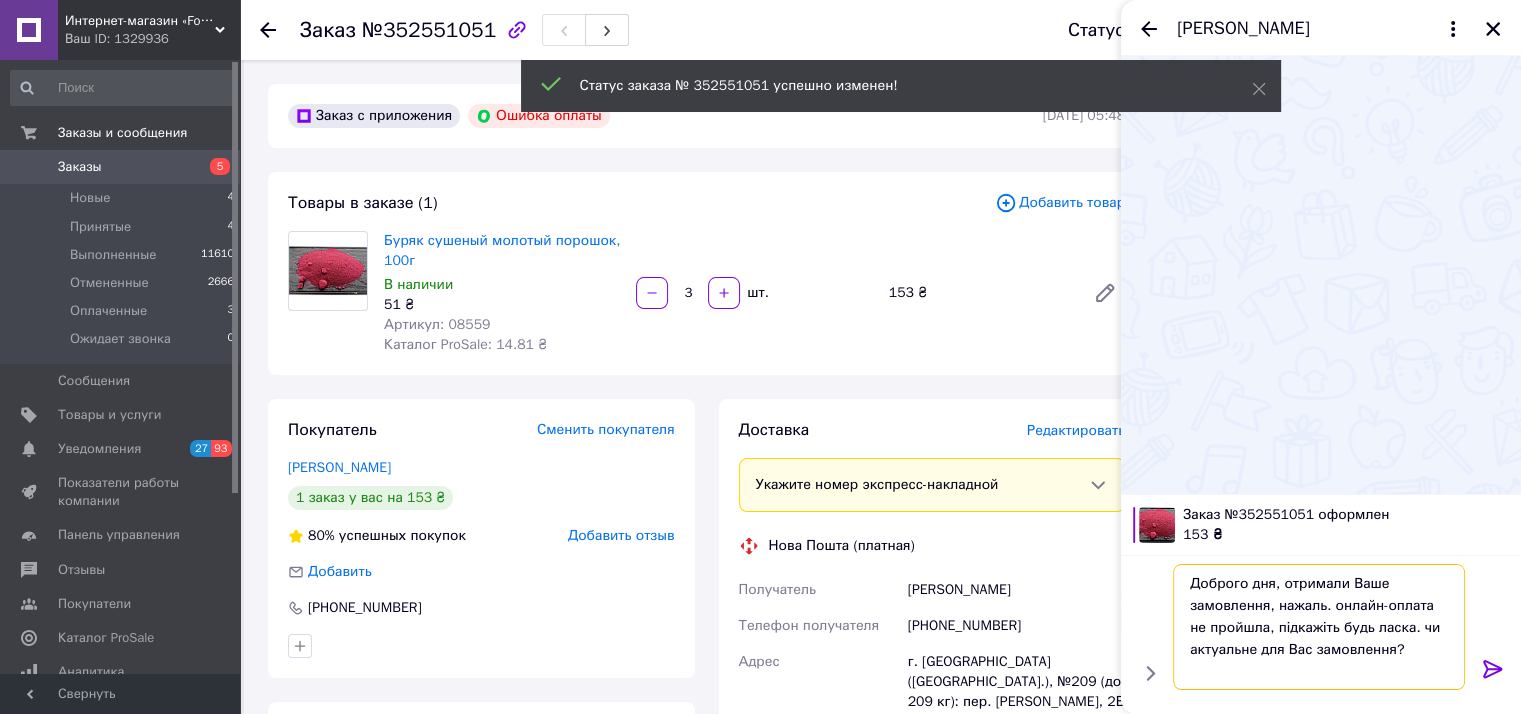 scroll, scrollTop: 1, scrollLeft: 0, axis: vertical 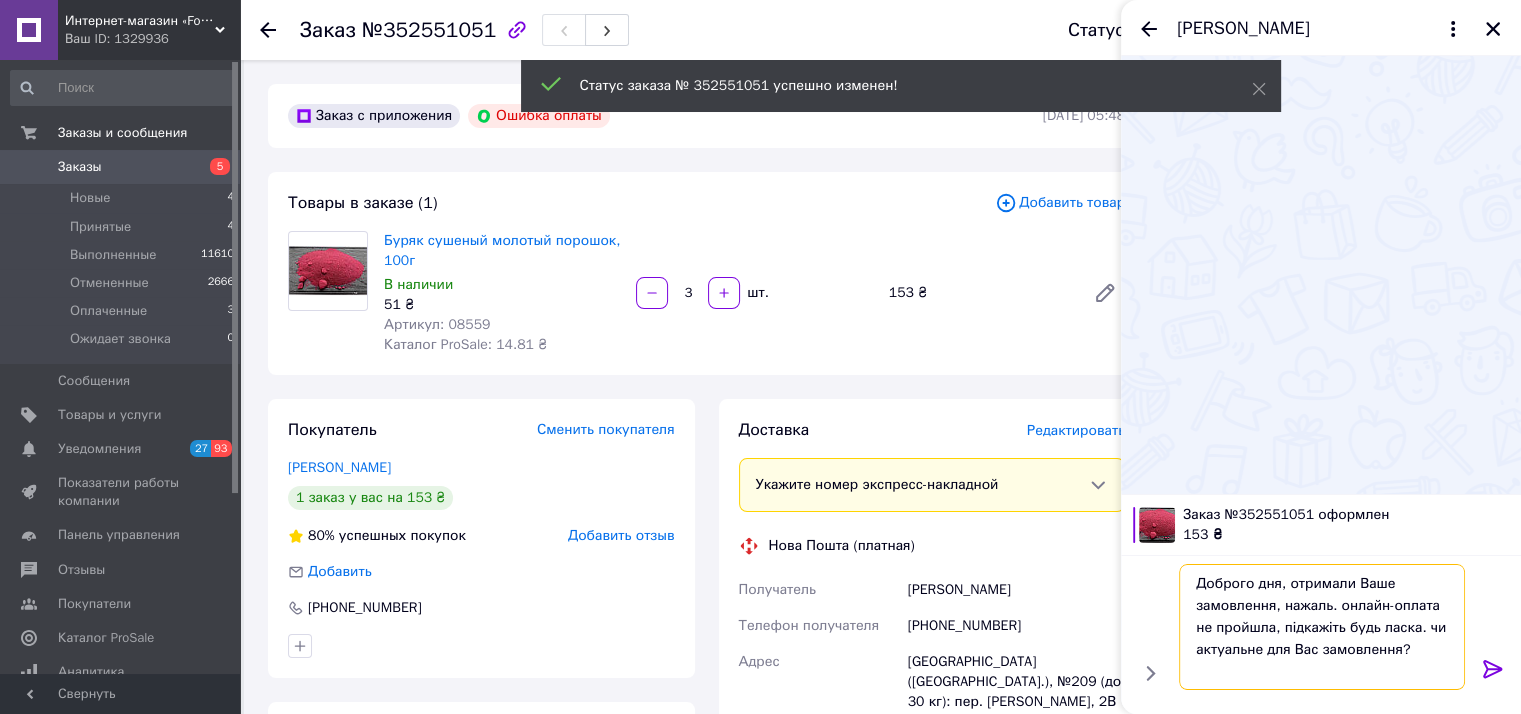 type 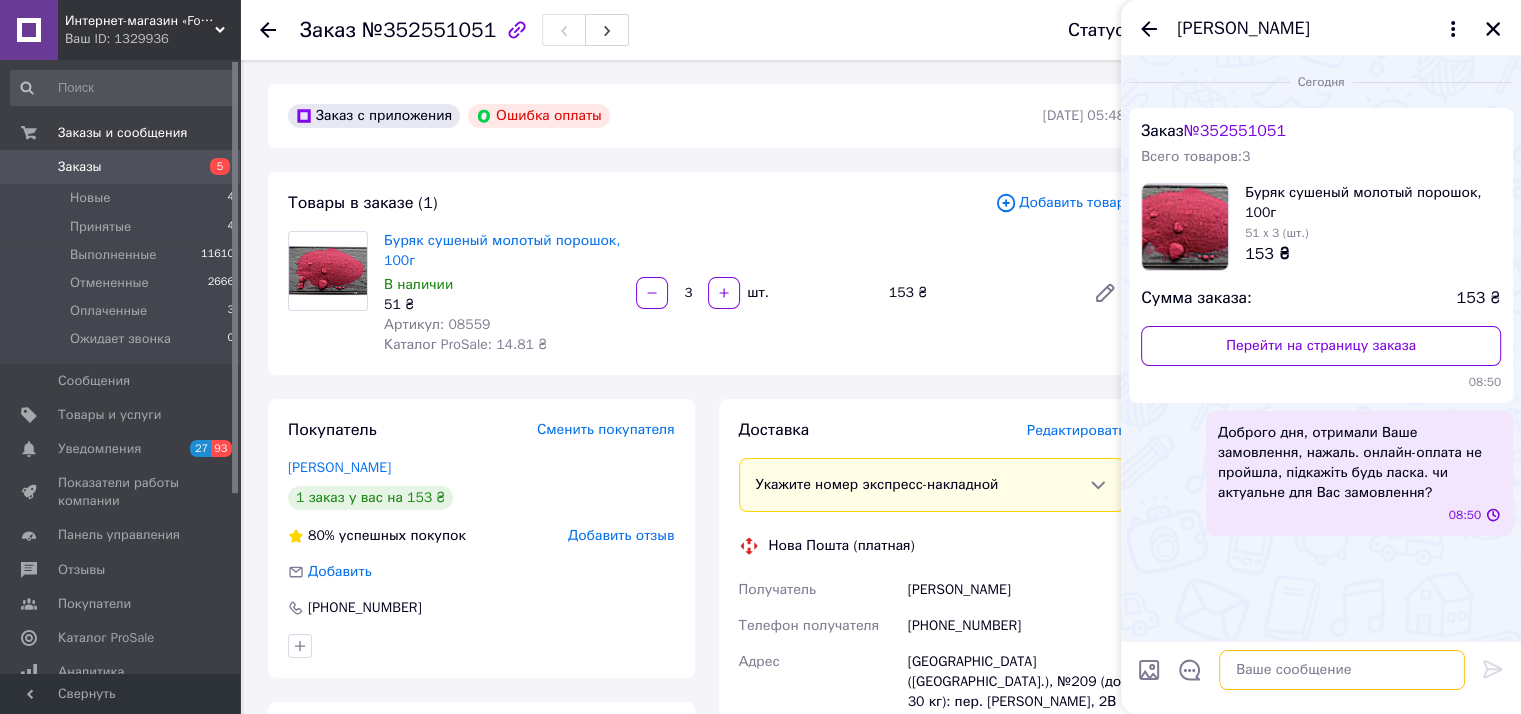 scroll, scrollTop: 0, scrollLeft: 0, axis: both 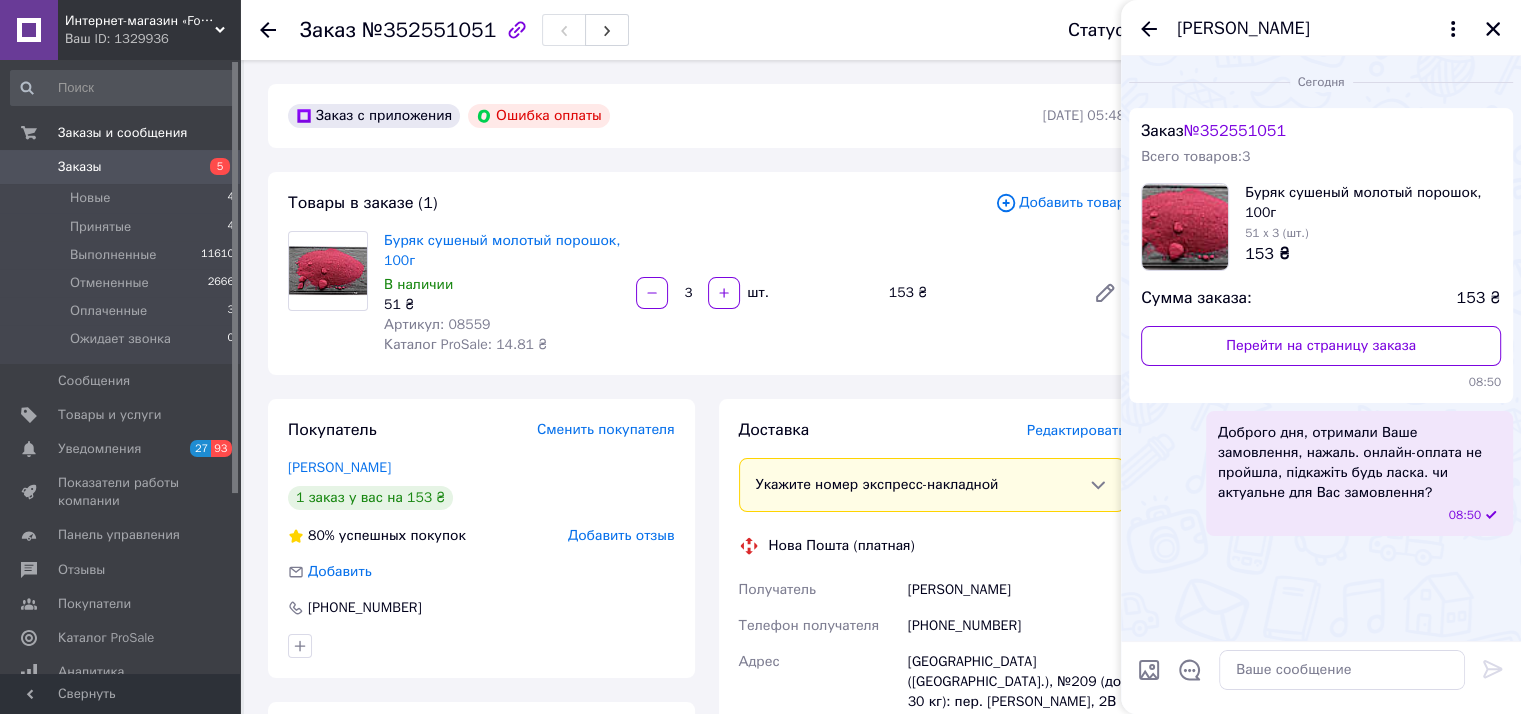 click on "[PERSON_NAME]" at bounding box center [1321, 28] 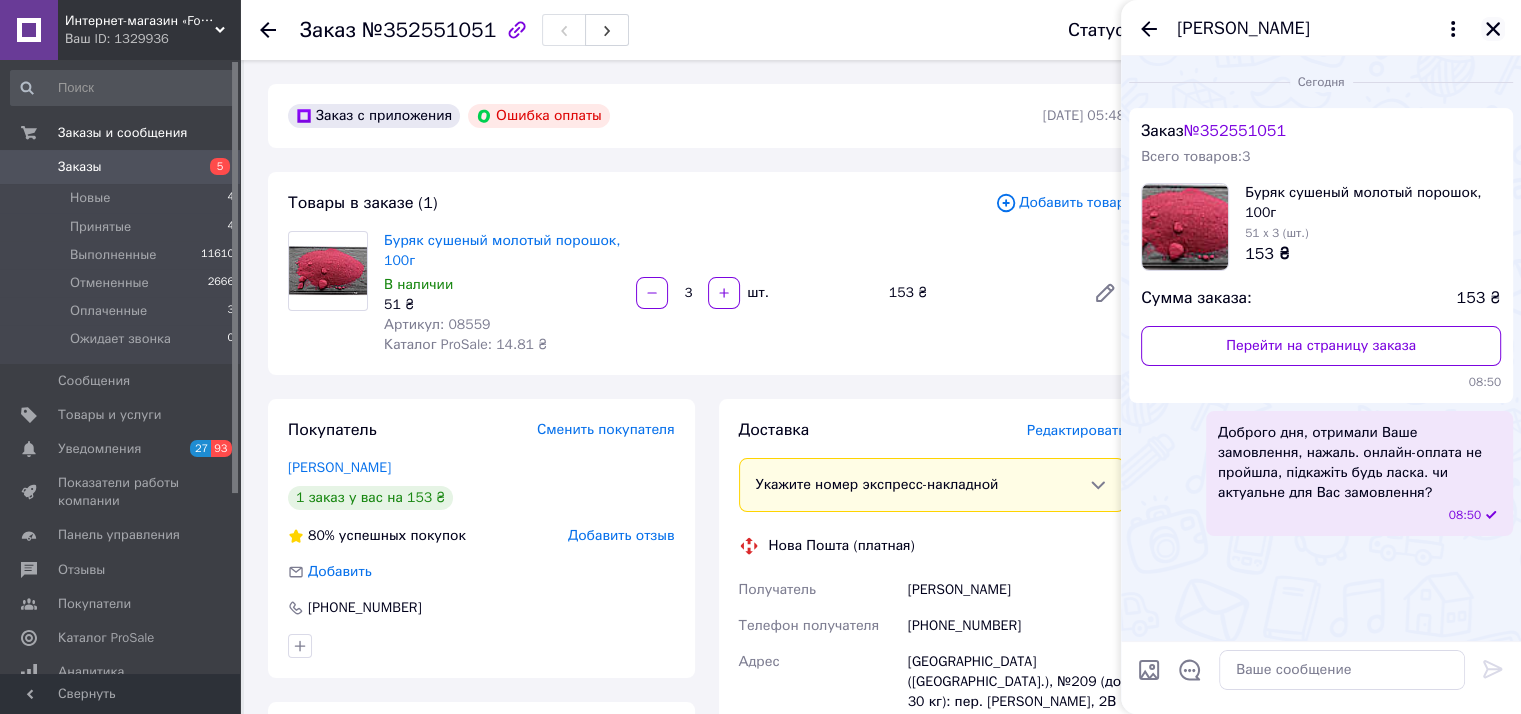 click 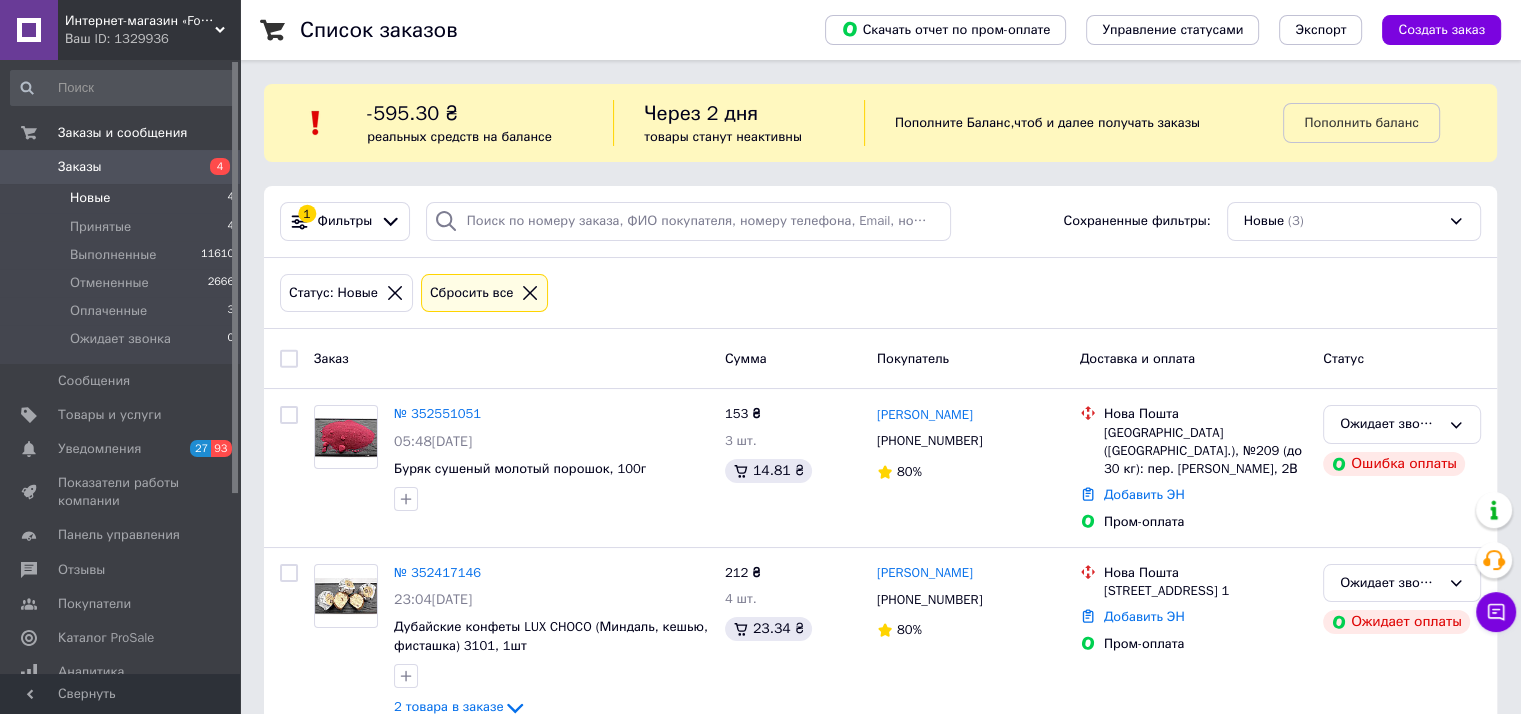 scroll, scrollTop: 166, scrollLeft: 0, axis: vertical 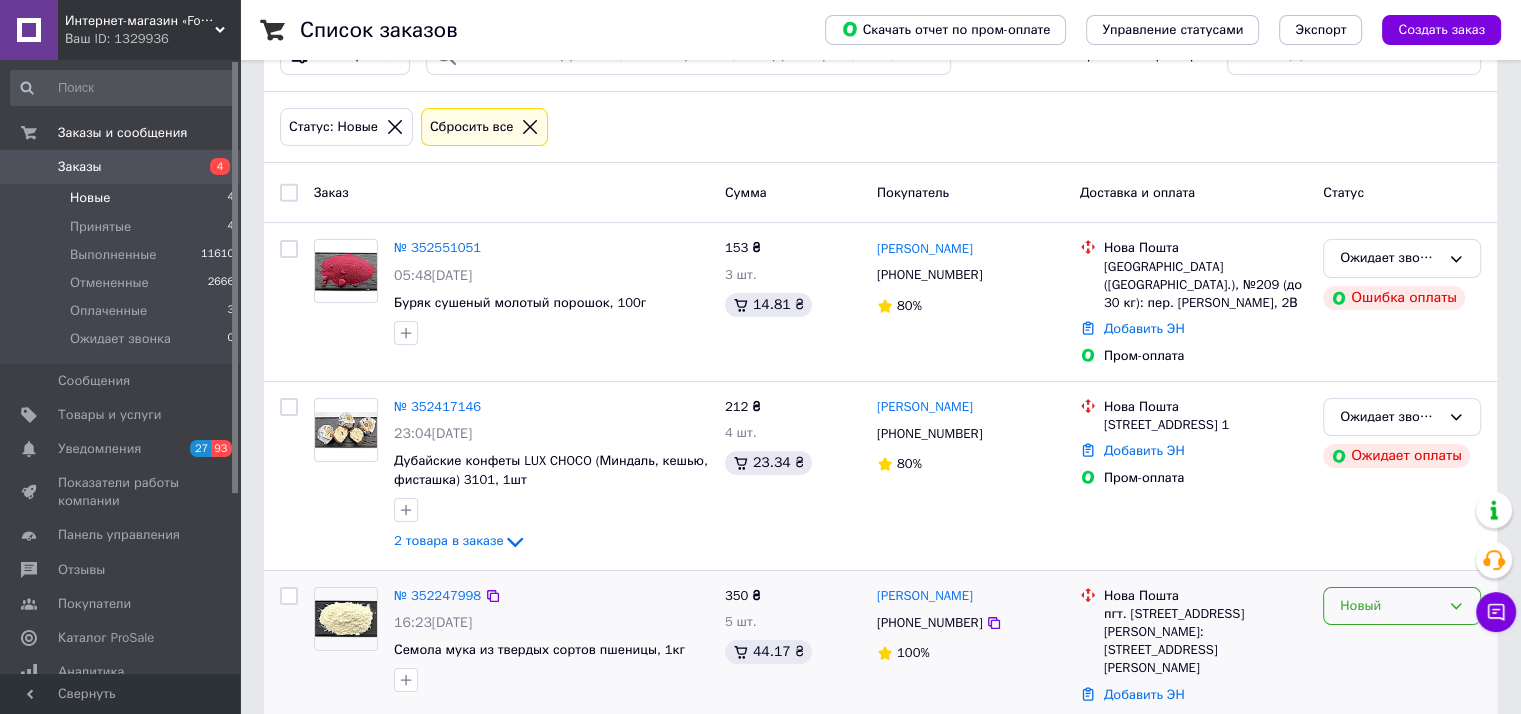 click on "Новый" at bounding box center (1390, 606) 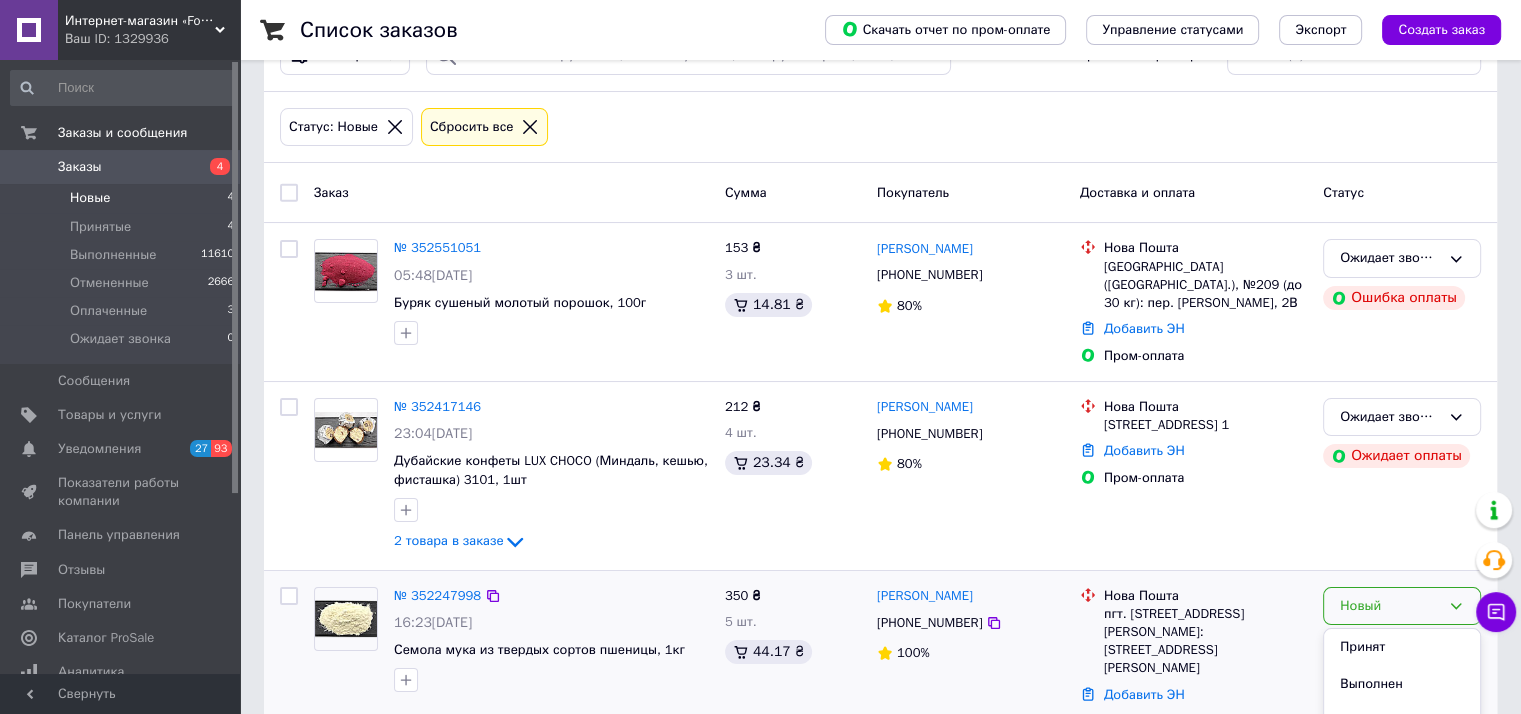 click on "Принят" at bounding box center [1402, 647] 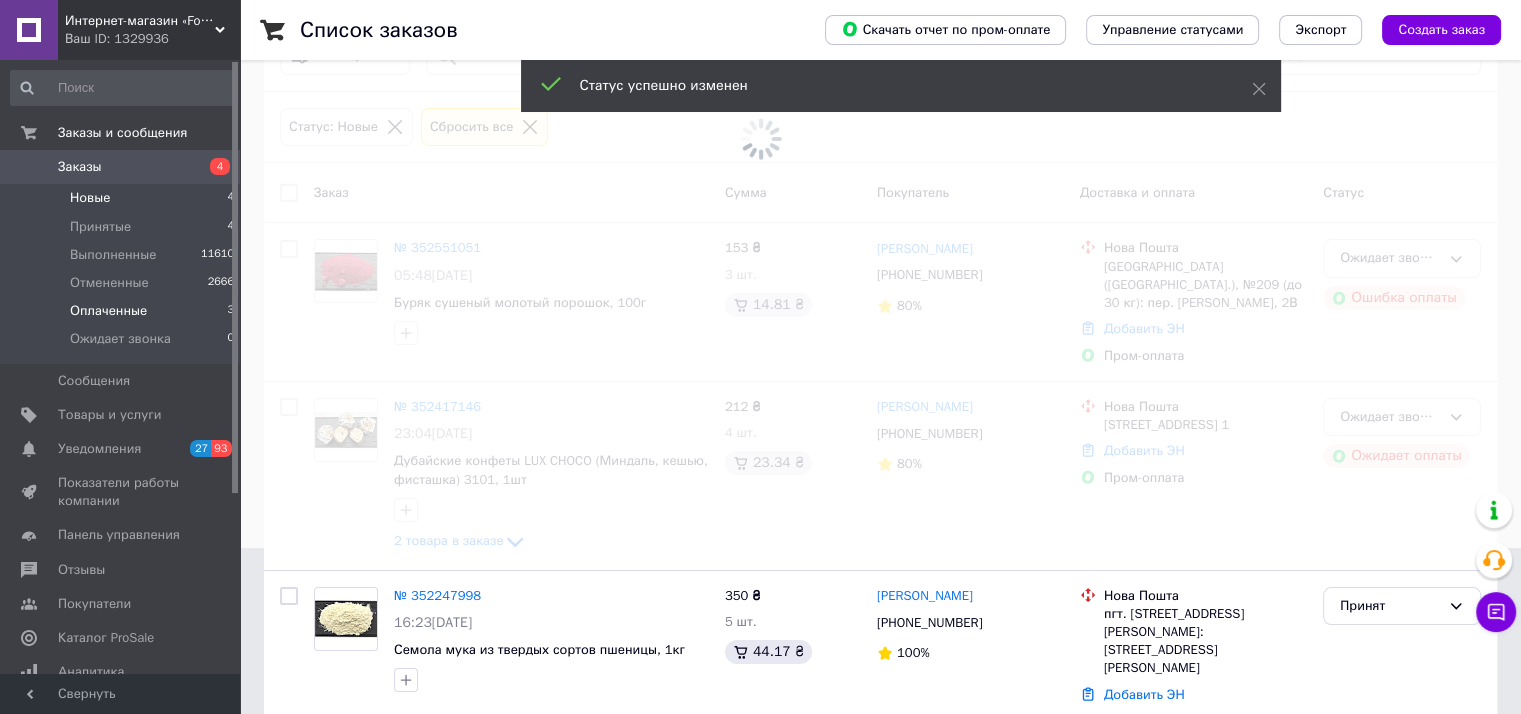 click on "Оплаченные 3" at bounding box center (123, 311) 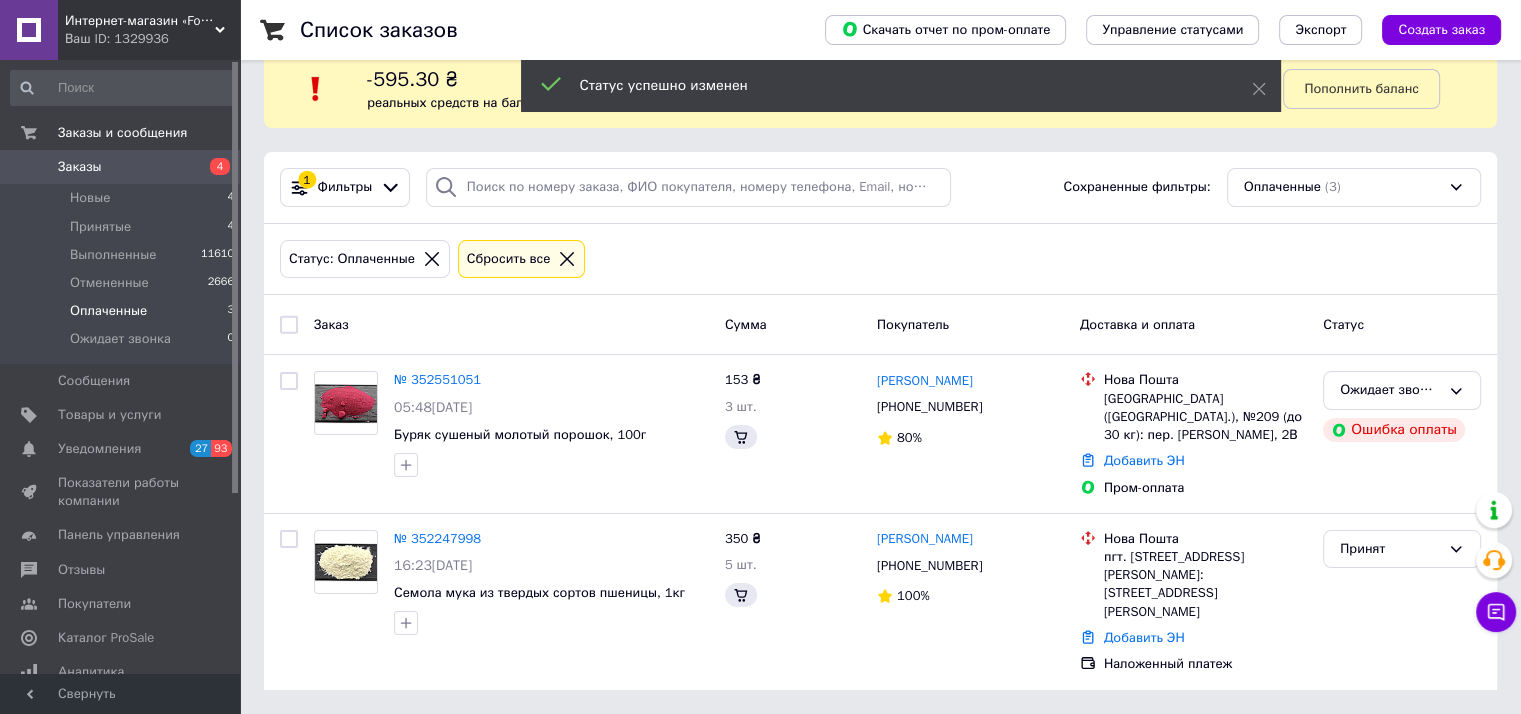 scroll, scrollTop: 0, scrollLeft: 0, axis: both 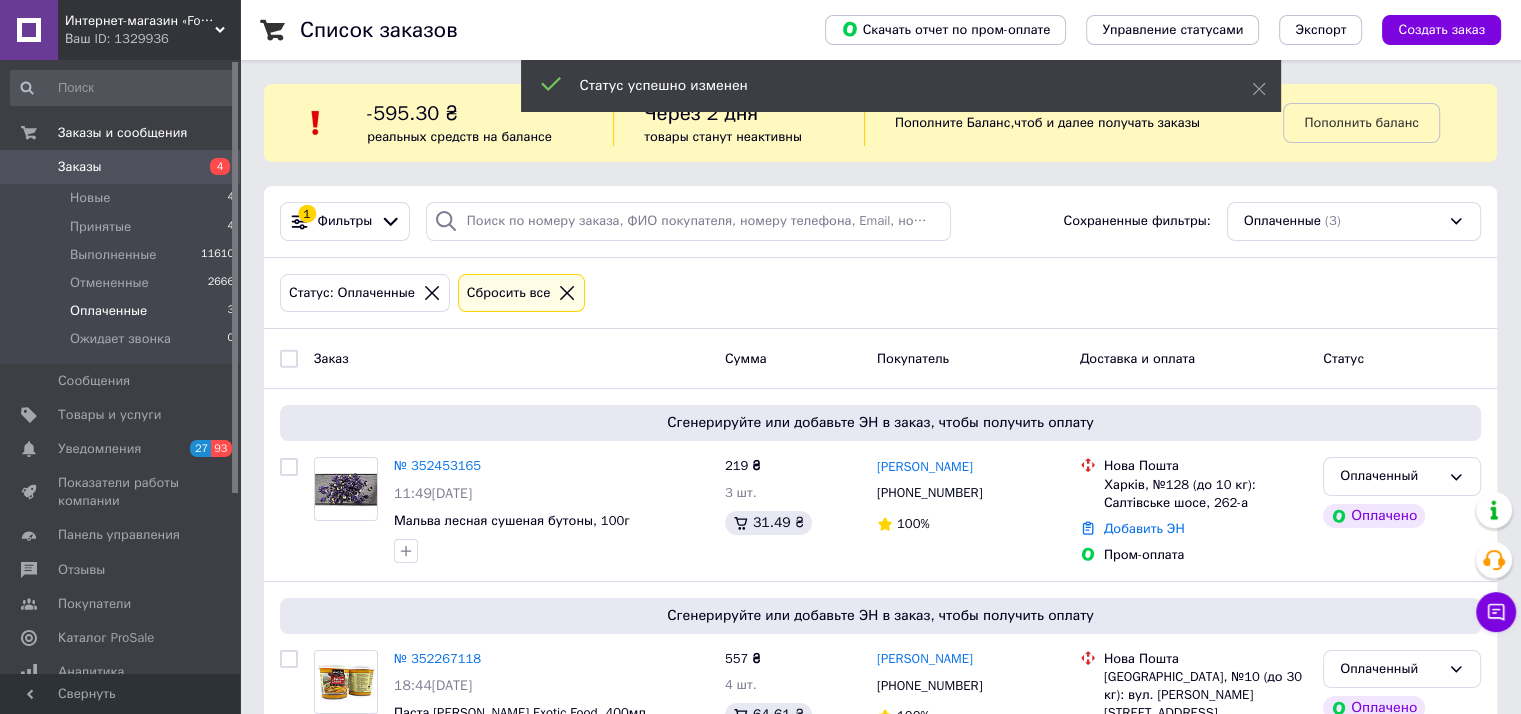 click on "Статус успешно изменен" at bounding box center [901, 86] 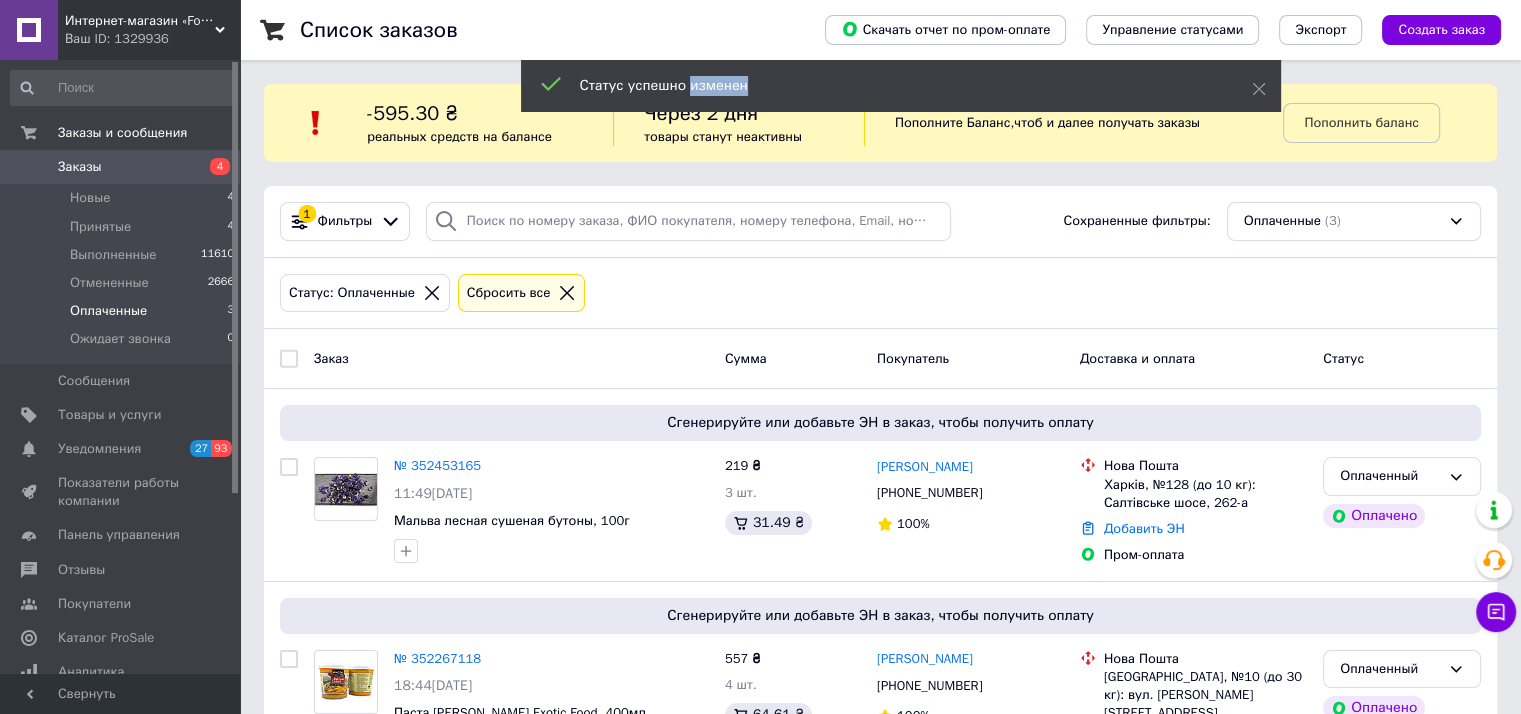 click on "Статус успешно изменен" at bounding box center [901, 86] 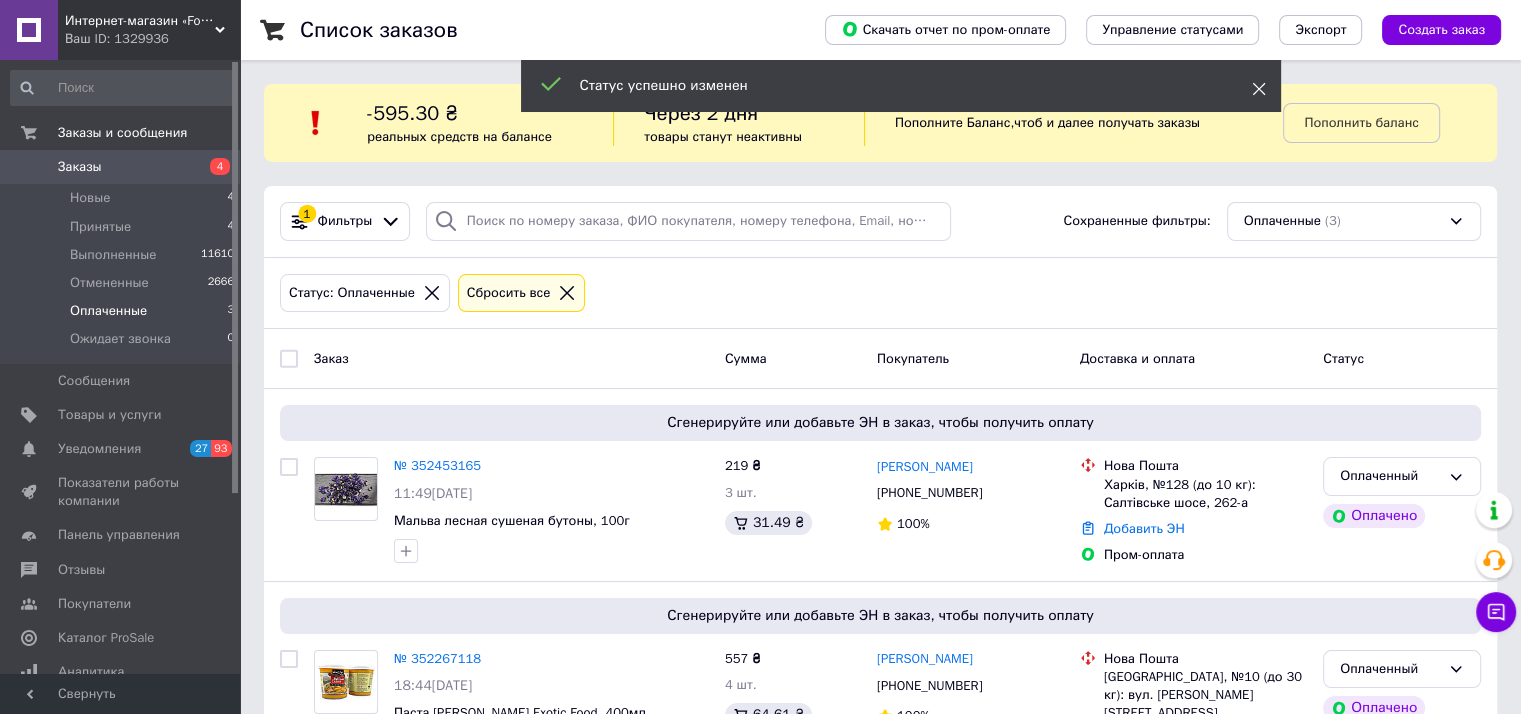 click at bounding box center (1259, 89) 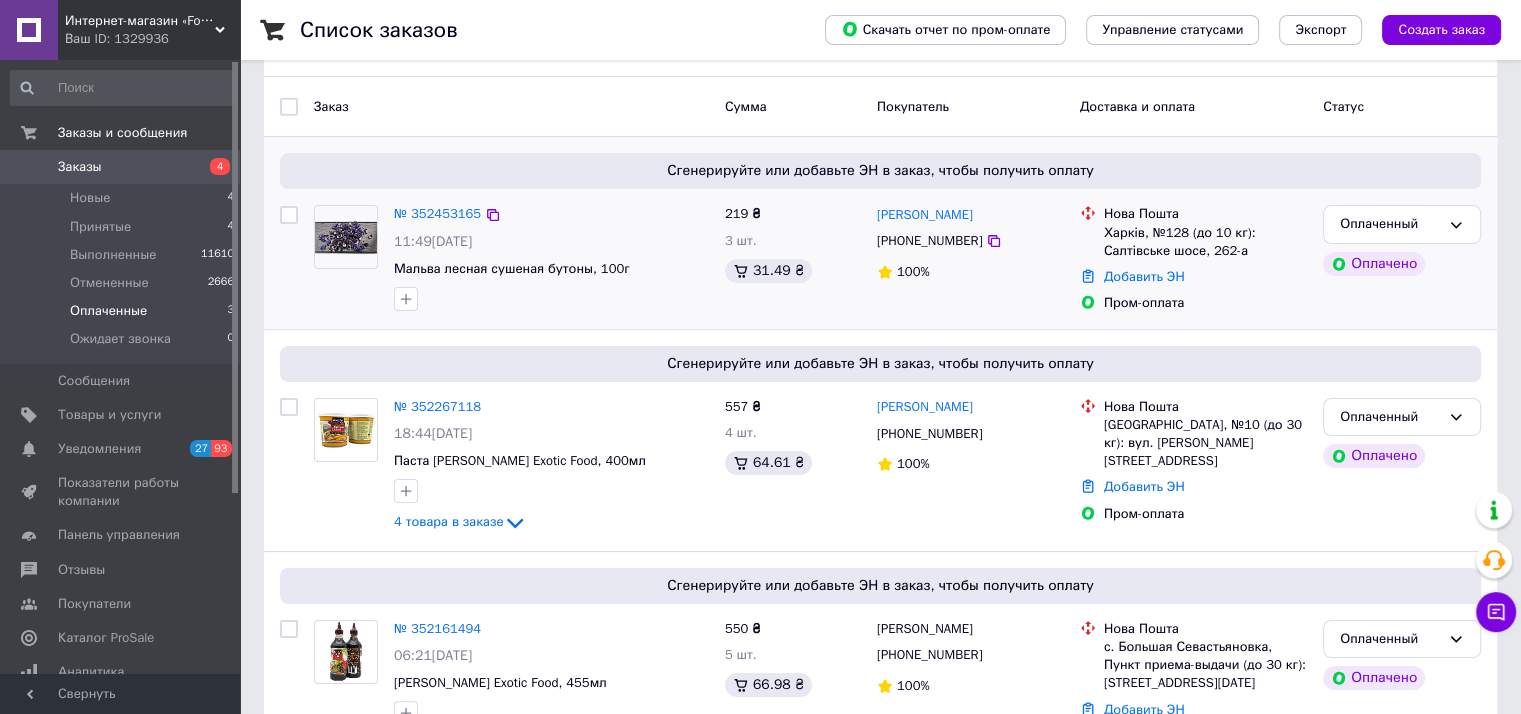 scroll, scrollTop: 233, scrollLeft: 0, axis: vertical 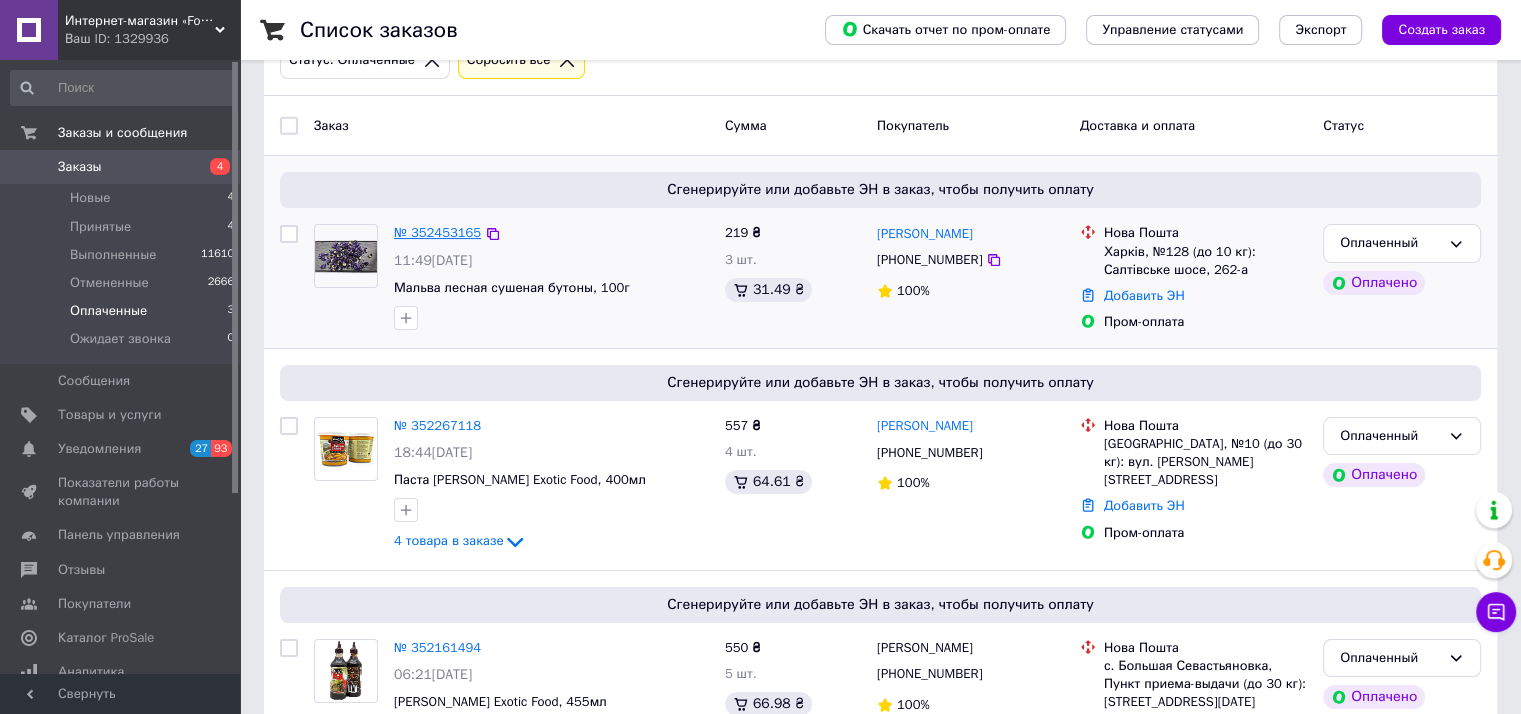 click on "№ 352453165" at bounding box center [437, 232] 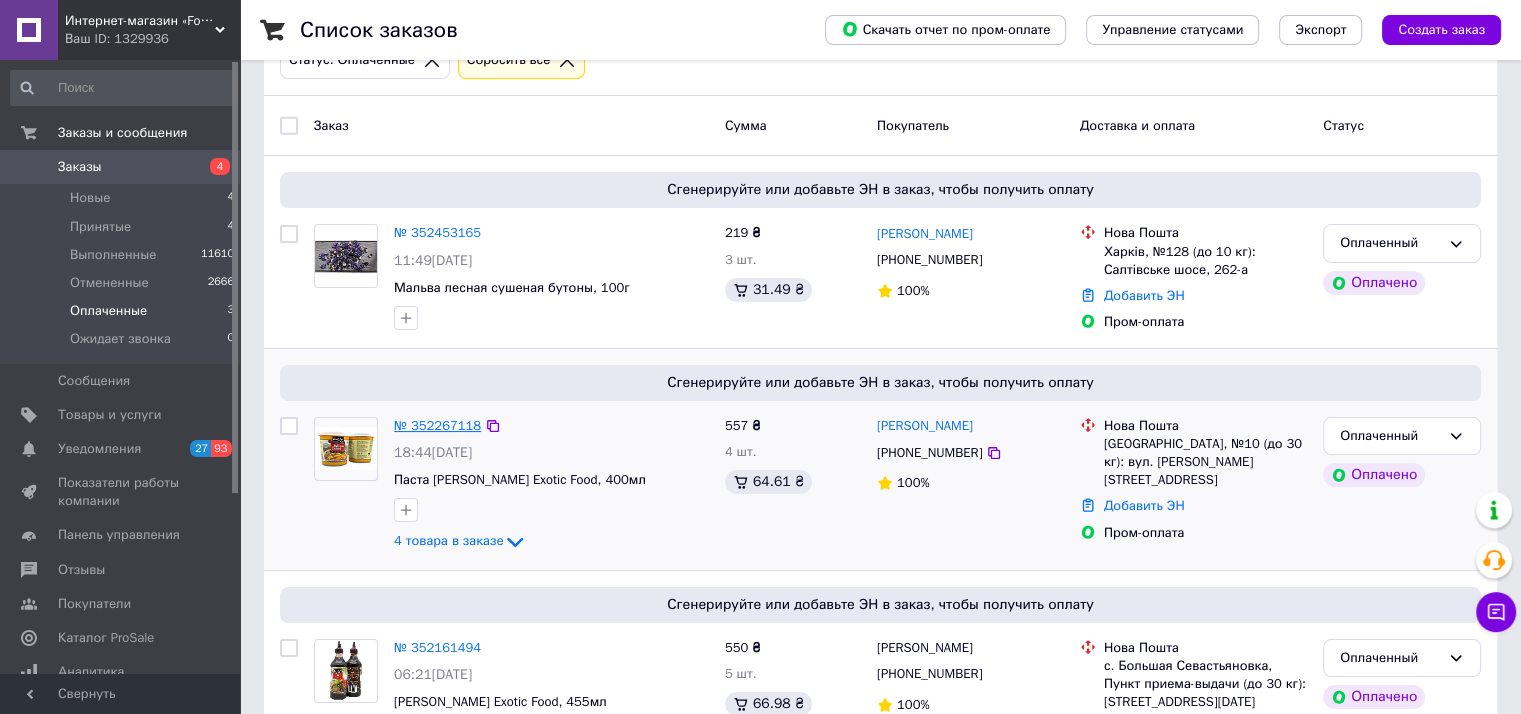 click on "№ 352267118" at bounding box center (437, 425) 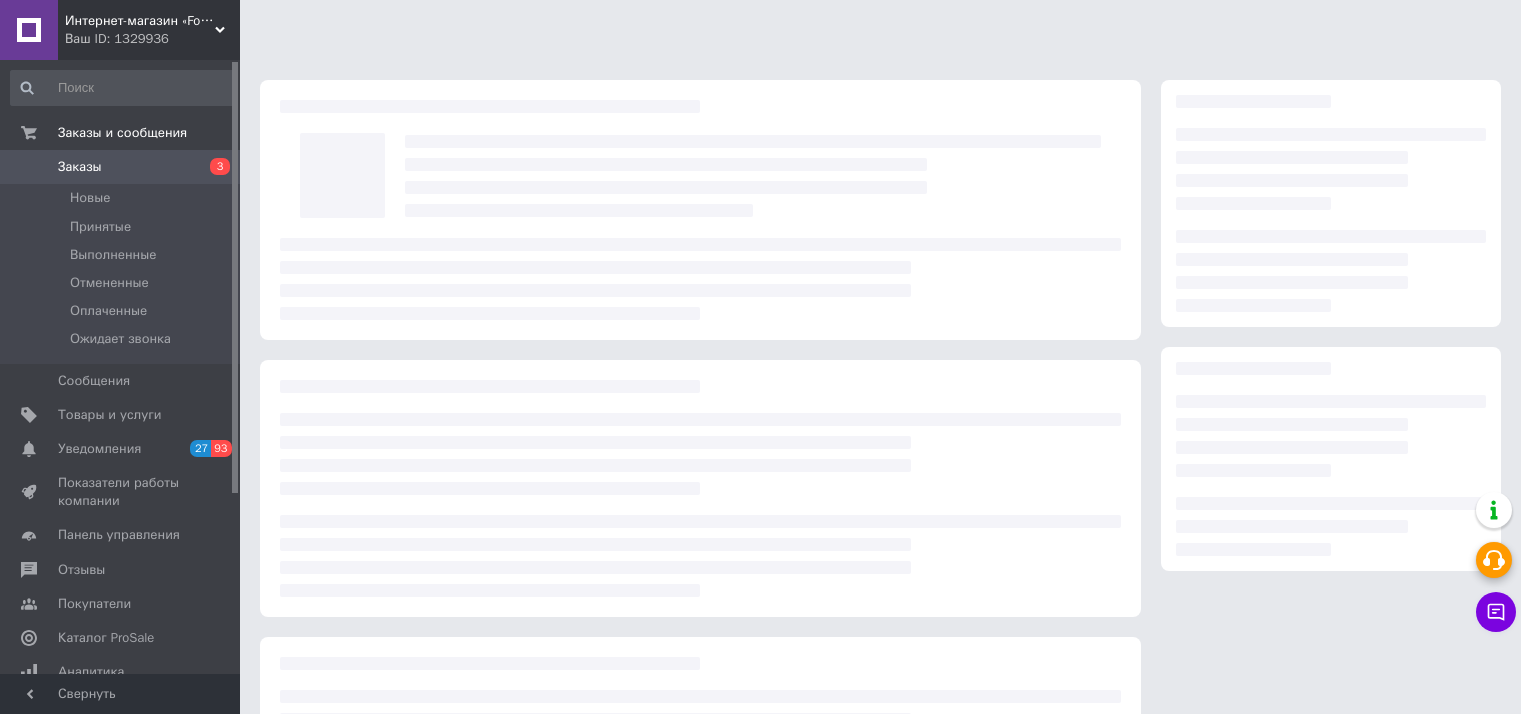 scroll, scrollTop: 0, scrollLeft: 0, axis: both 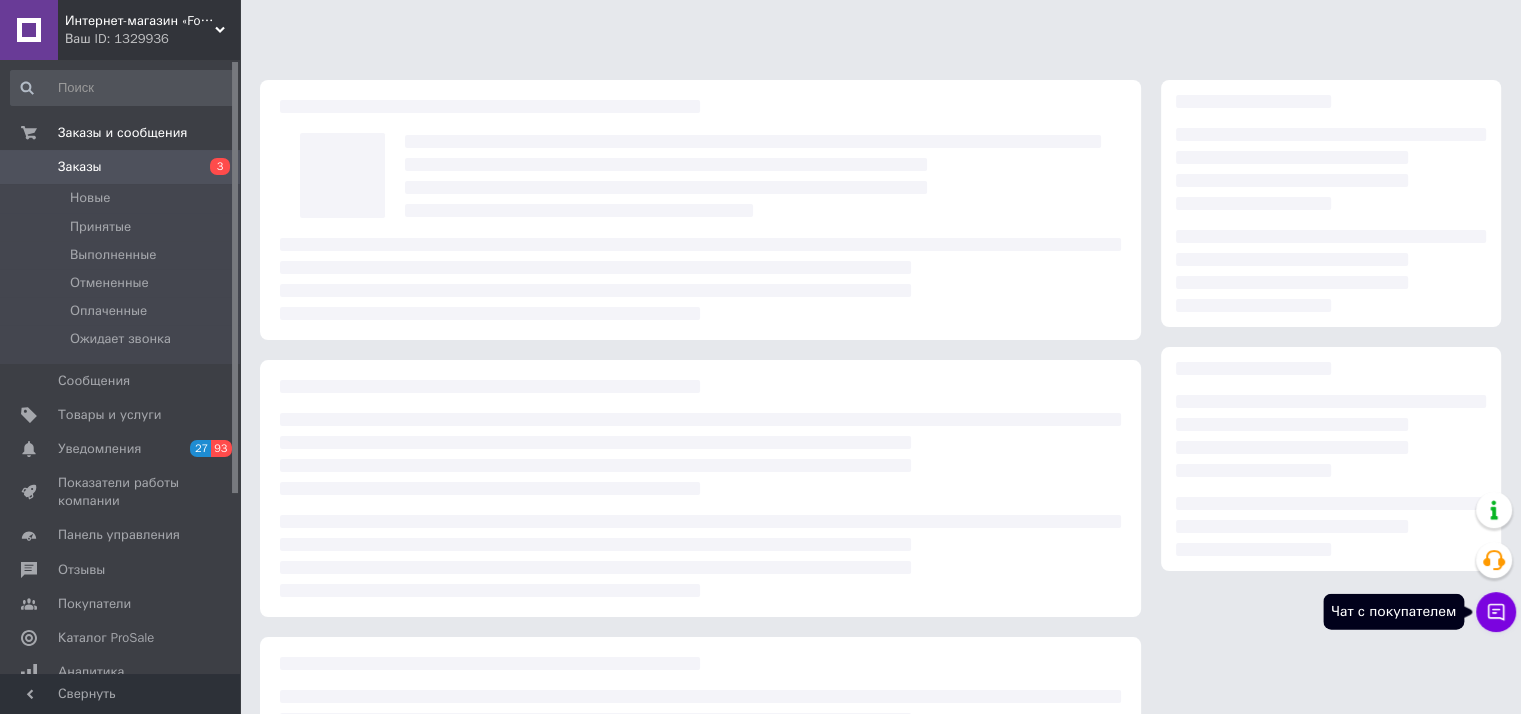 click 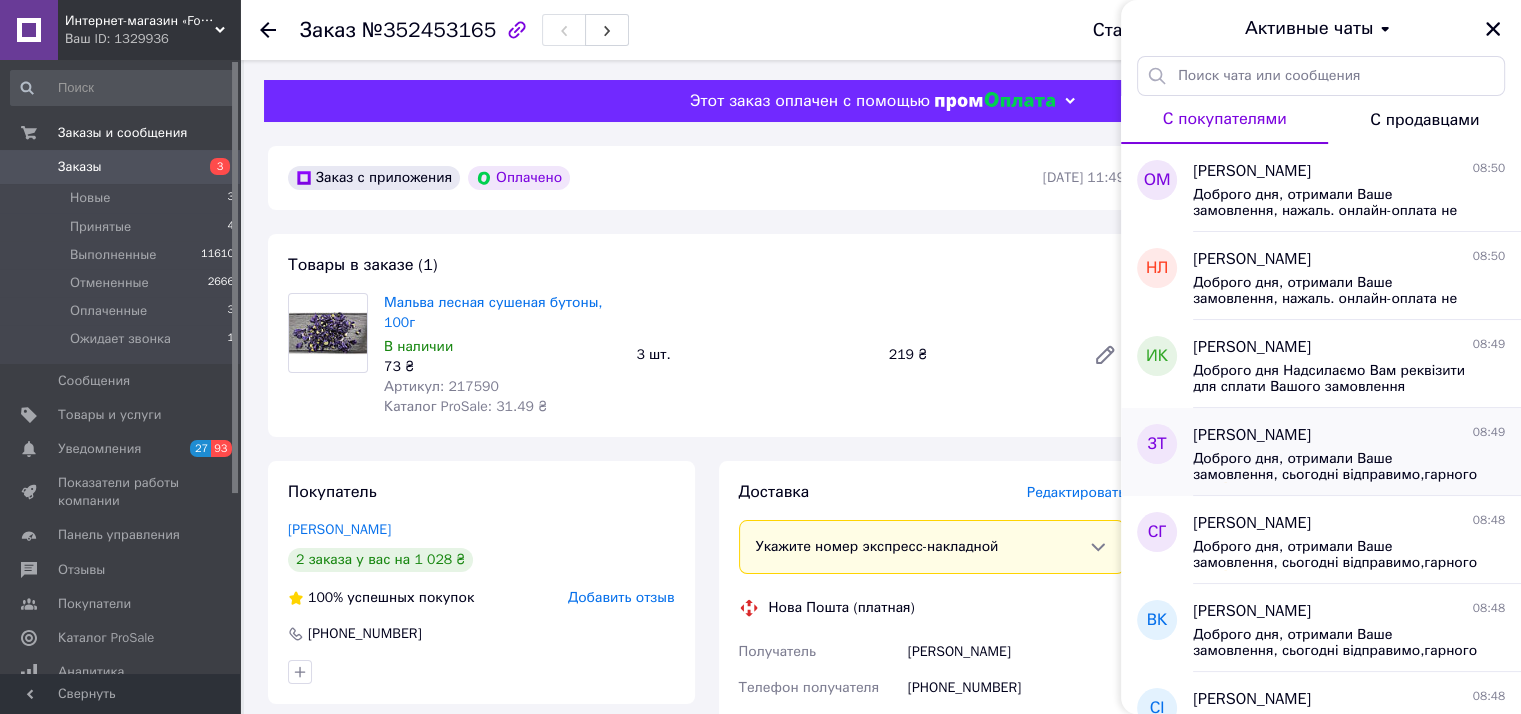 click on "Доброго дня, отримали Ваше замовлення, сьогодні відправимо,гарного дня😉" at bounding box center [1335, 467] 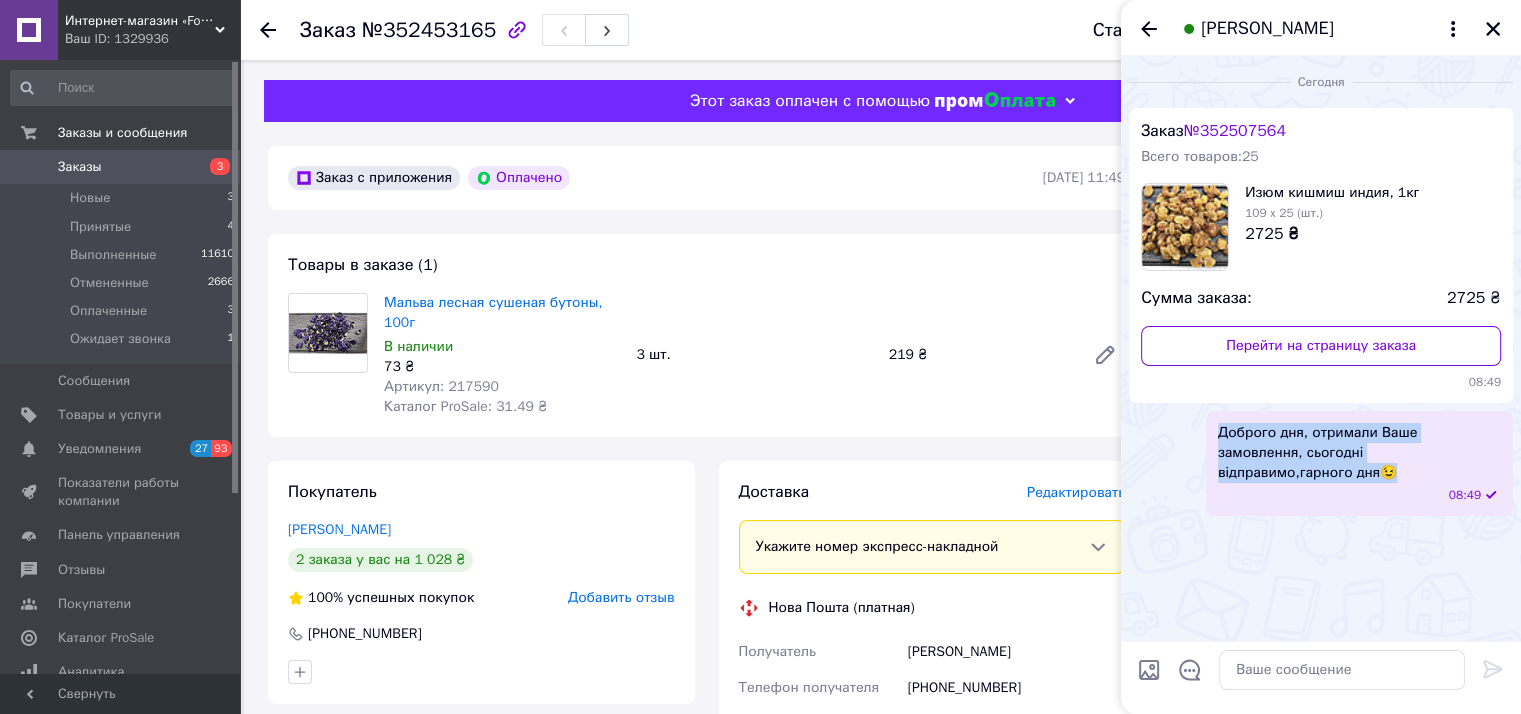 drag, startPoint x: 1433, startPoint y: 463, endPoint x: 1215, endPoint y: 435, distance: 219.79082 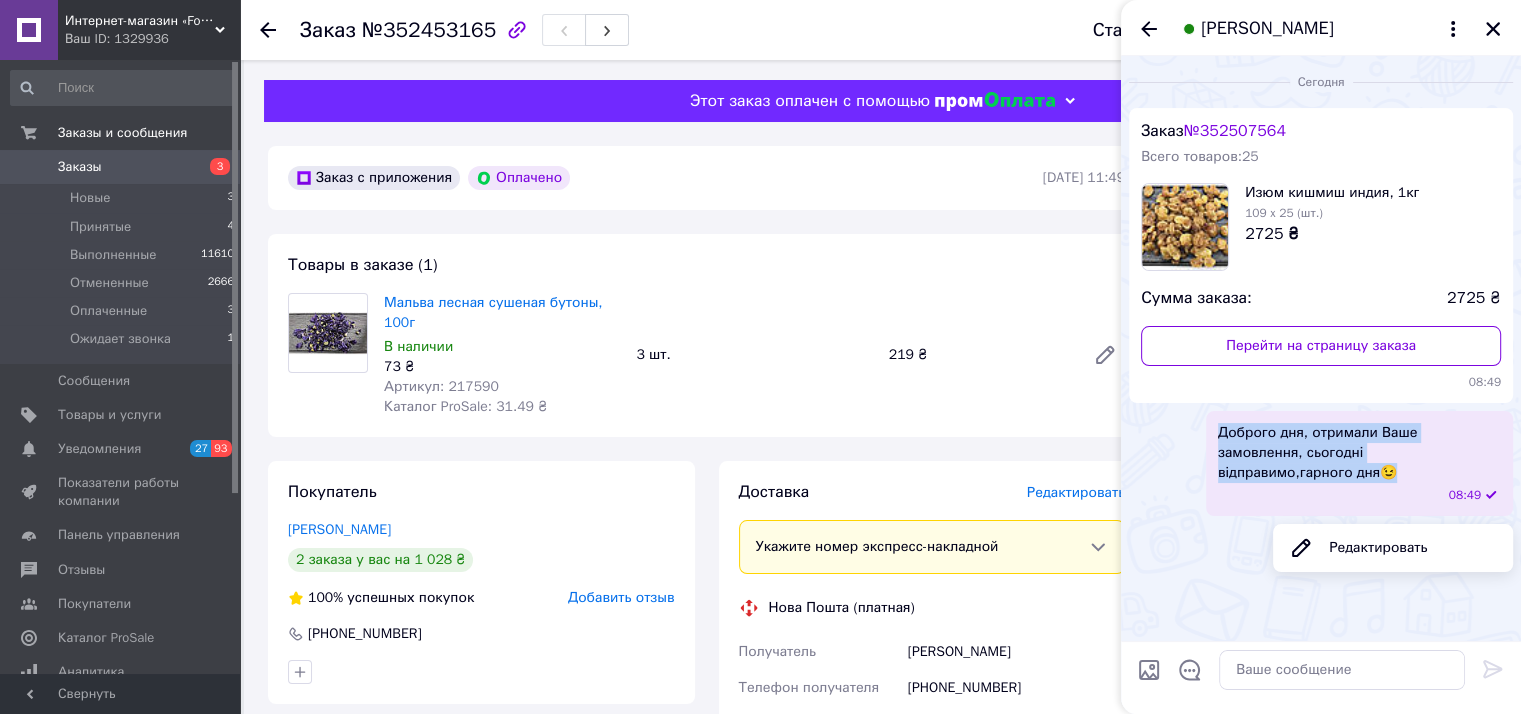 copy on "Доброго дня, отримали Ваше замовлення, сьогодні відправимо,гарного дня😉" 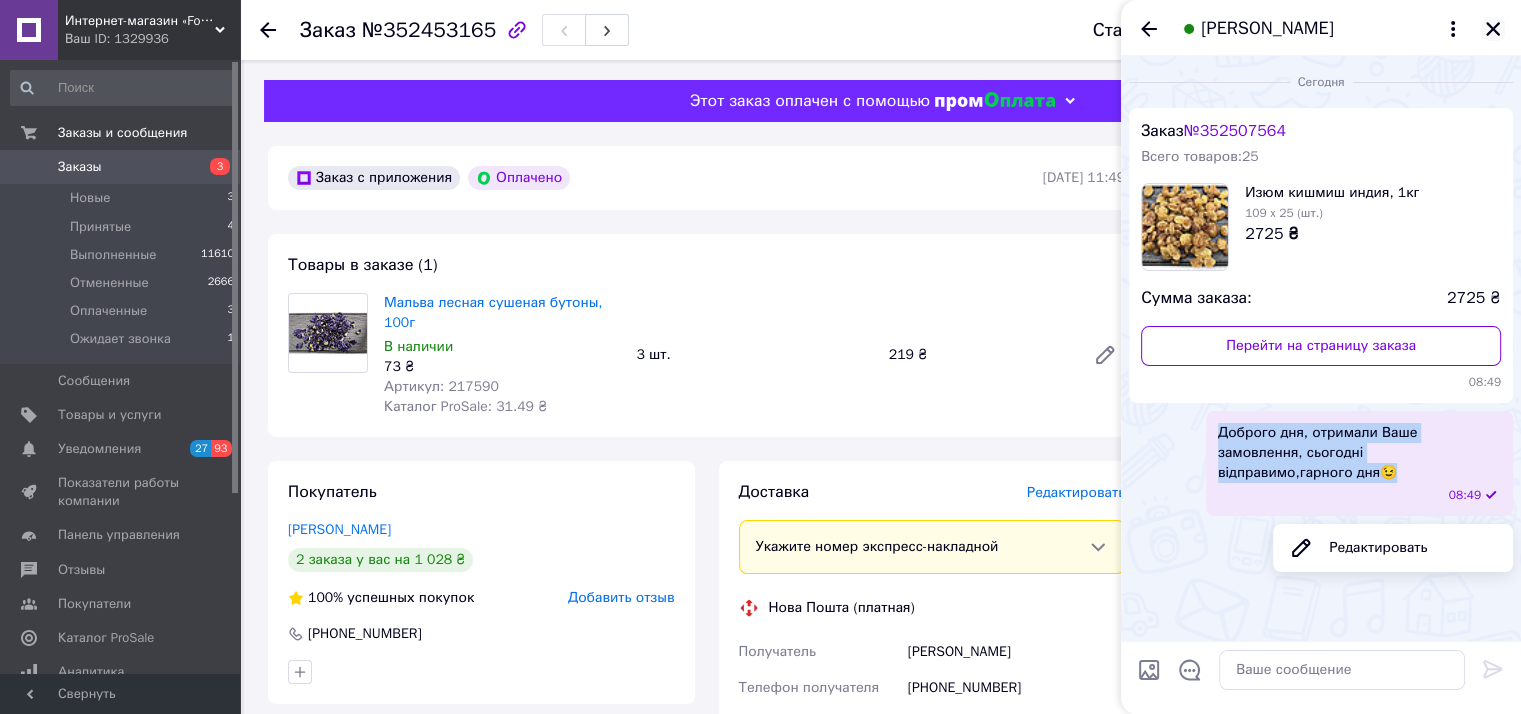click 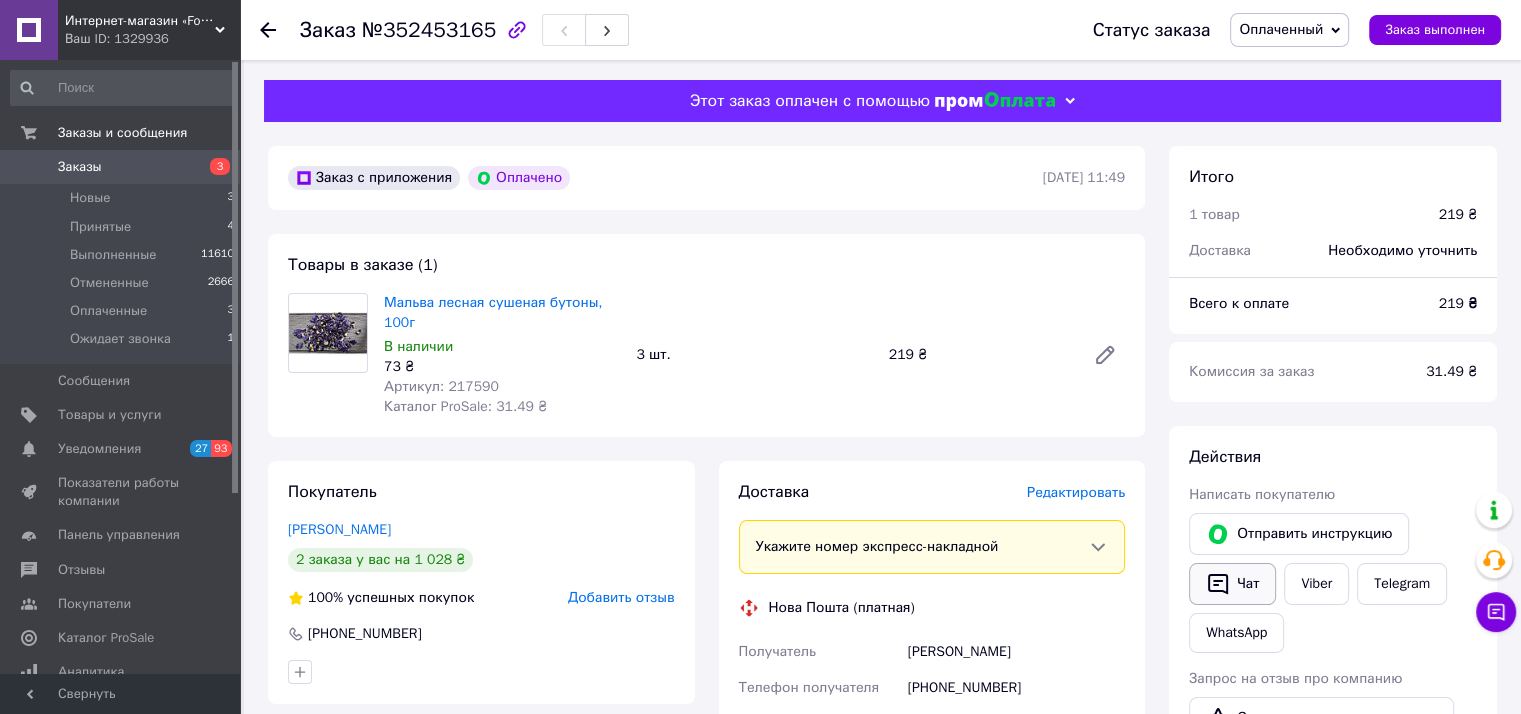click on "Чат" at bounding box center [1232, 584] 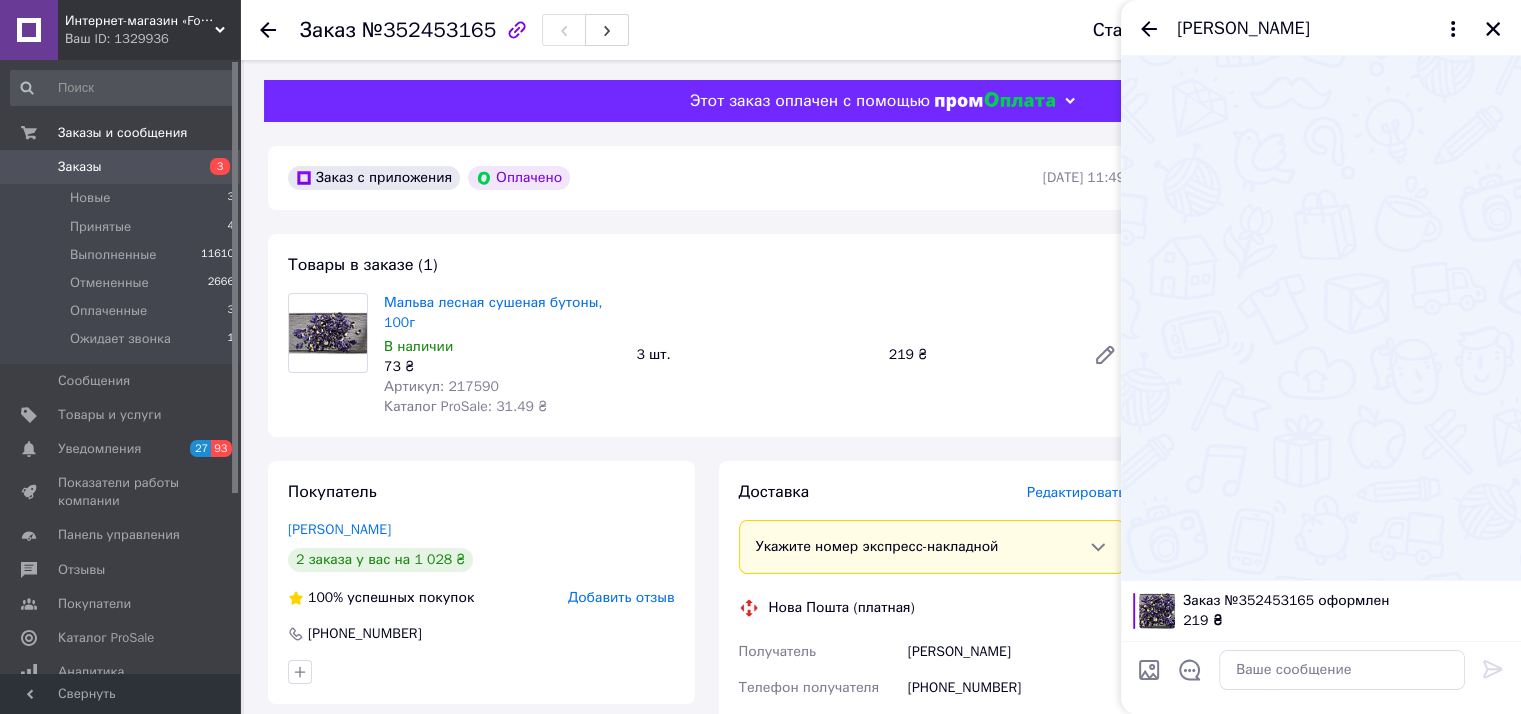 type 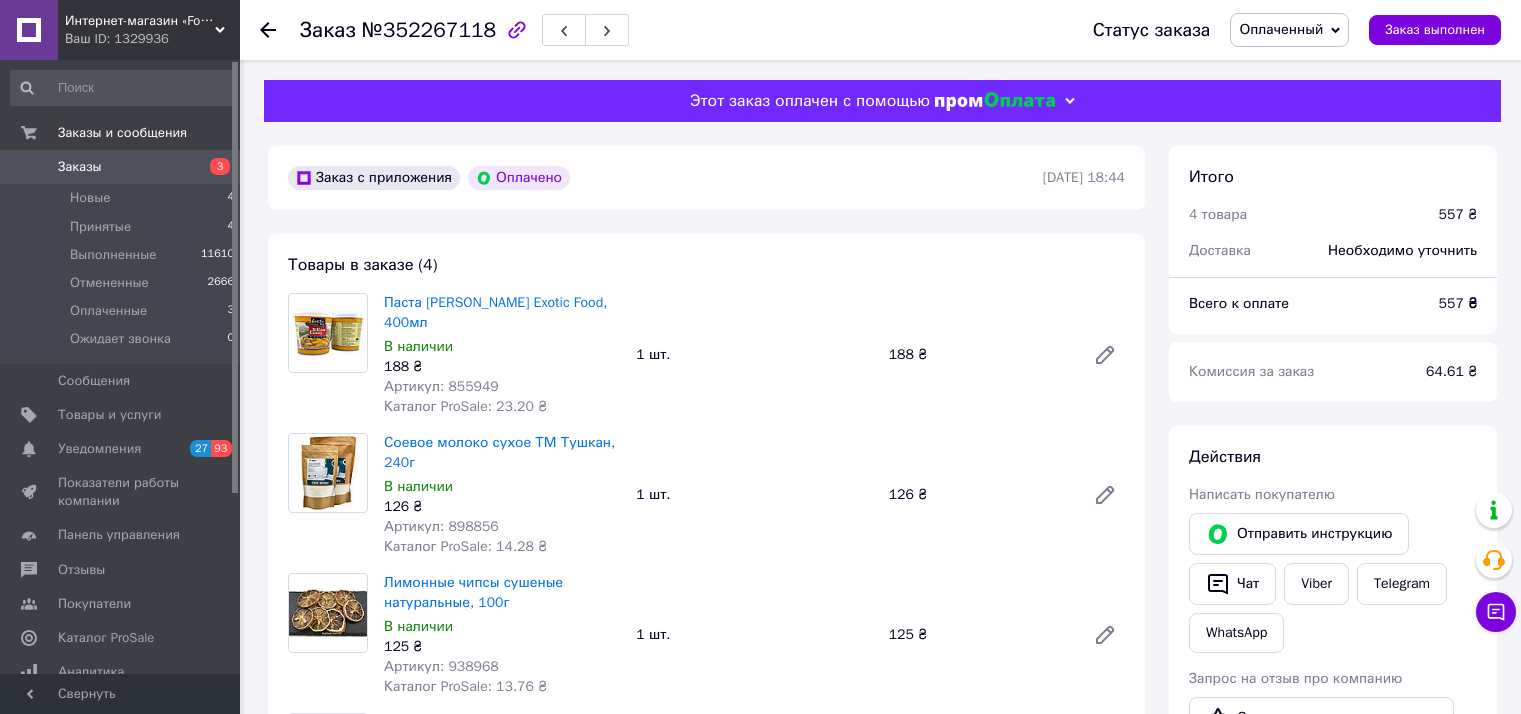 scroll, scrollTop: 0, scrollLeft: 0, axis: both 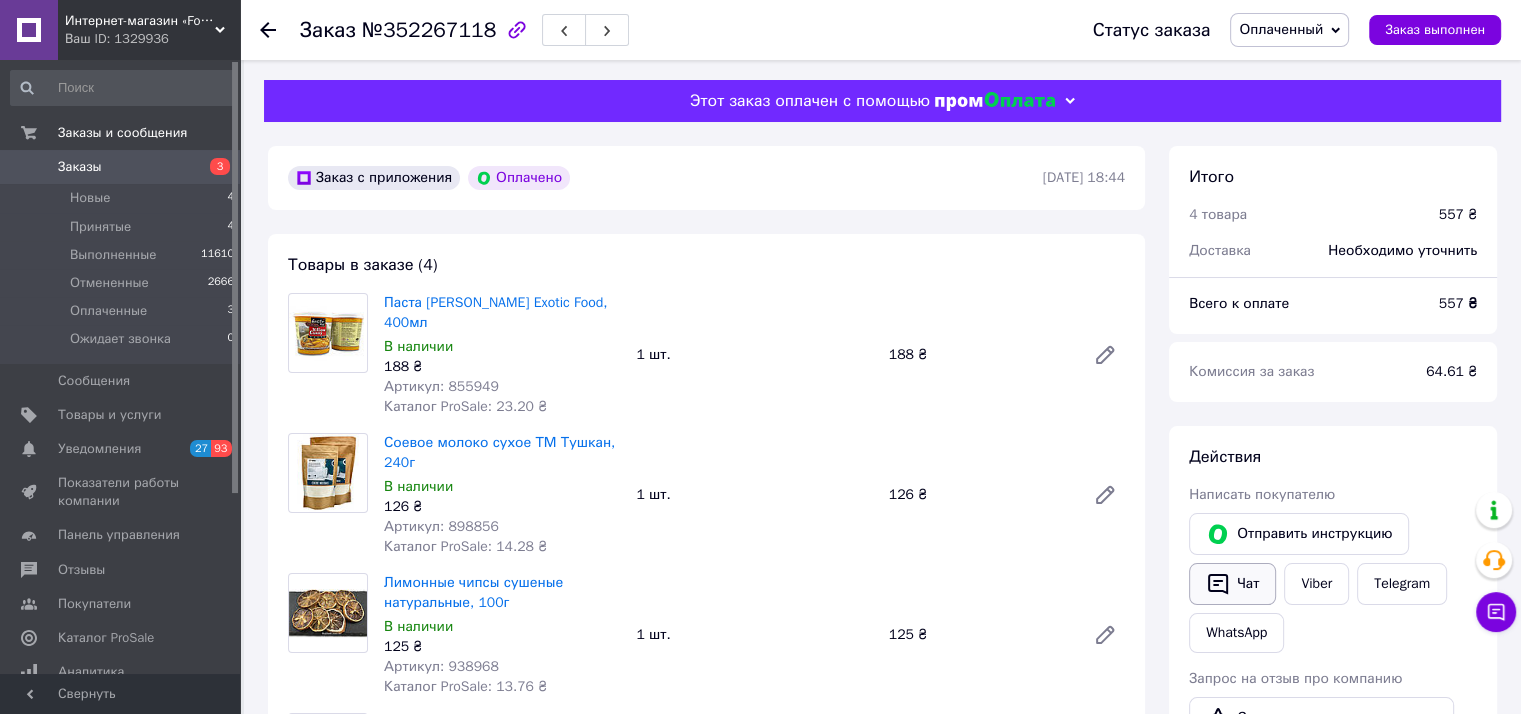 click on "Чат" at bounding box center [1232, 584] 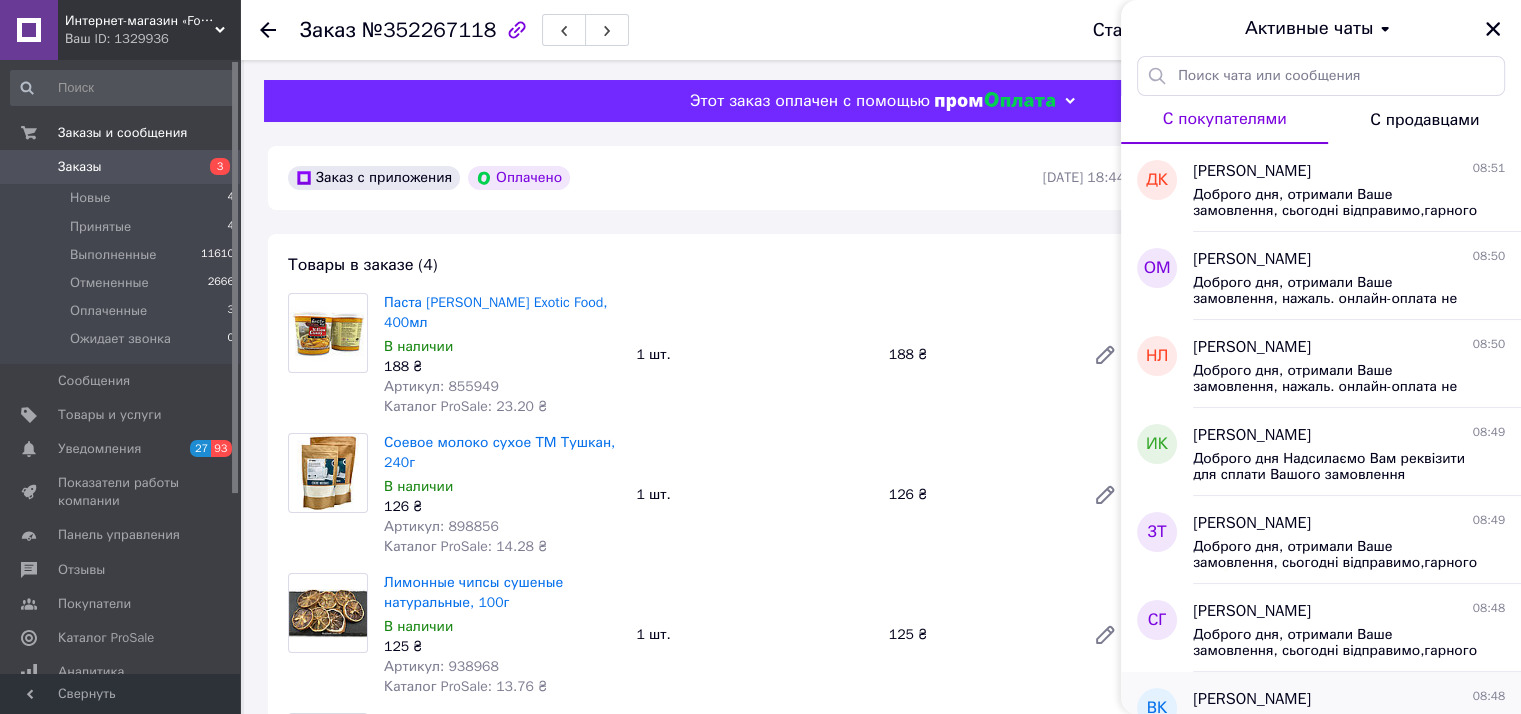 type 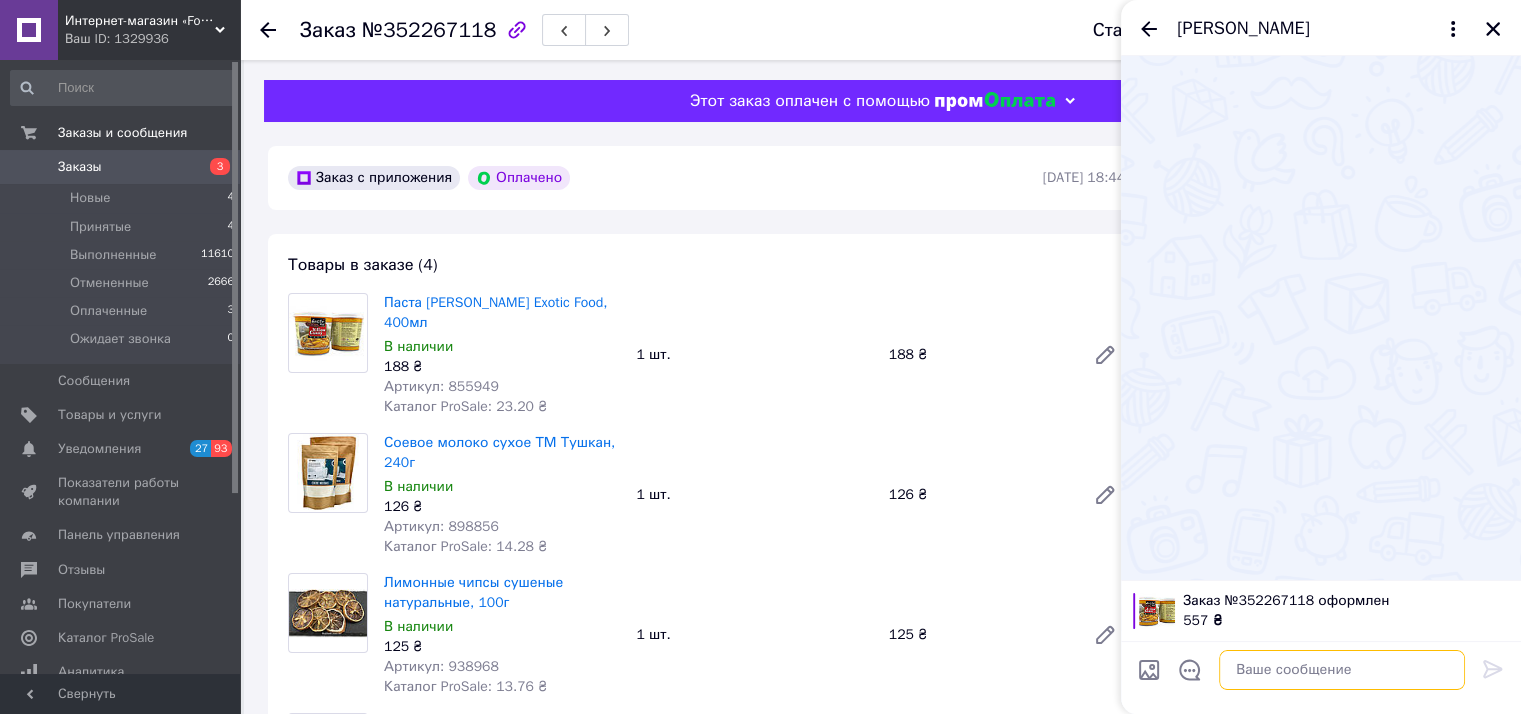 click at bounding box center (1342, 670) 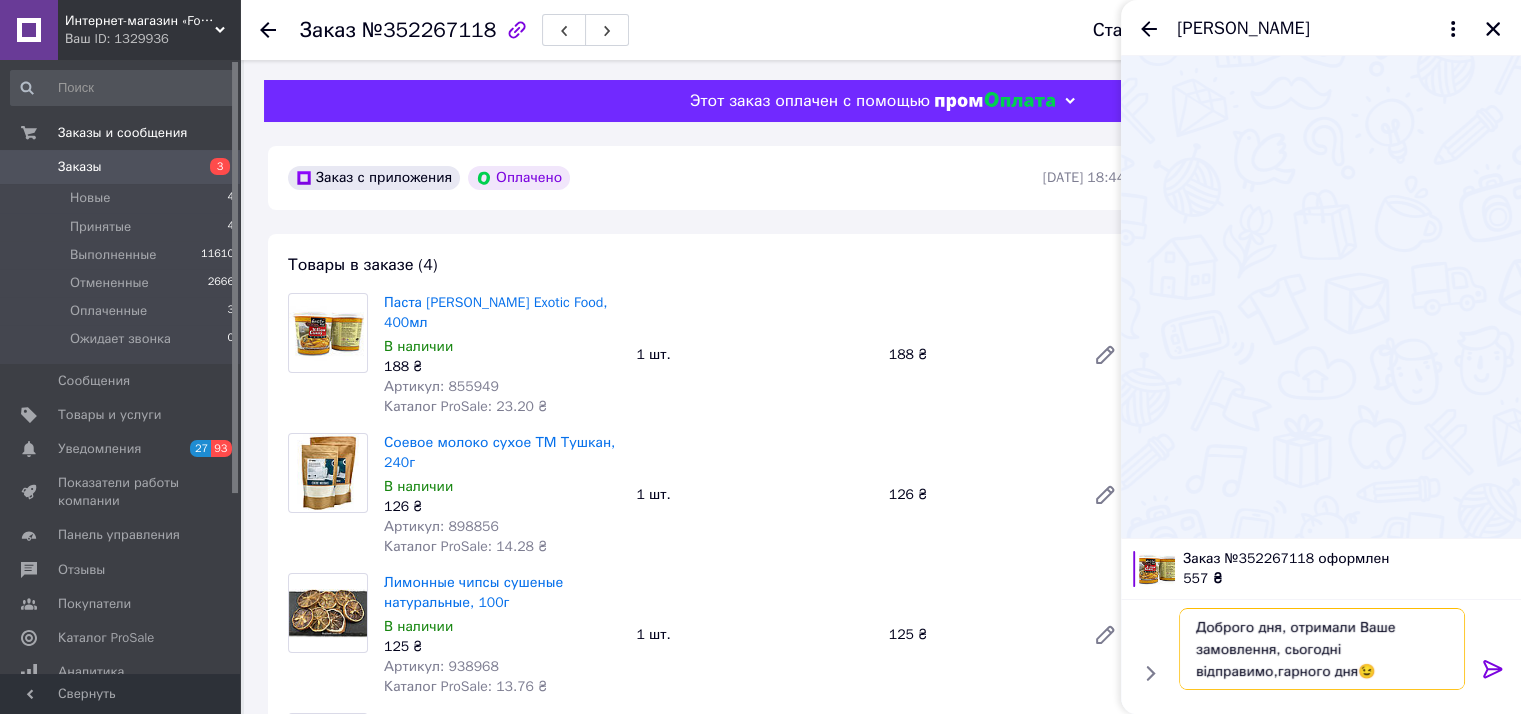 type 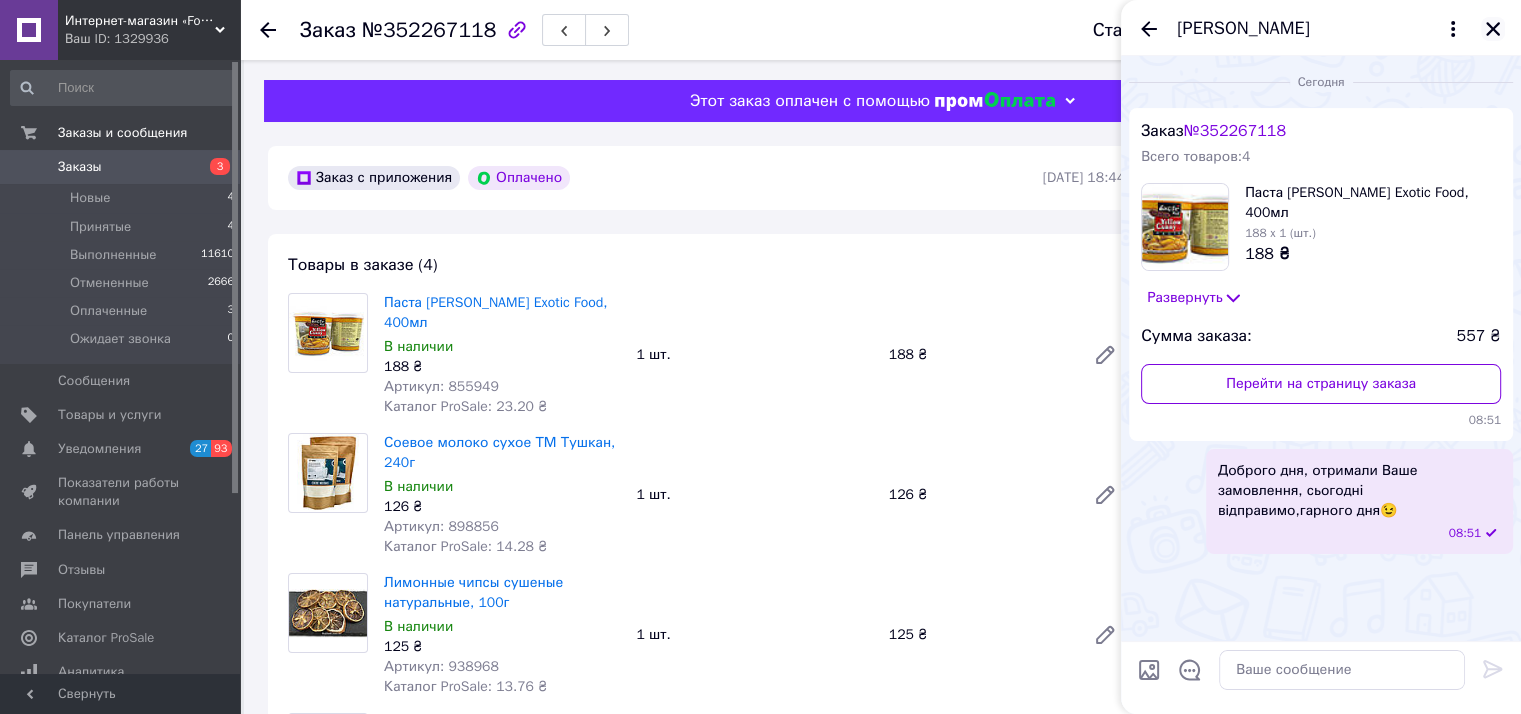 click 